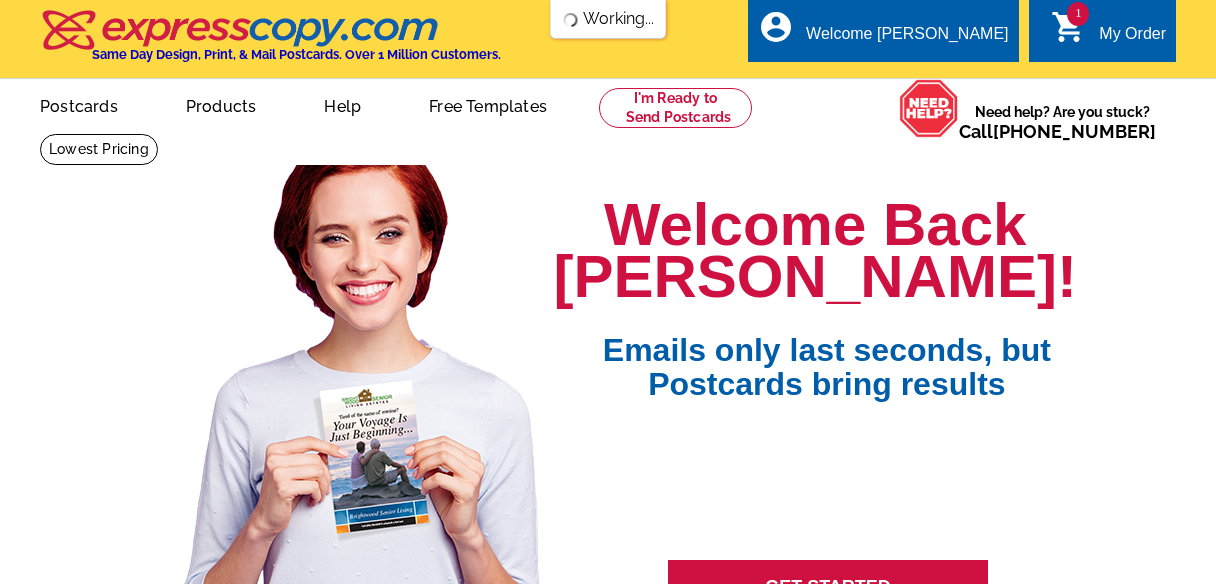 scroll, scrollTop: 0, scrollLeft: 0, axis: both 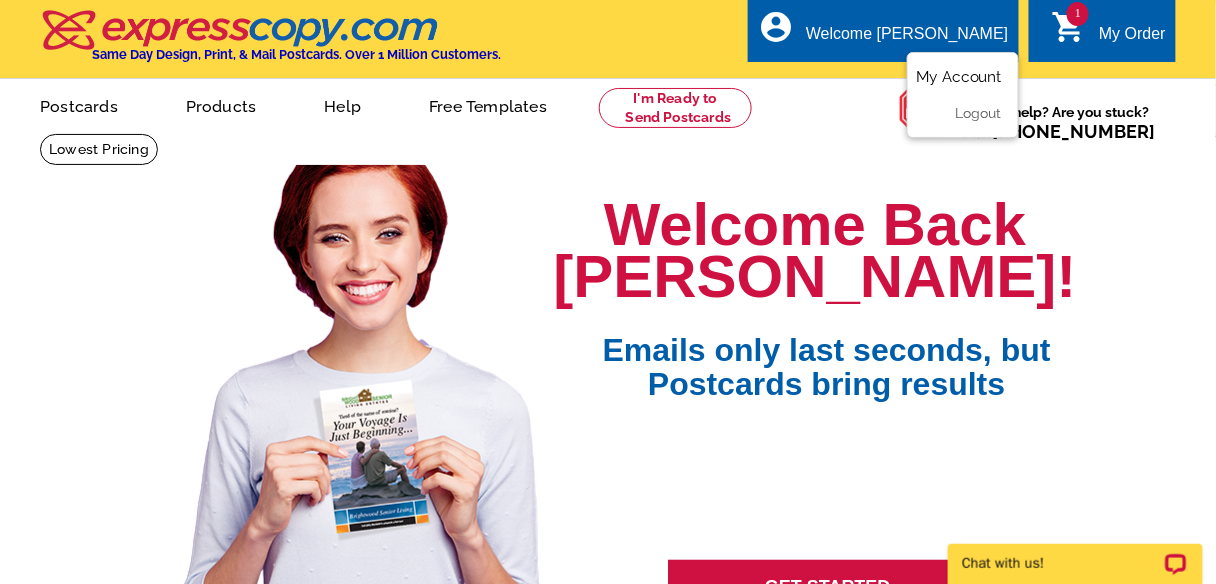 click on "My Account" at bounding box center (959, 77) 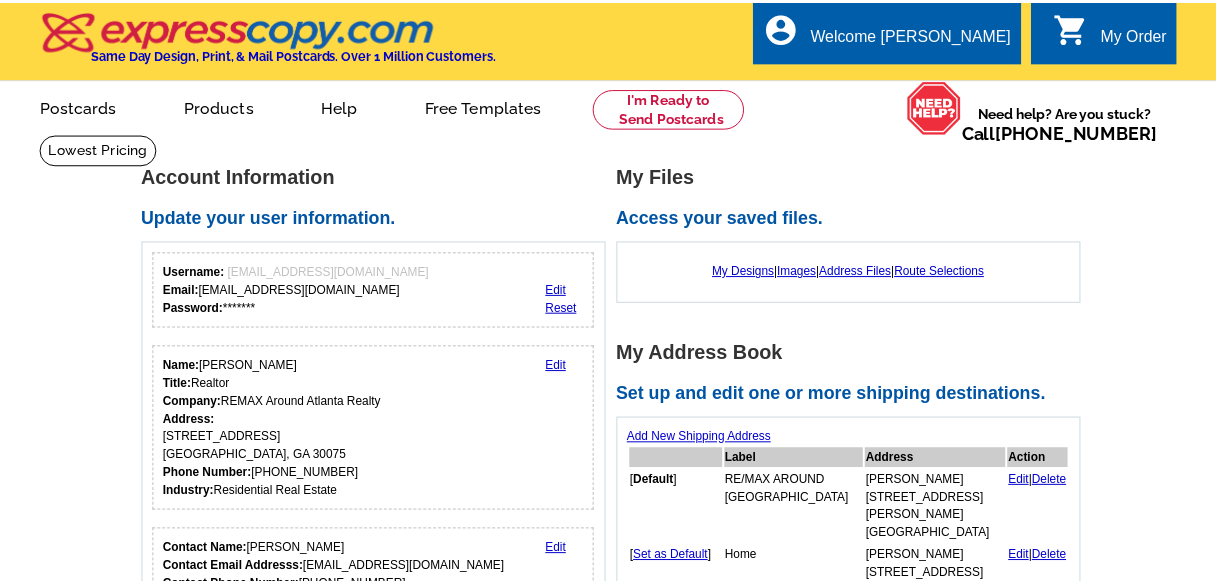 scroll, scrollTop: 0, scrollLeft: 0, axis: both 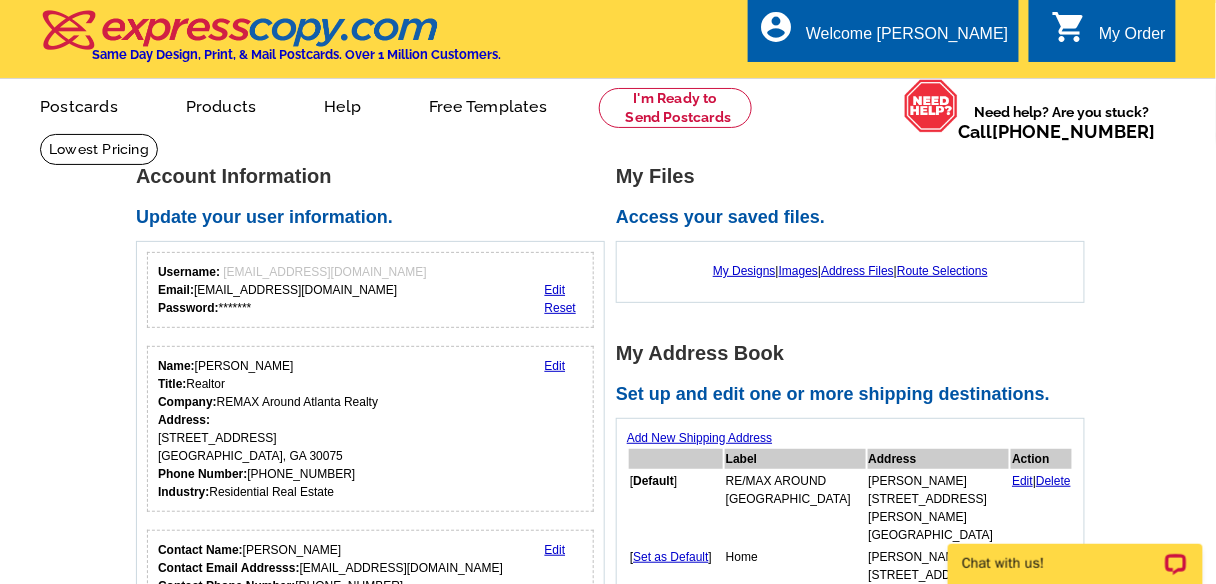 click on "My Order" at bounding box center (1132, 39) 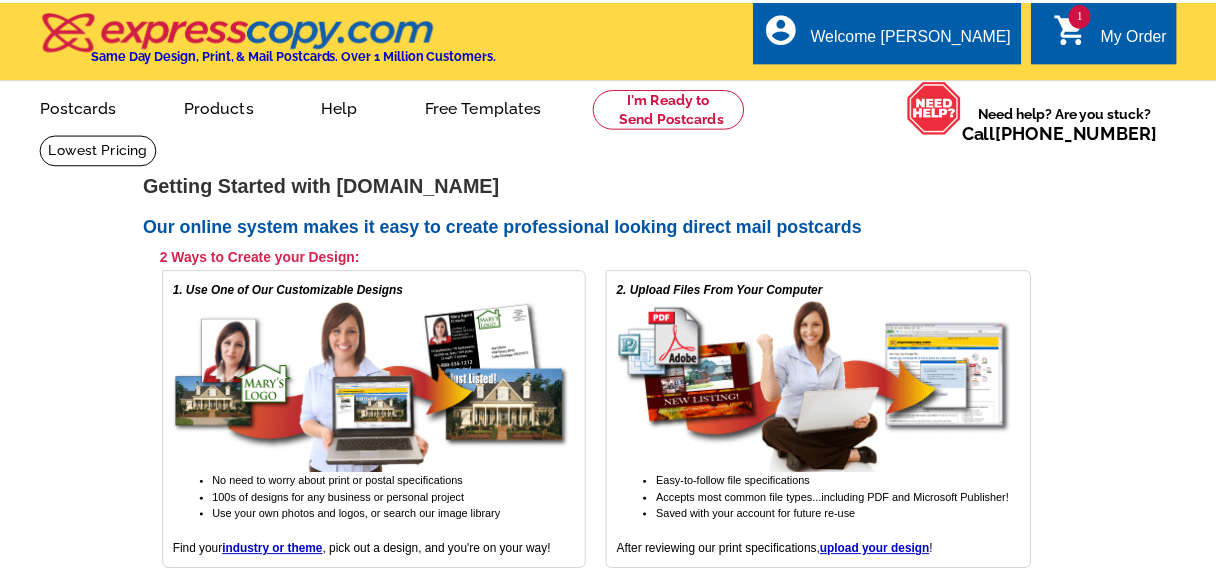 scroll, scrollTop: 0, scrollLeft: 0, axis: both 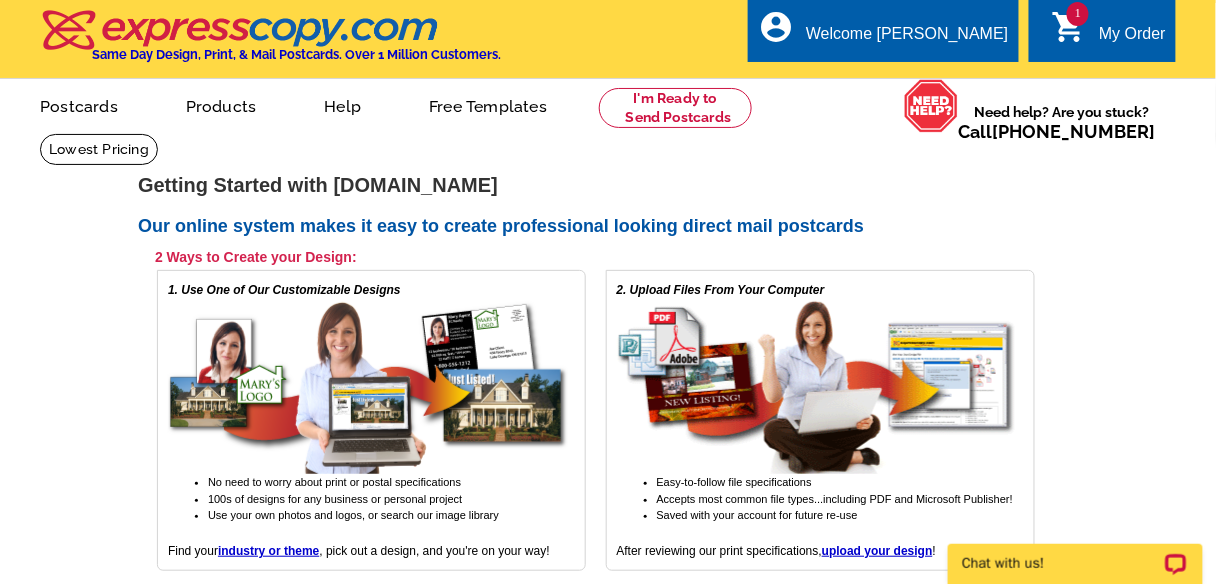 click on "shopping_cart" at bounding box center [1069, 27] 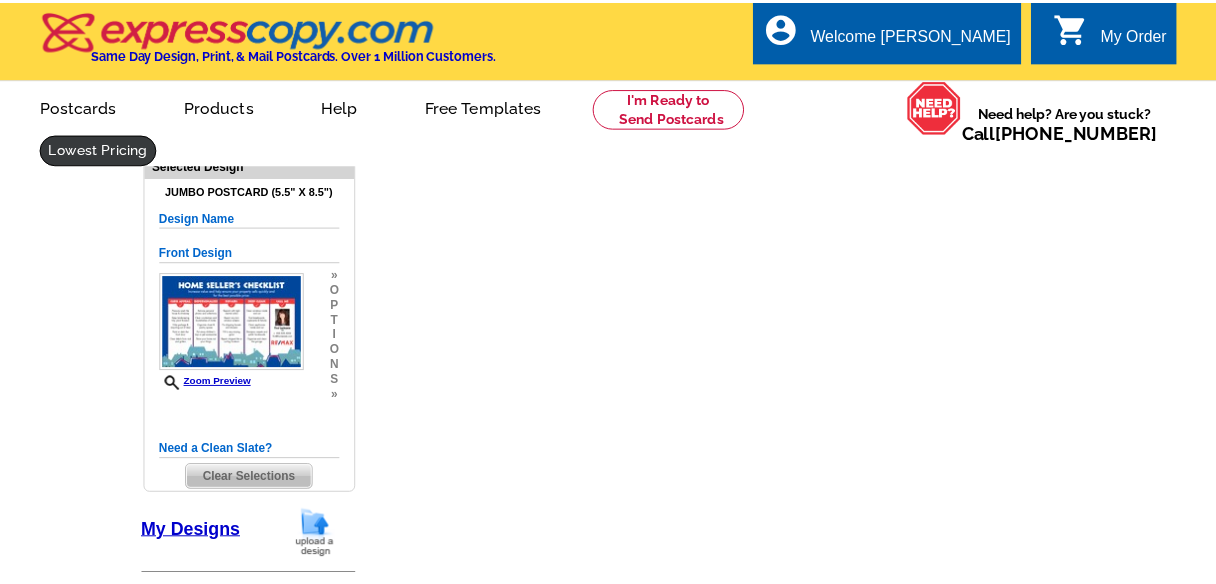 scroll, scrollTop: 0, scrollLeft: 0, axis: both 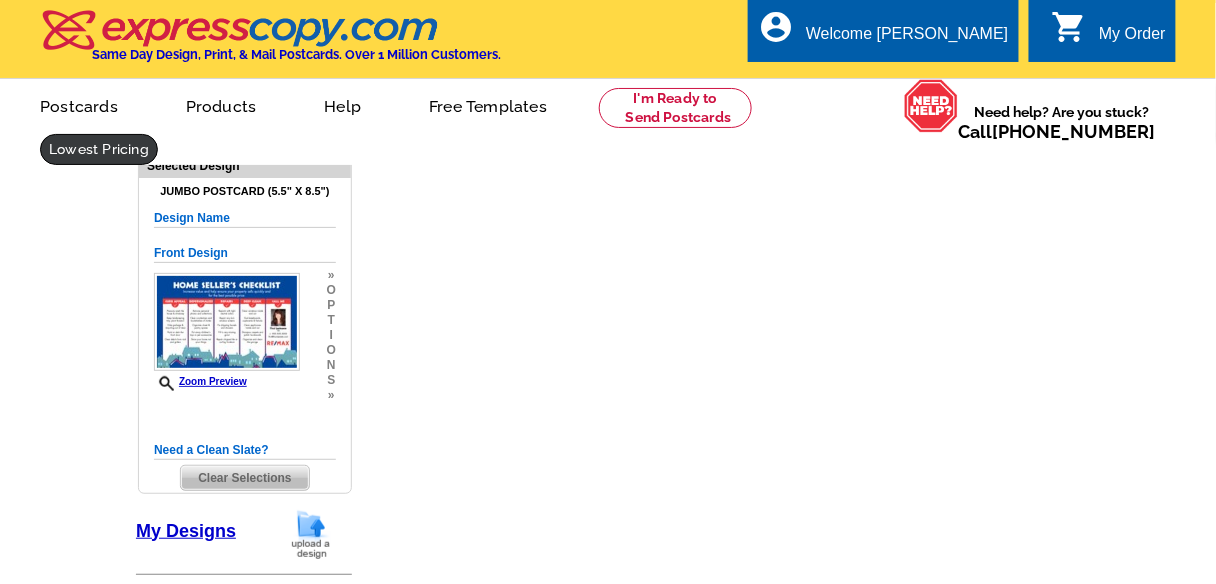 select on "1" 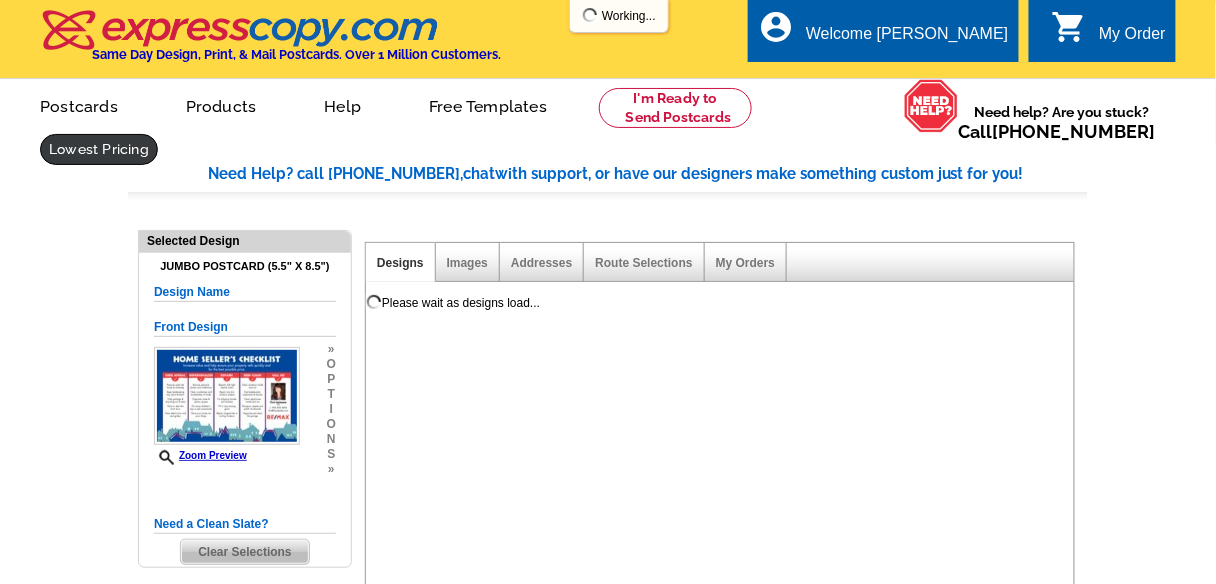select on "785" 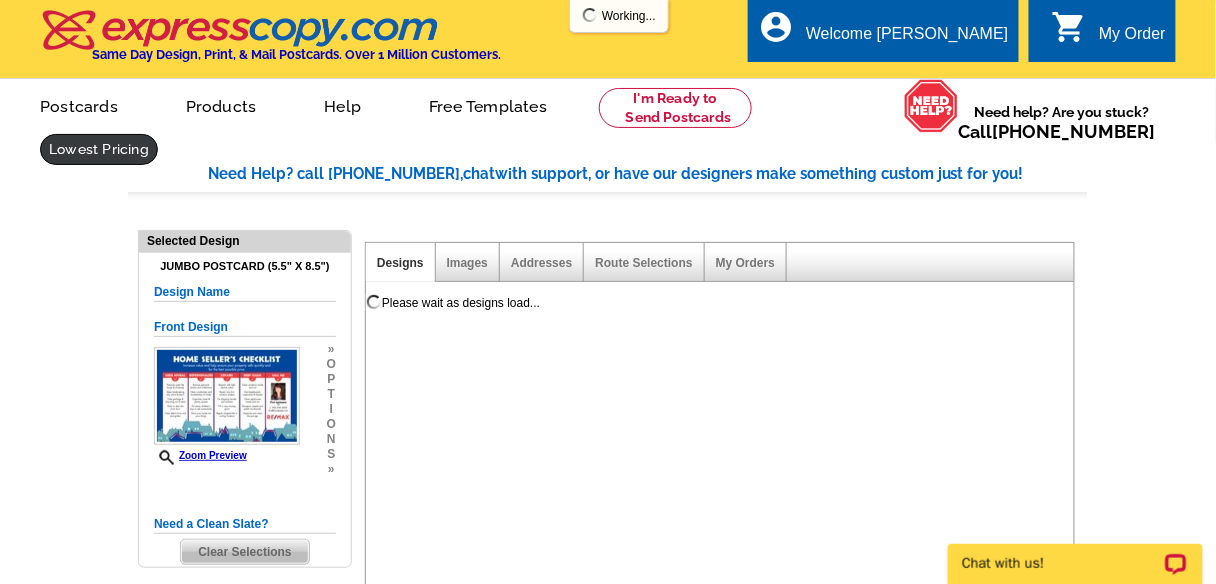 scroll, scrollTop: 0, scrollLeft: 0, axis: both 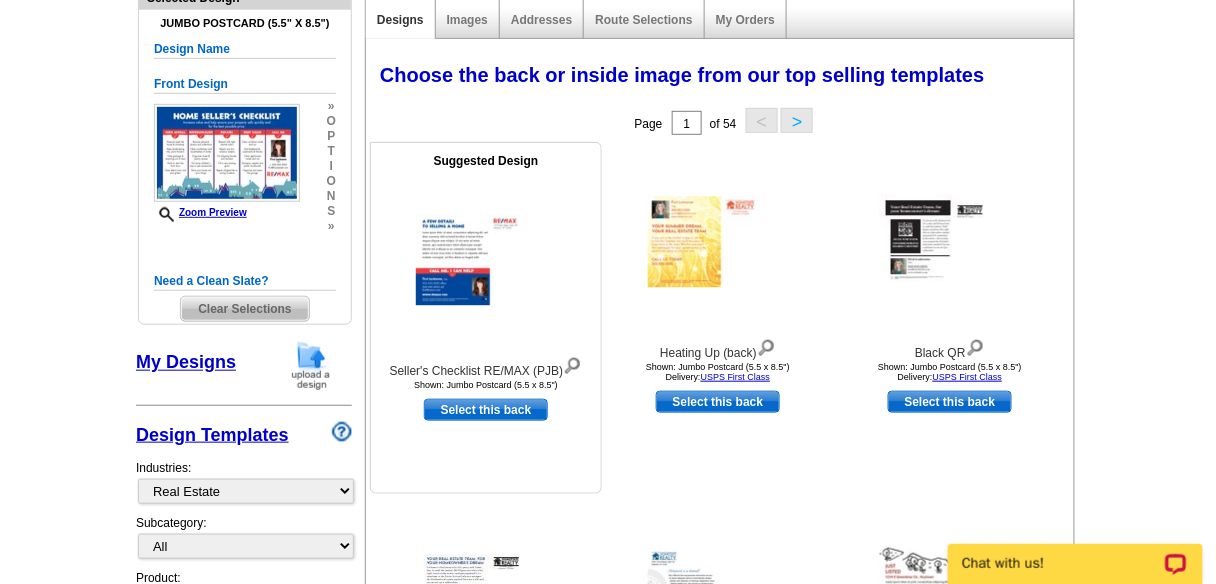 click on "Select this back" at bounding box center [486, 410] 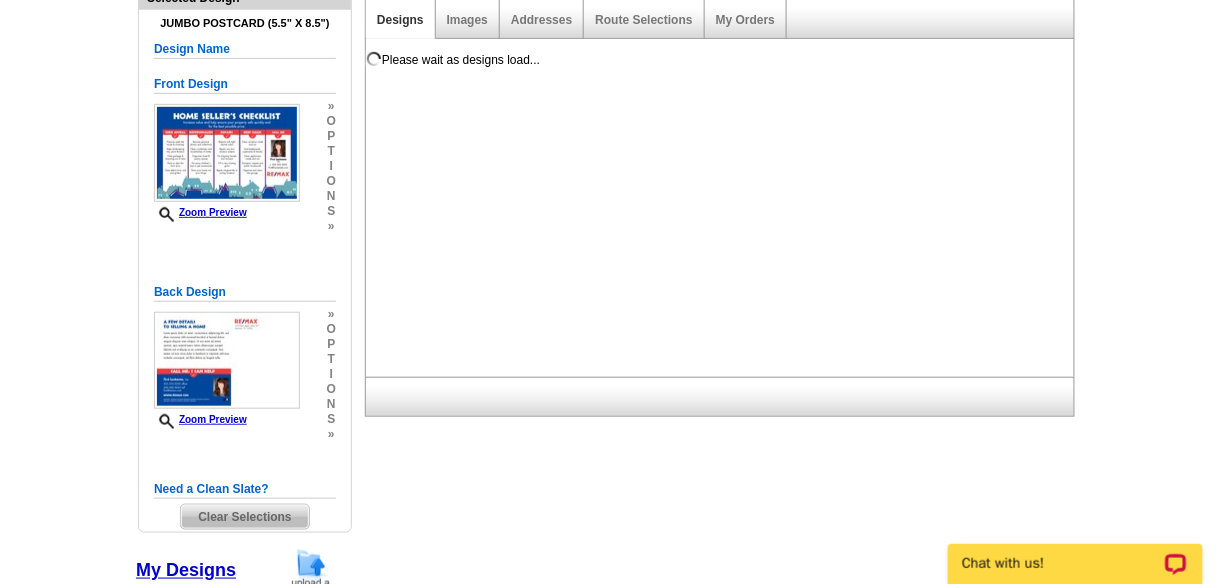 scroll, scrollTop: 0, scrollLeft: 0, axis: both 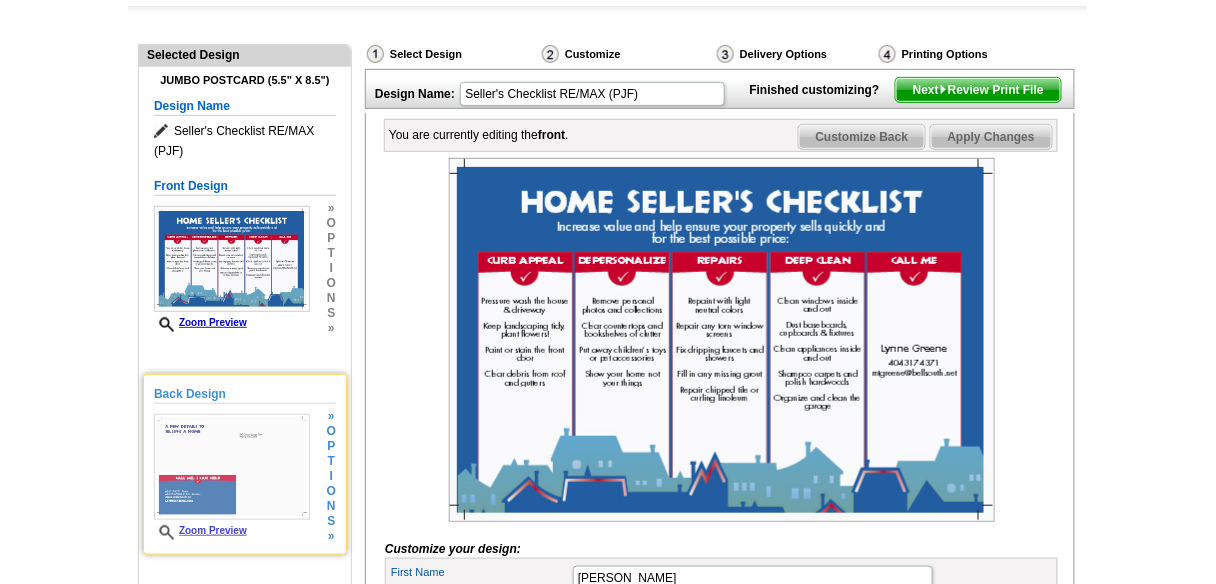 click on "Back Design" at bounding box center (245, 394) 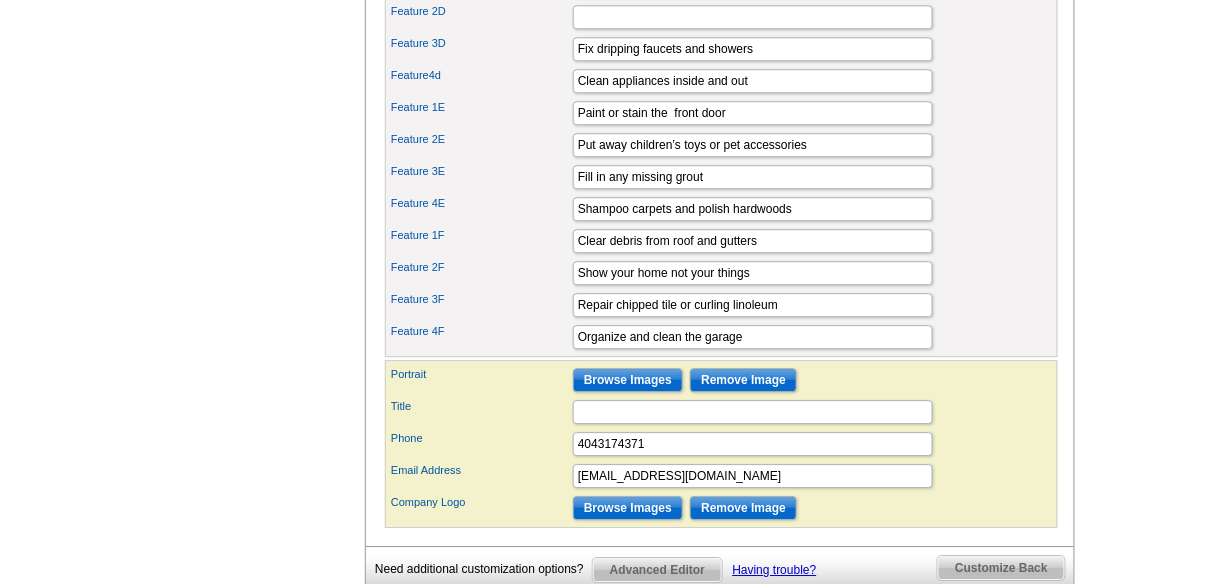scroll, scrollTop: 1267, scrollLeft: 0, axis: vertical 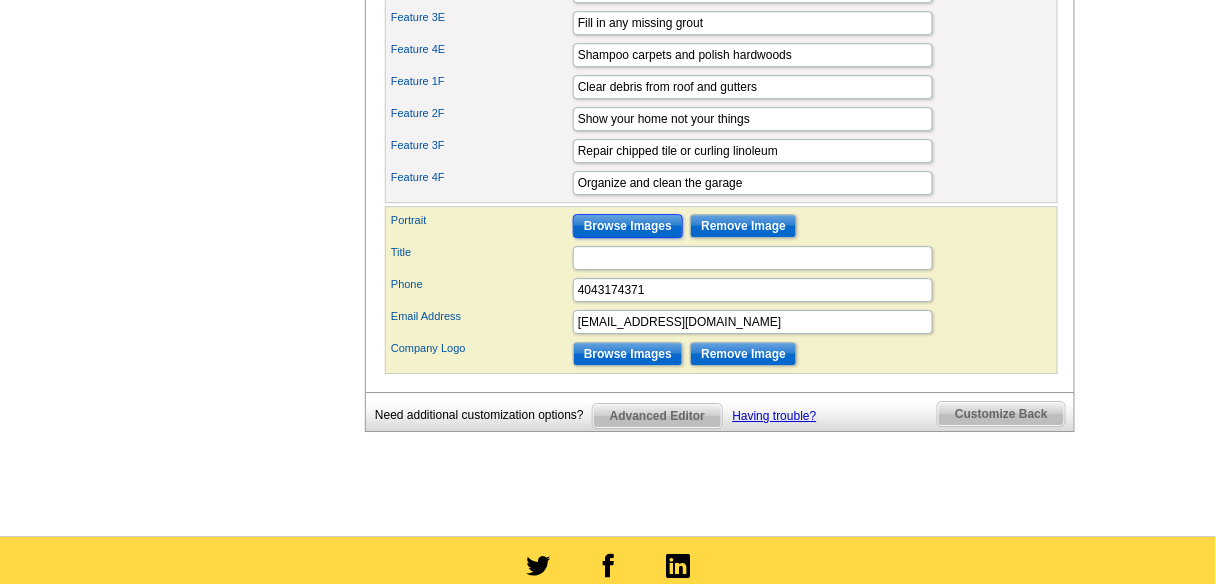 click on "Browse Images" at bounding box center [628, 226] 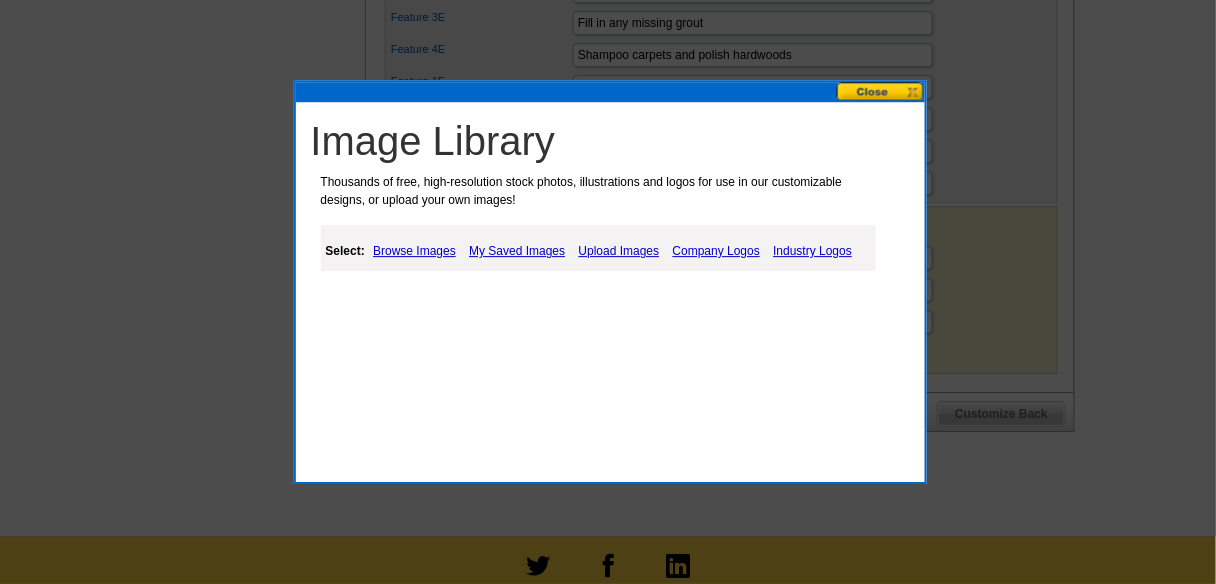 click at bounding box center (881, 91) 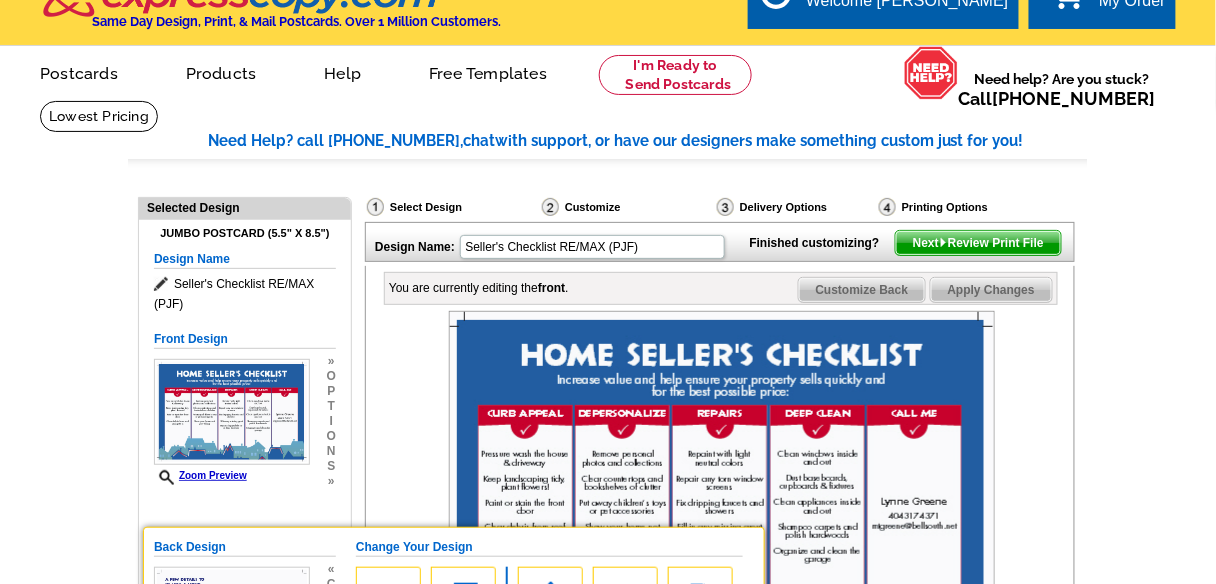 scroll, scrollTop: 25, scrollLeft: 0, axis: vertical 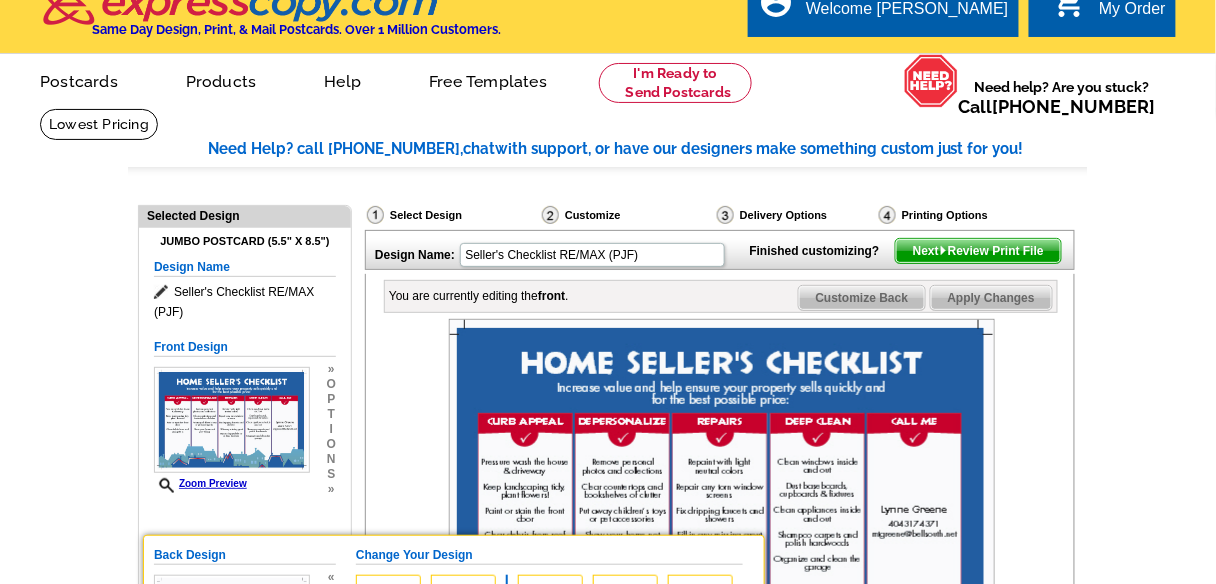 click on "picture_in_picture
Postcards
store_mall_directory
Products
keyboard_arrow_down
Postcards
Business cards
Flyers and brochures
More
Fast & easy postcard marketing
Same day printing and mailing
Upload your own design or customize a template
Help" at bounding box center (608, 97) 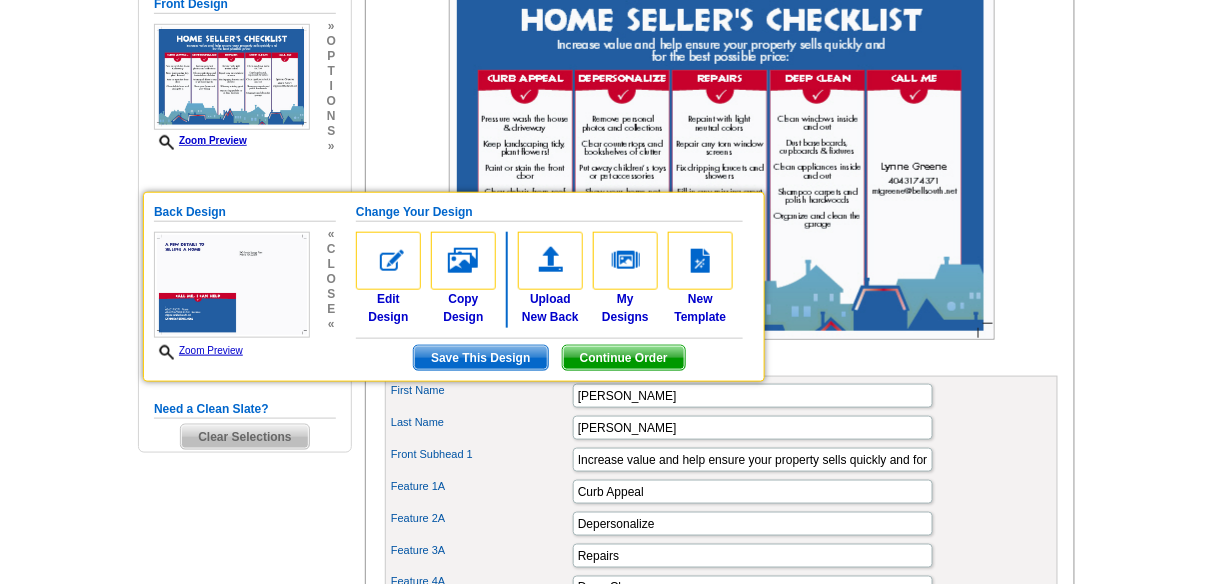 scroll, scrollTop: 291, scrollLeft: 0, axis: vertical 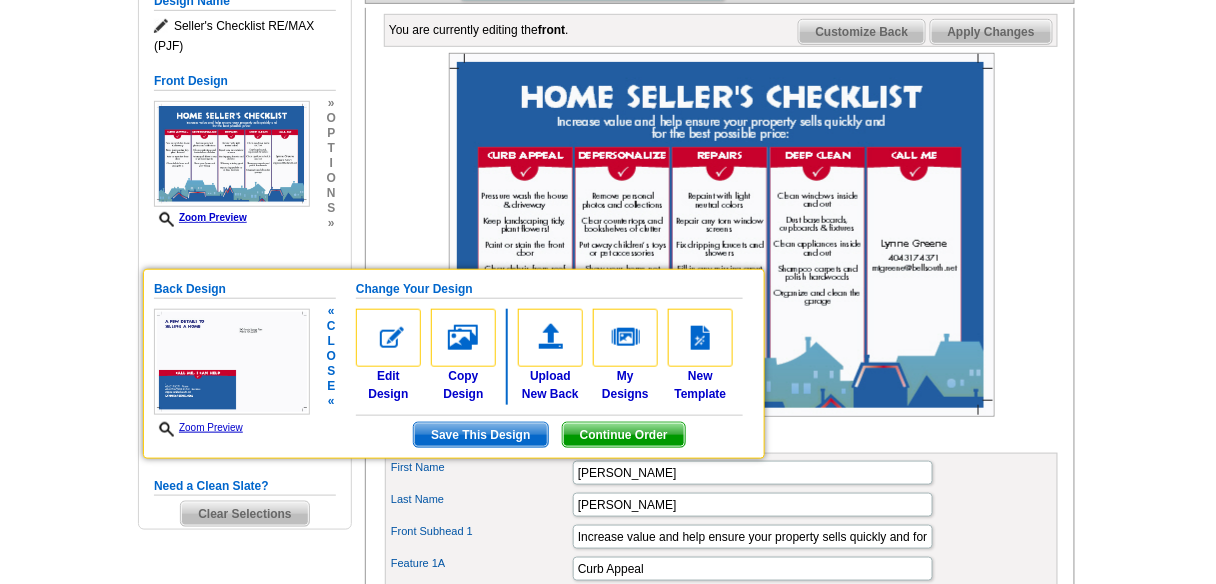 click on "Zoom Preview" at bounding box center (198, 427) 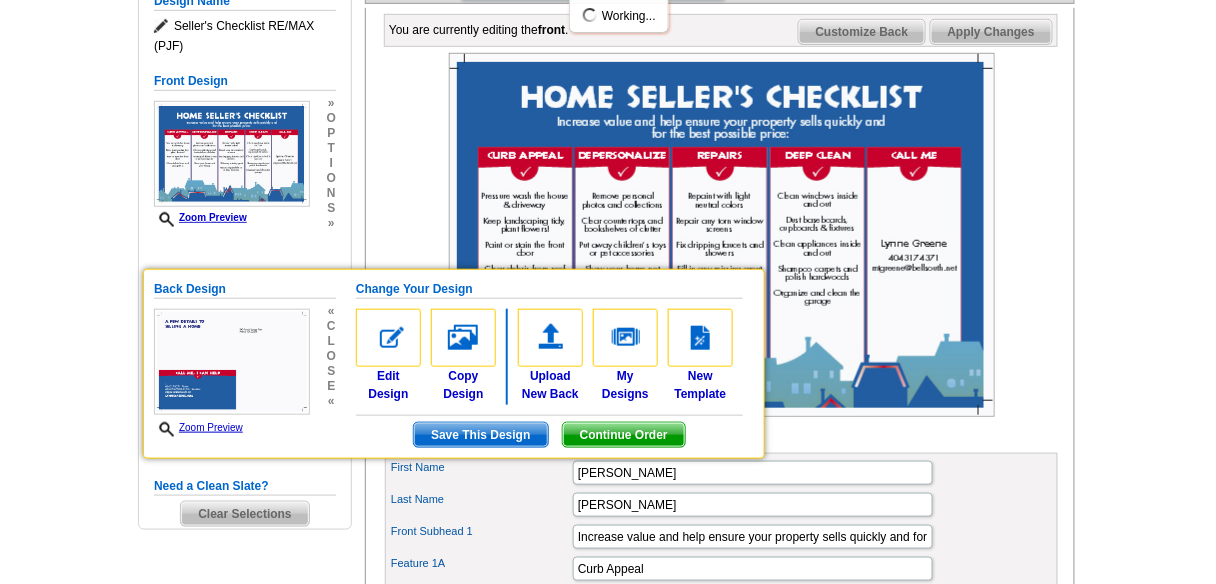 click on "Need Help? call 800-260-5887,  chat  with support, or have our designers make something custom just for you!
Got it, no need for the selection guide next time.
Show Results
Selected Design
Jumbo Postcard (5.5" x 8.5")
Design Name
Seller's Checklist RE/MAX (PJF)
Front Design
Zoom Preview
»
o
p
t
i
o
n
s
»
« c l" at bounding box center [608, 750] 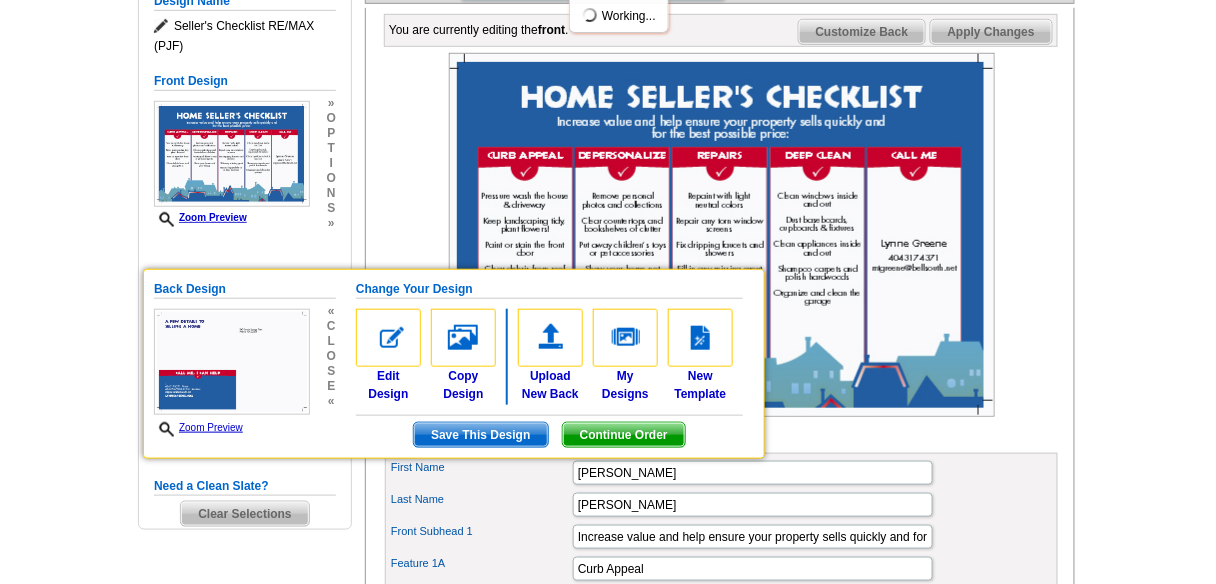 click on "You are currently editing the  front .
Customize Front
Customize Back
Apply Changes
Customize your design:
First Name
Lynne
Last Name Greene City" at bounding box center [720, 761] 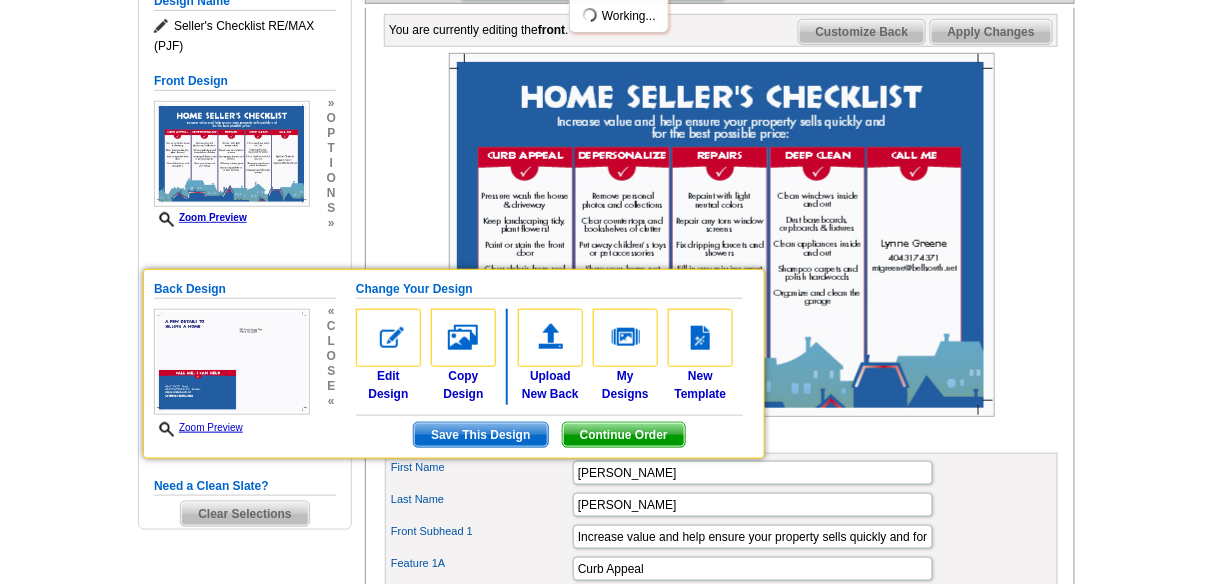 click on "Need Help? call 800-260-5887,  chat  with support, or have our designers make something custom just for you!
Got it, no need for the selection guide next time.
Show Results
Selected Design
Jumbo Postcard (5.5" x 8.5")
Design Name
Seller's Checklist RE/MAX (PJF)
Front Design
Zoom Preview
»
o
p
t
i
o
n
s
»
« c l" at bounding box center [608, 750] 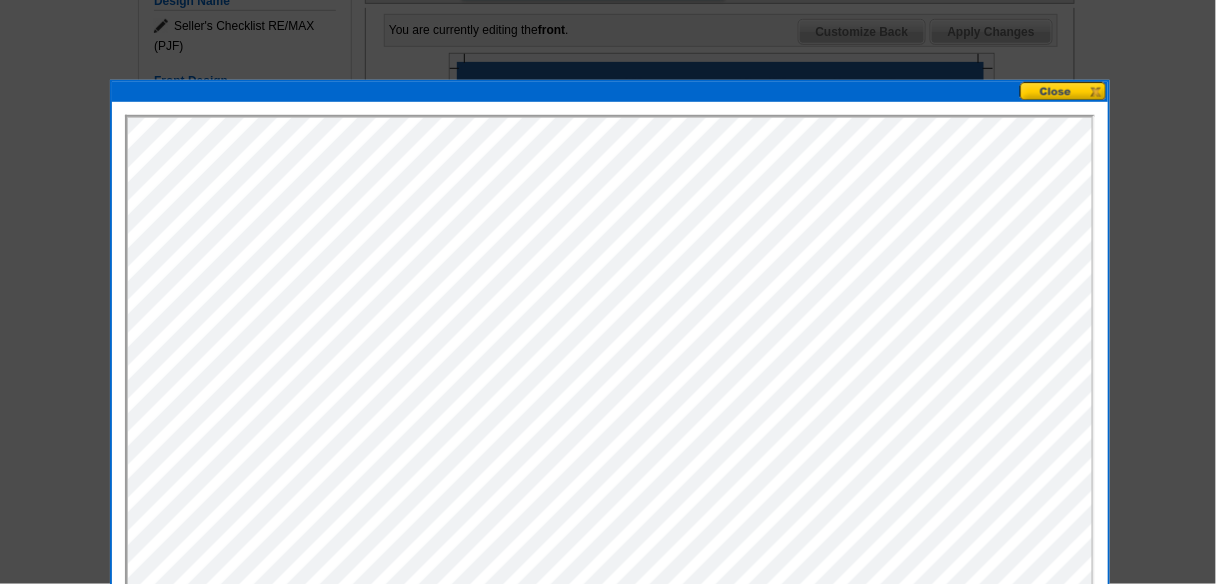 scroll, scrollTop: 0, scrollLeft: 0, axis: both 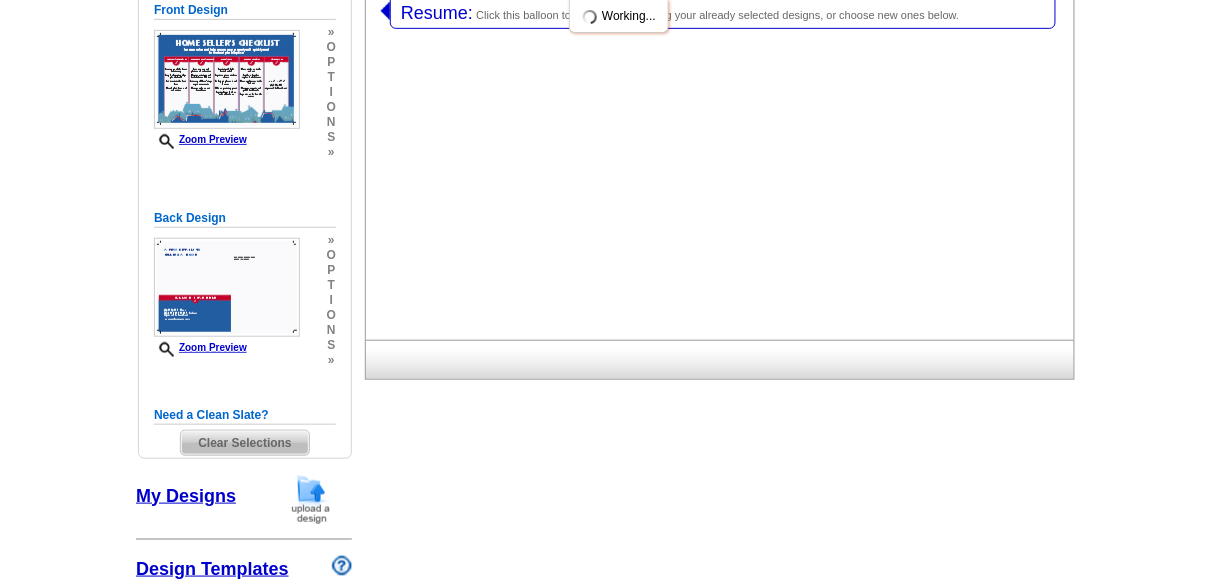 select on "1" 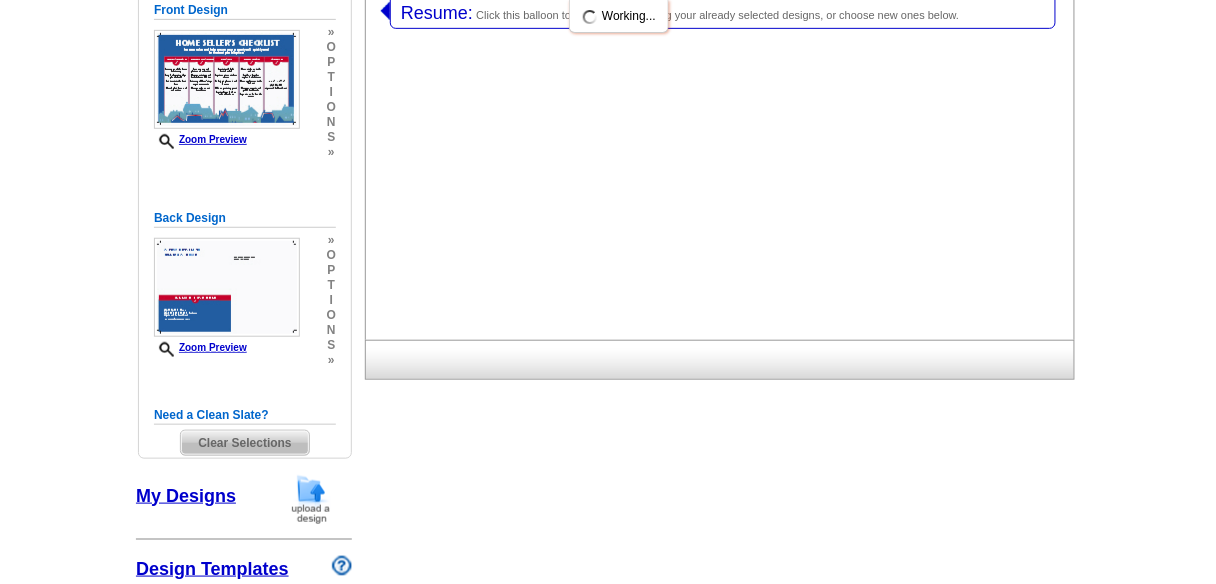 select on "back" 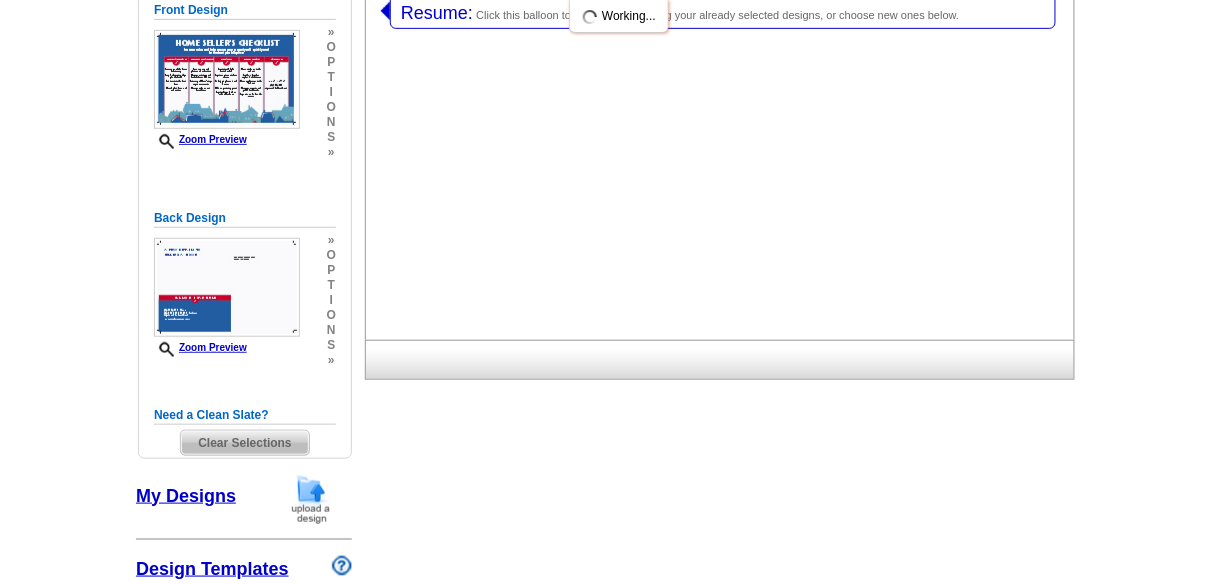 select on "2" 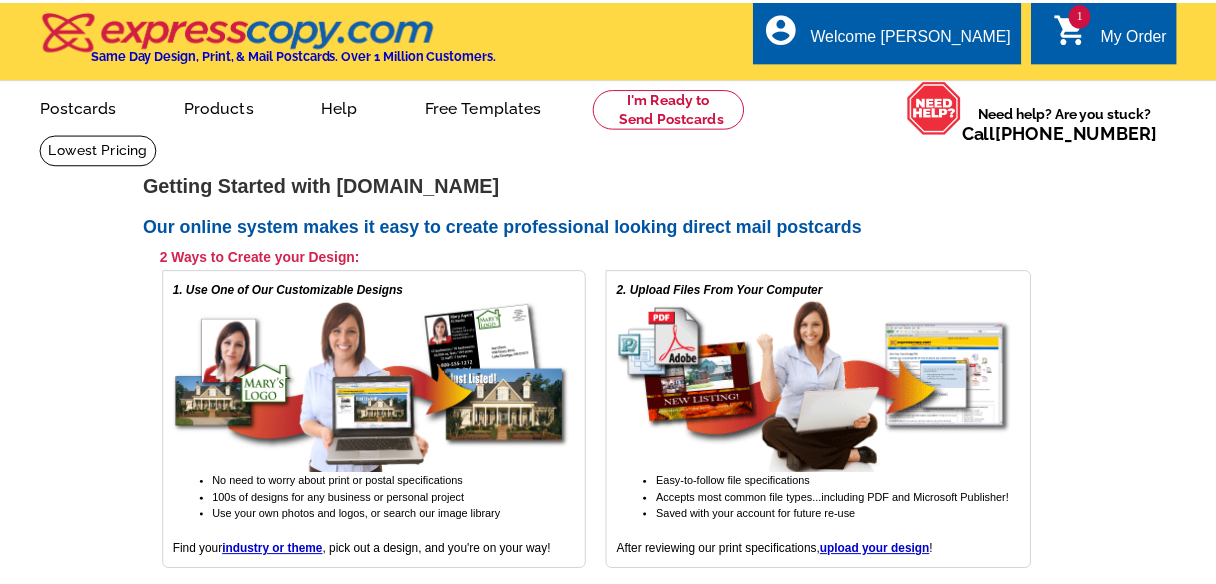 scroll, scrollTop: 0, scrollLeft: 0, axis: both 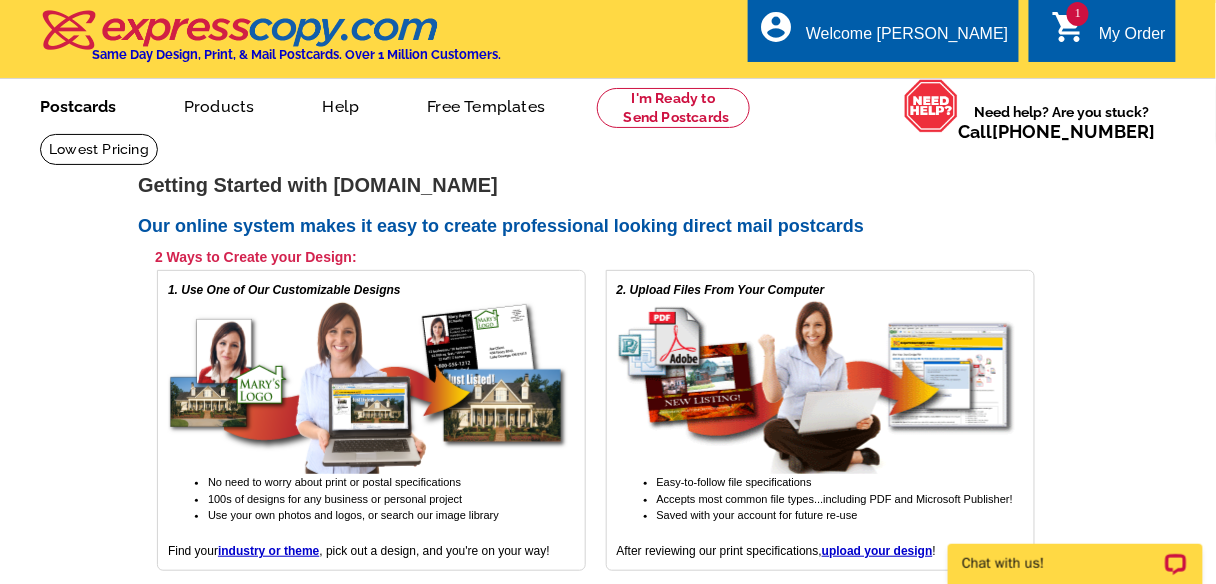 click on "Postcards" at bounding box center (78, 104) 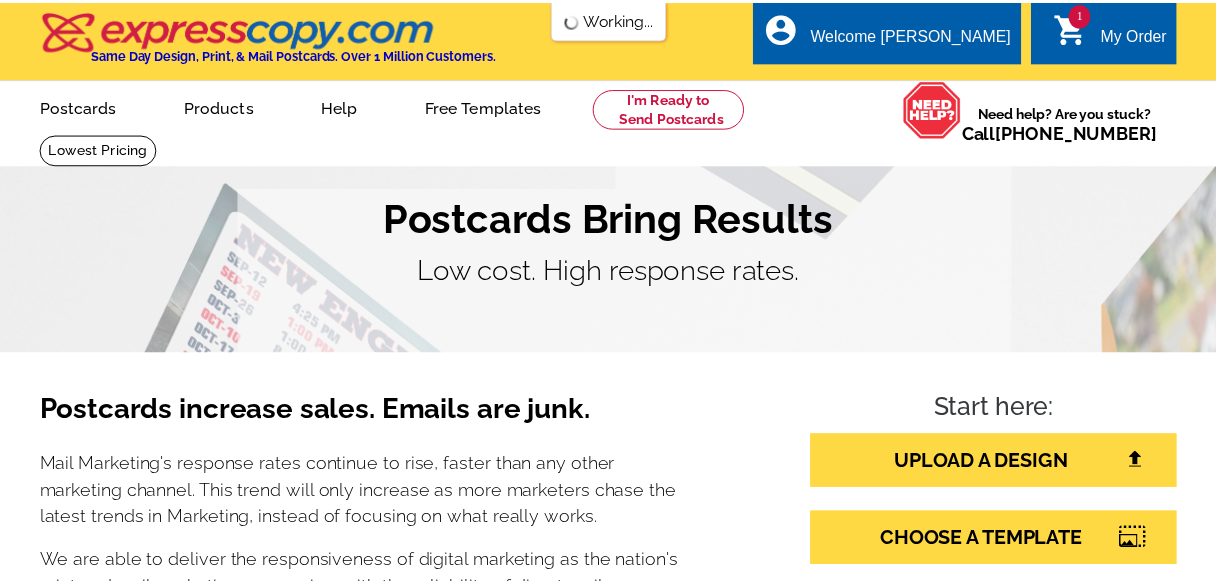 scroll, scrollTop: 0, scrollLeft: 0, axis: both 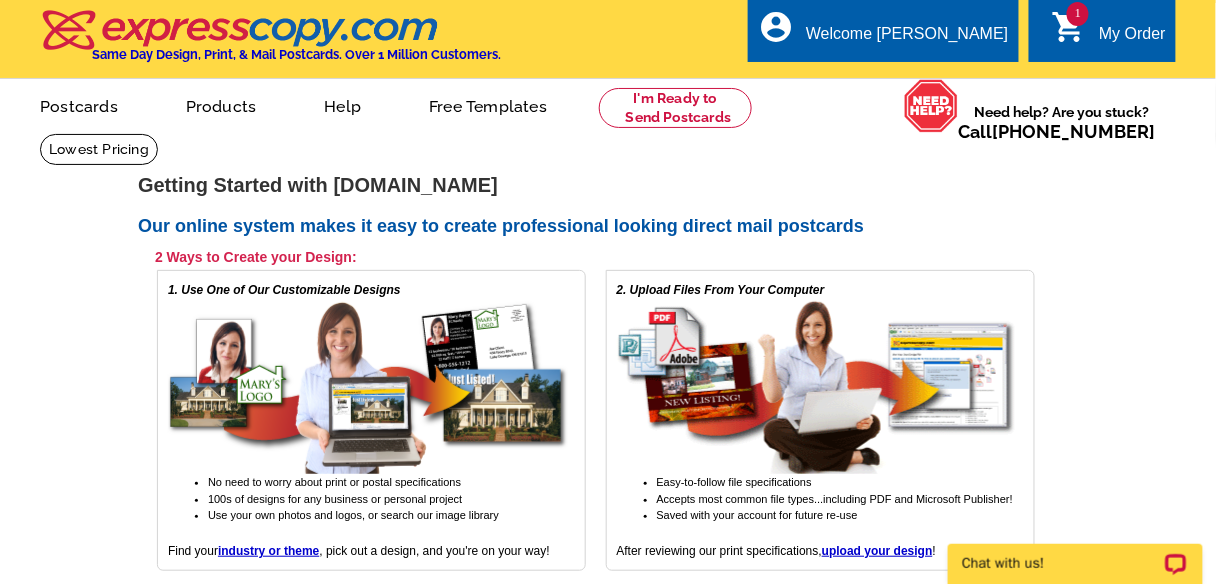 click on "My Order" at bounding box center (1132, 39) 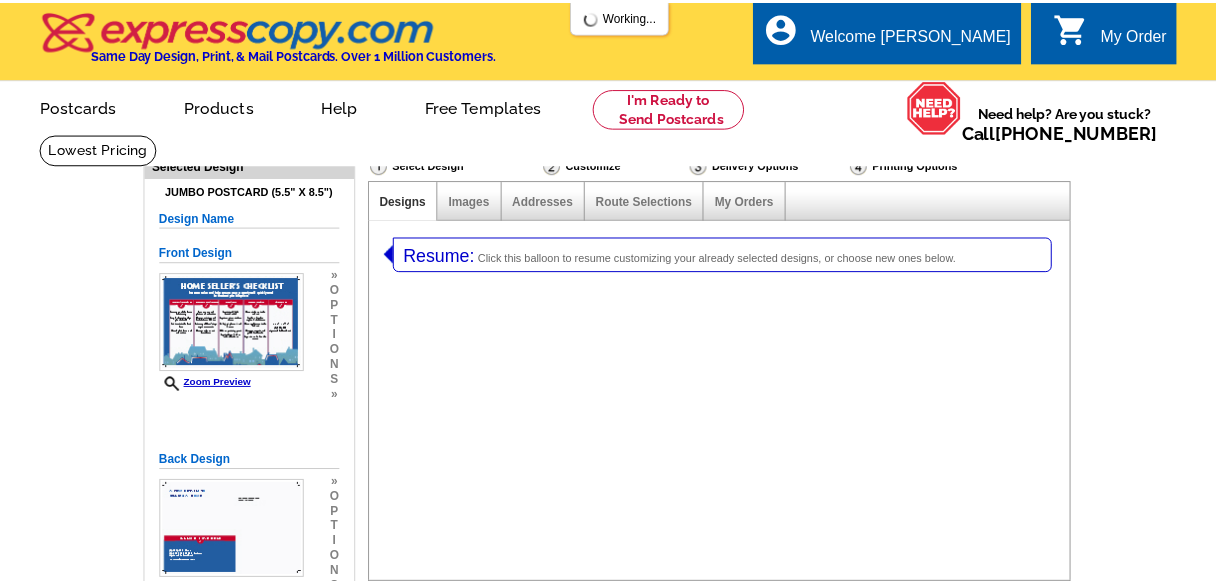scroll, scrollTop: 0, scrollLeft: 0, axis: both 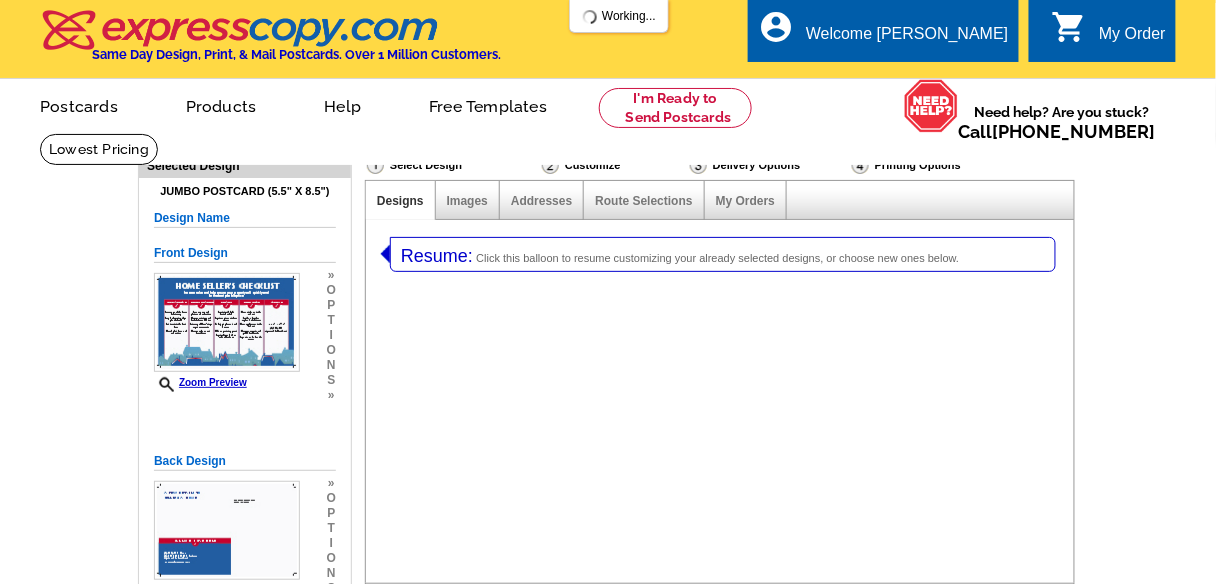 select on "1" 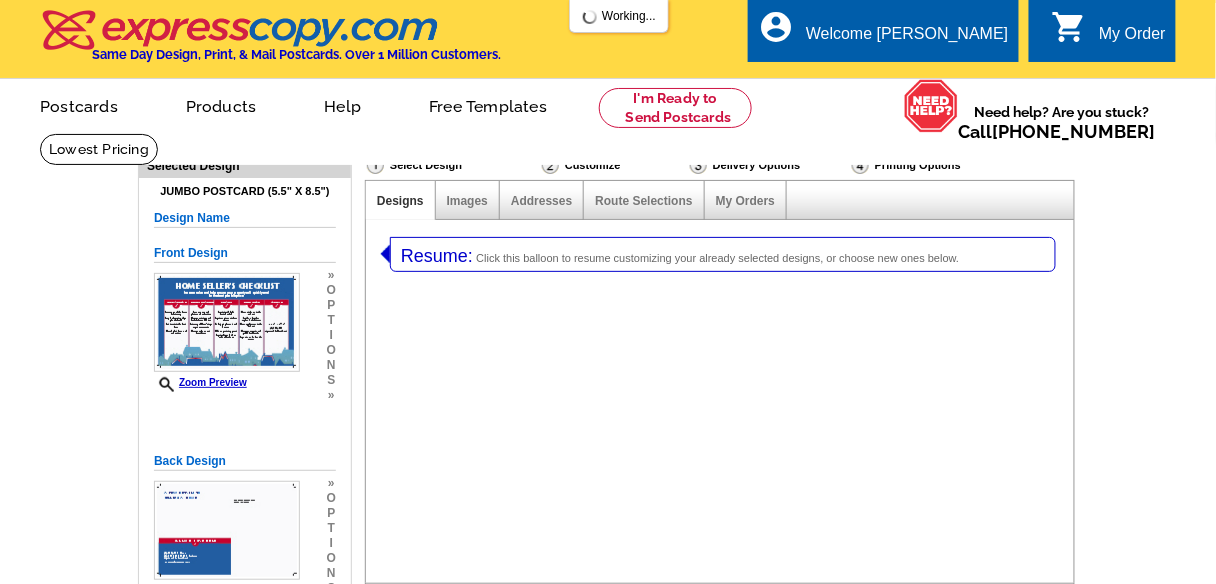 select on "back" 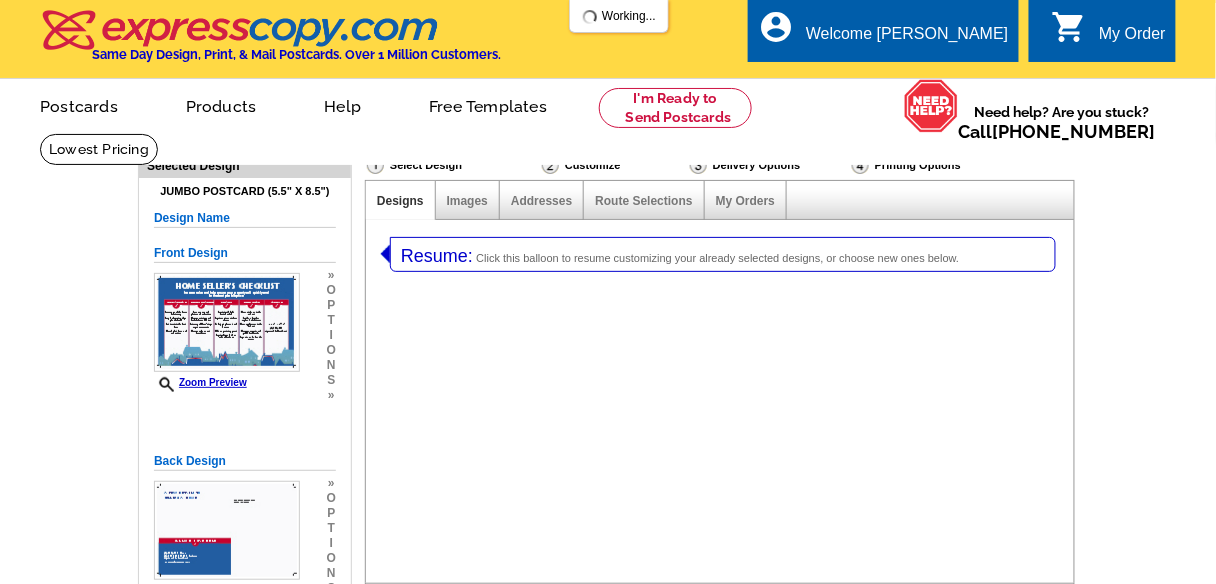 select on "2" 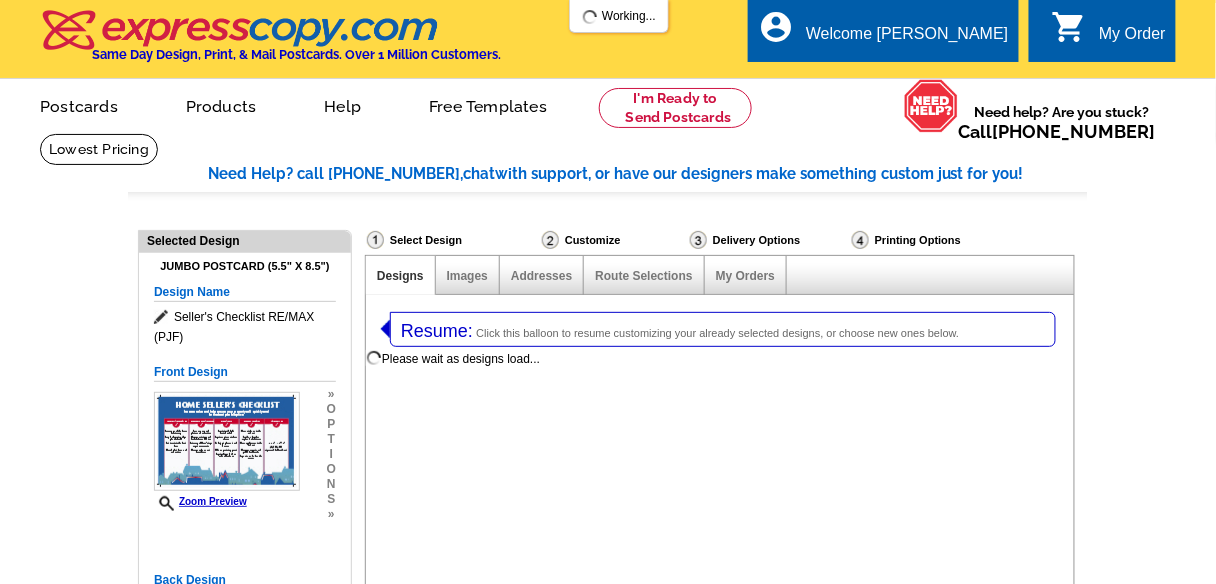 select on "785" 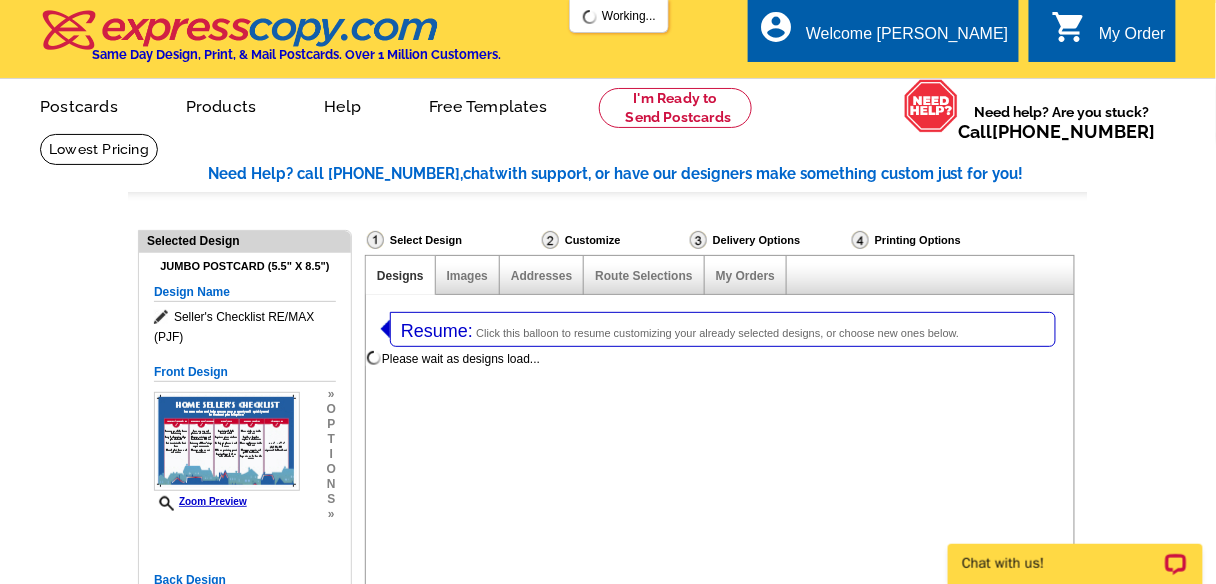 scroll, scrollTop: 0, scrollLeft: 0, axis: both 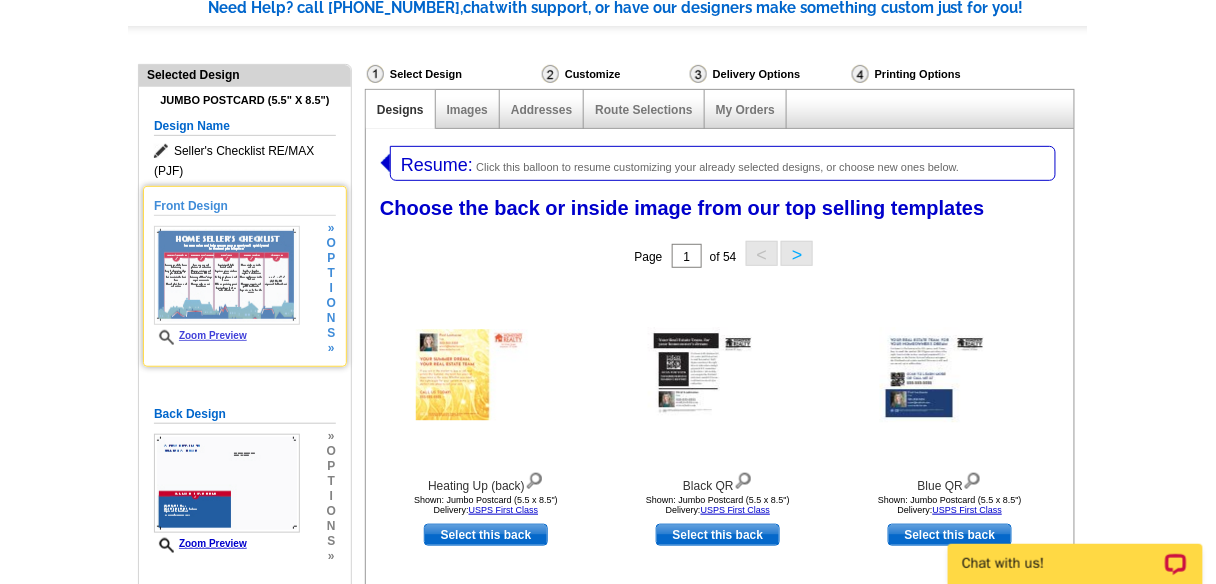 click on "Zoom Preview" at bounding box center [200, 335] 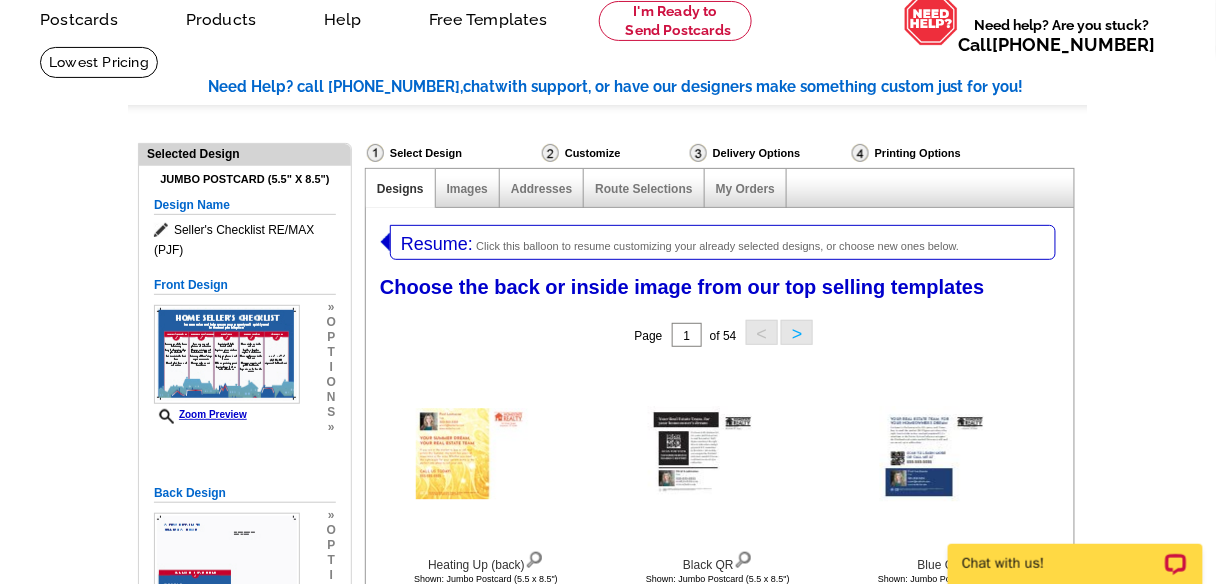 scroll, scrollTop: 0, scrollLeft: 0, axis: both 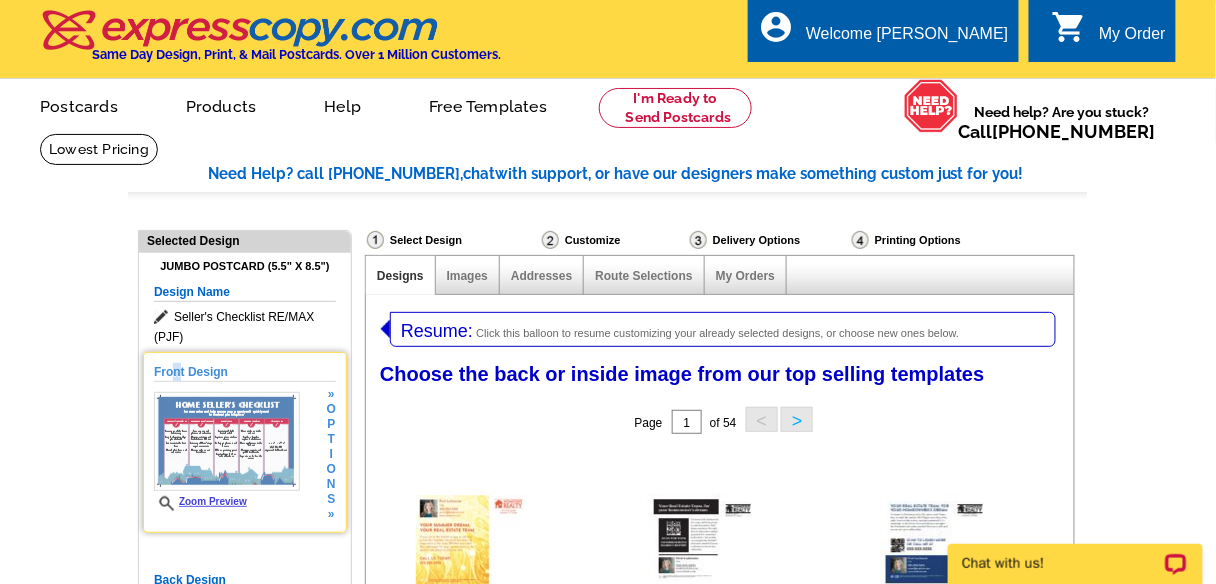 click on "Front Design" at bounding box center (245, 372) 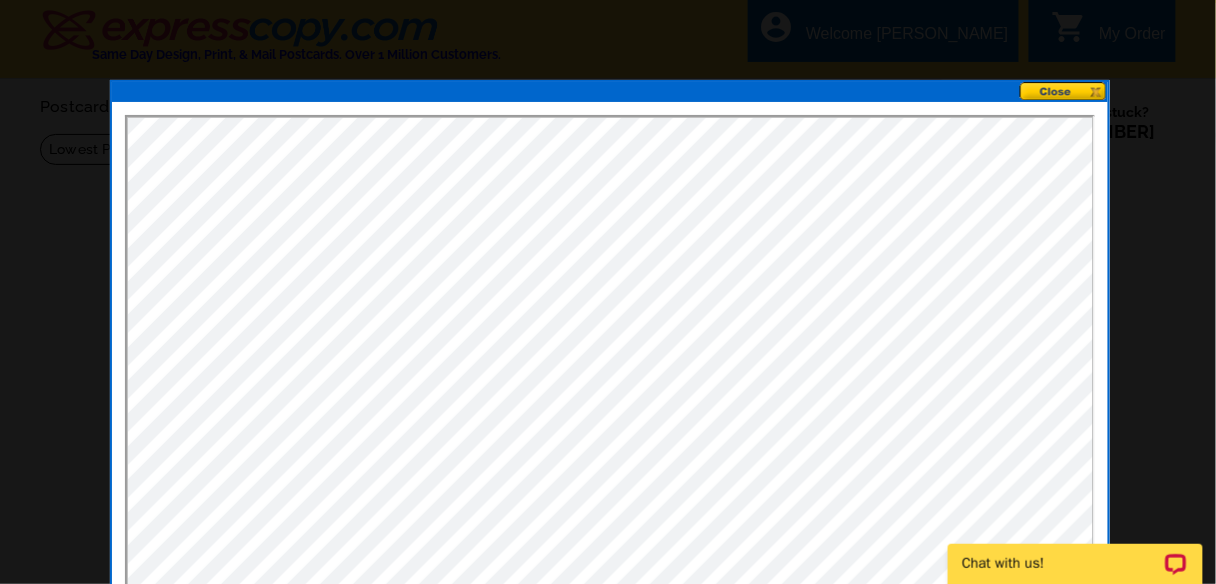 scroll, scrollTop: 0, scrollLeft: 0, axis: both 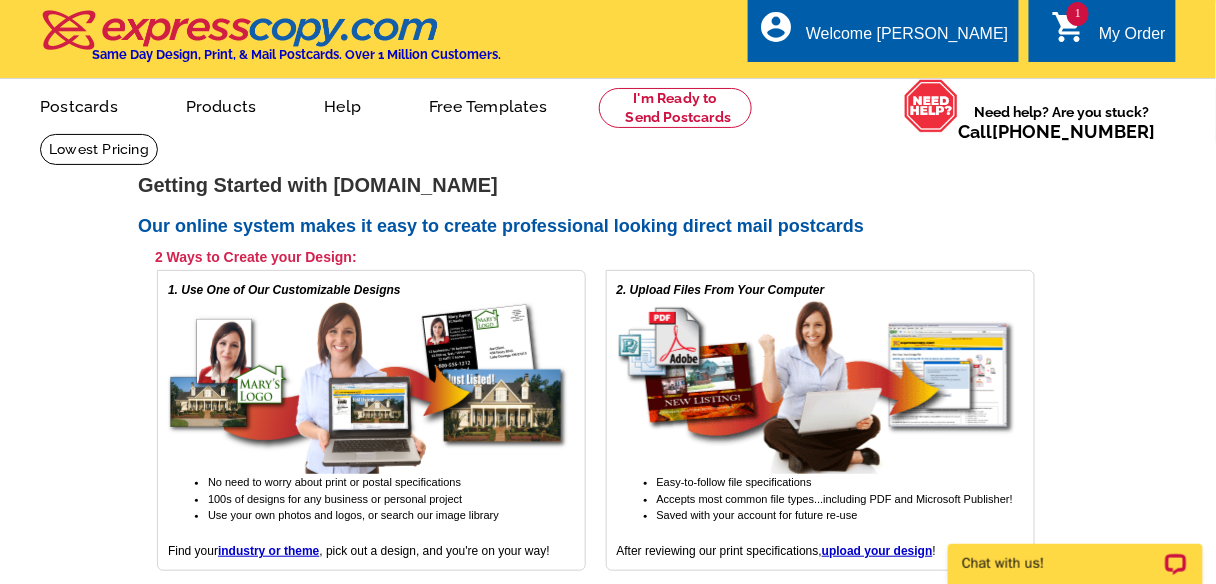 click on "My Order" at bounding box center [1132, 39] 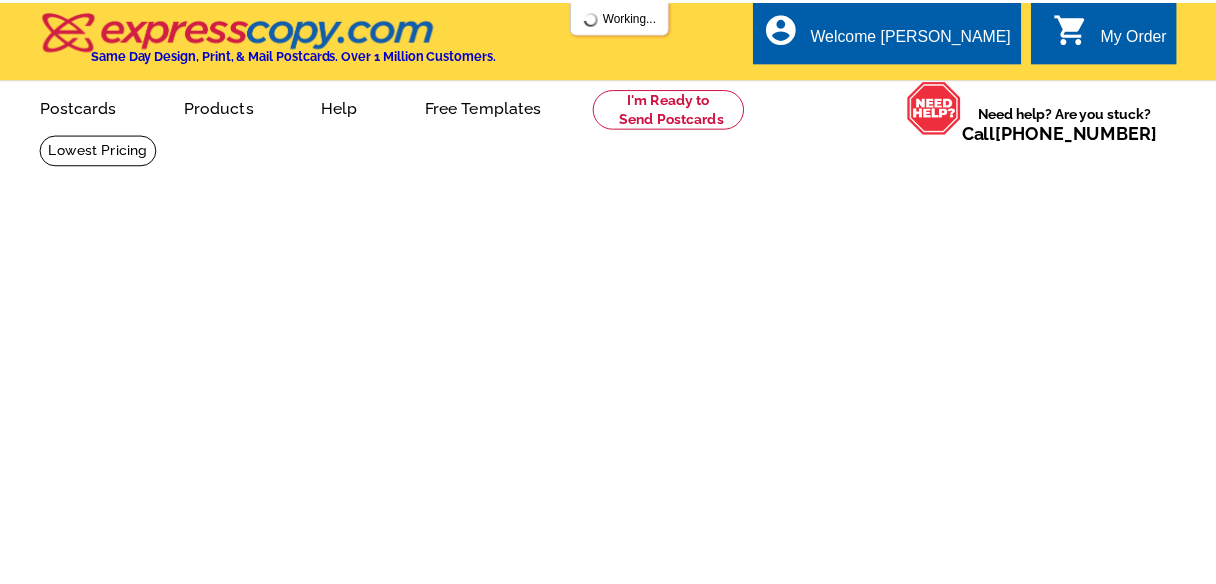 scroll, scrollTop: 0, scrollLeft: 0, axis: both 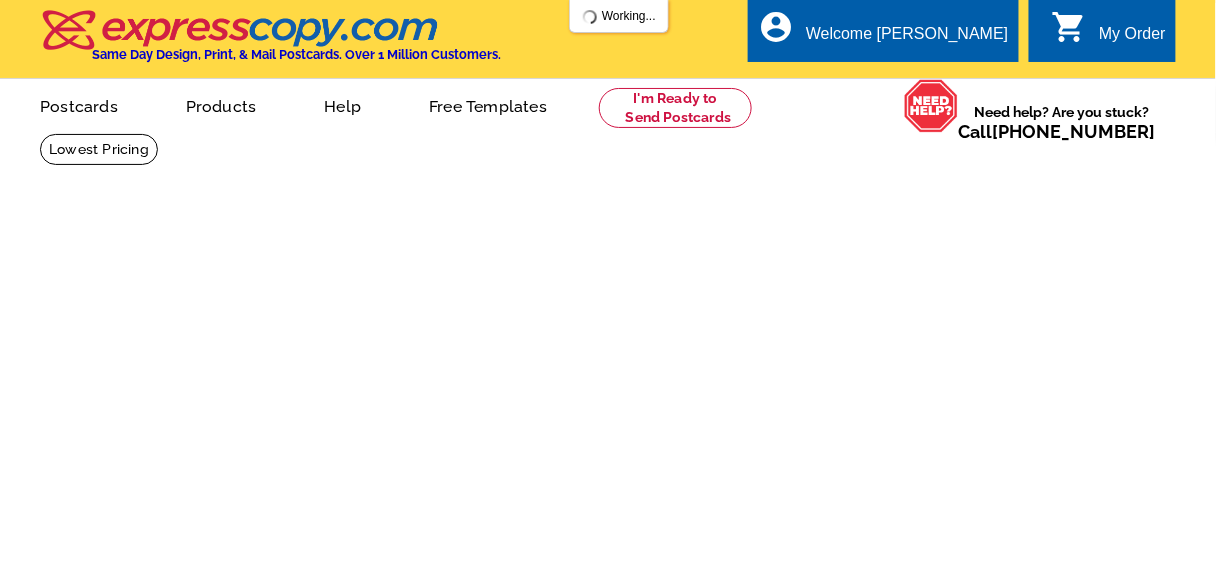select on "1" 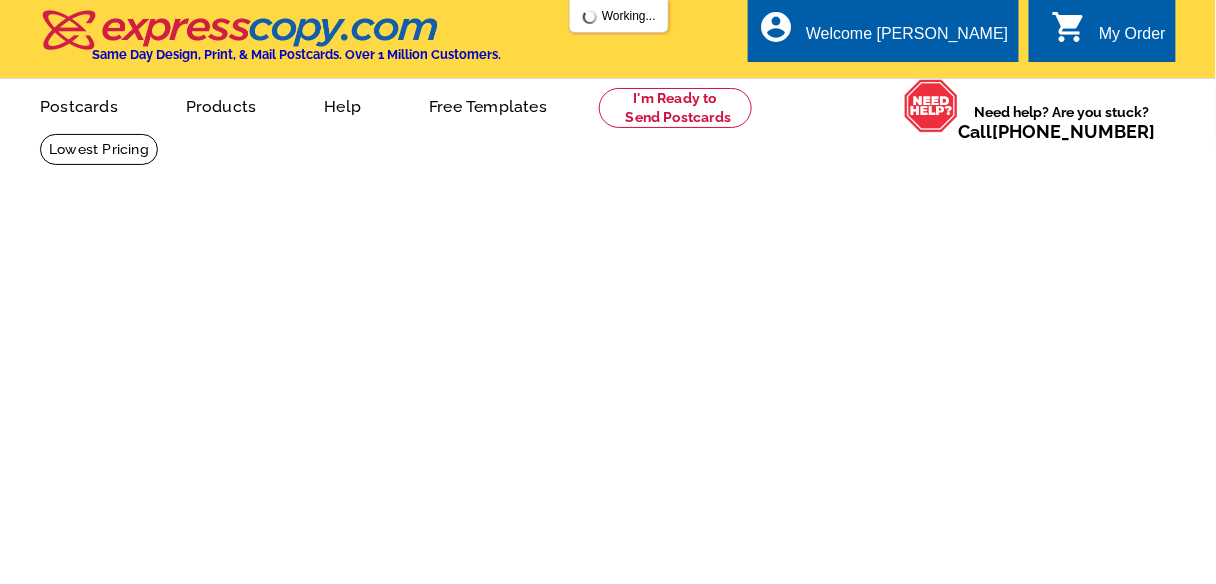 select on "2" 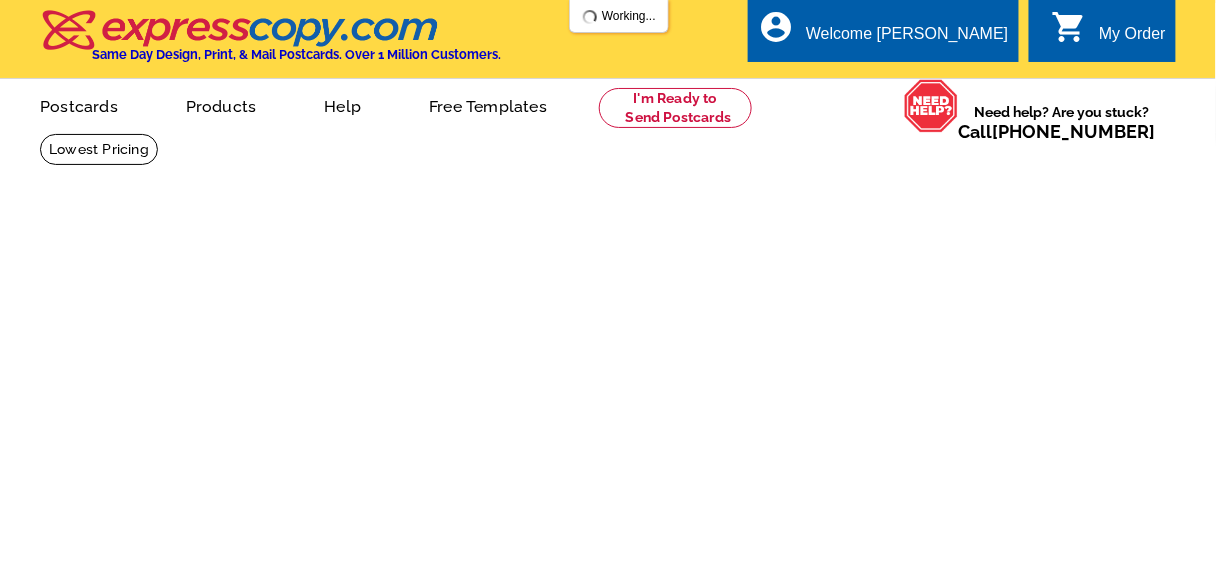select on "back" 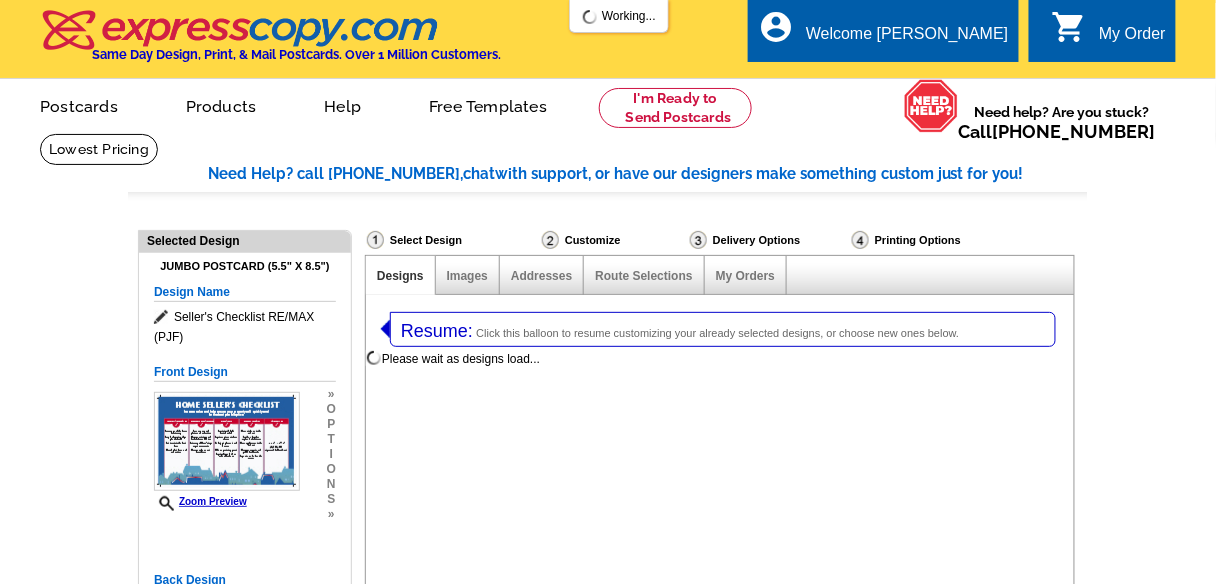 select on "785" 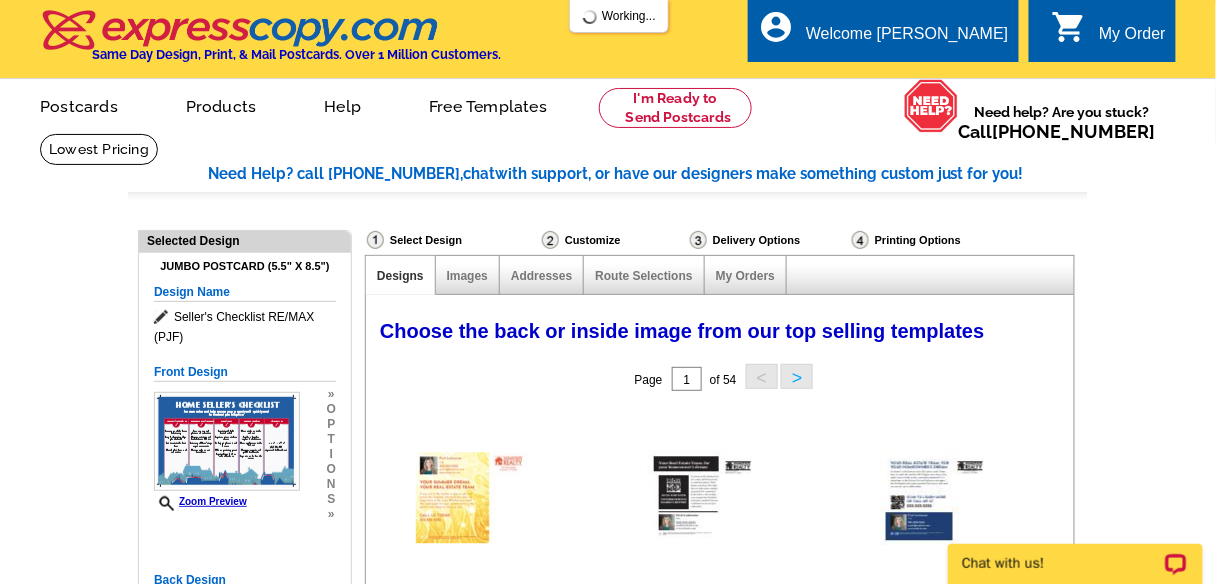 scroll, scrollTop: 0, scrollLeft: 0, axis: both 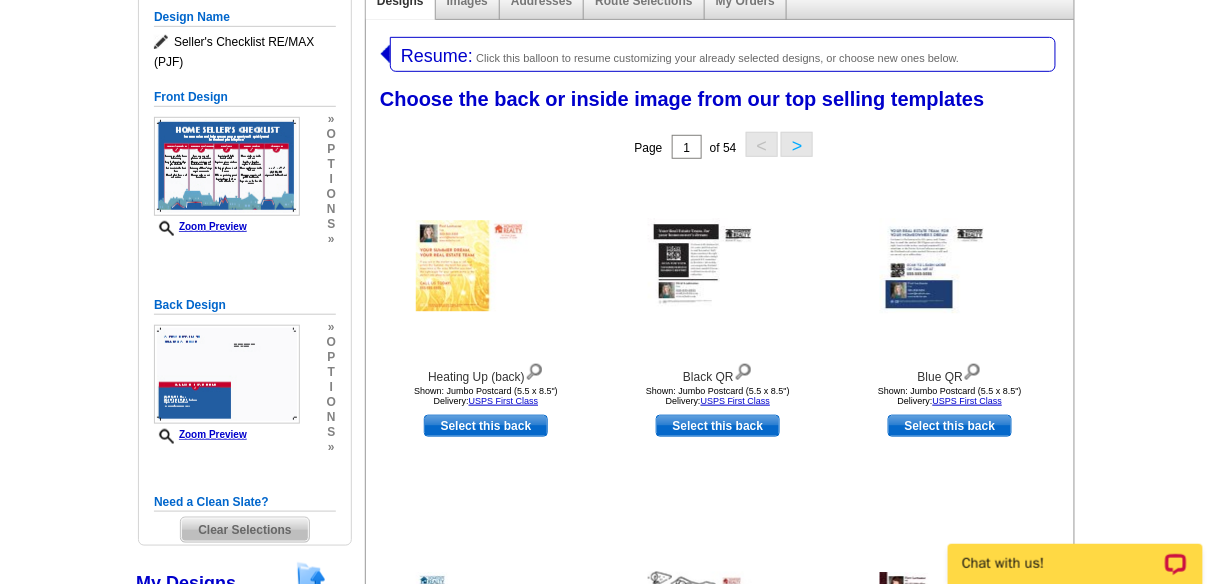 click on "Clear Selections" at bounding box center (244, 530) 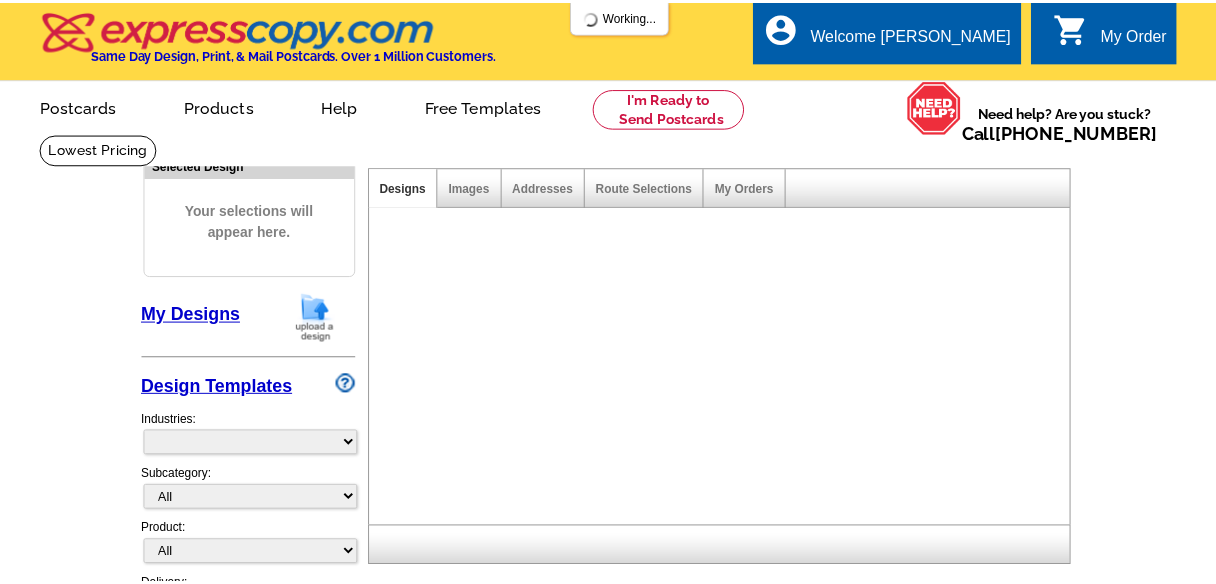 scroll, scrollTop: 0, scrollLeft: 0, axis: both 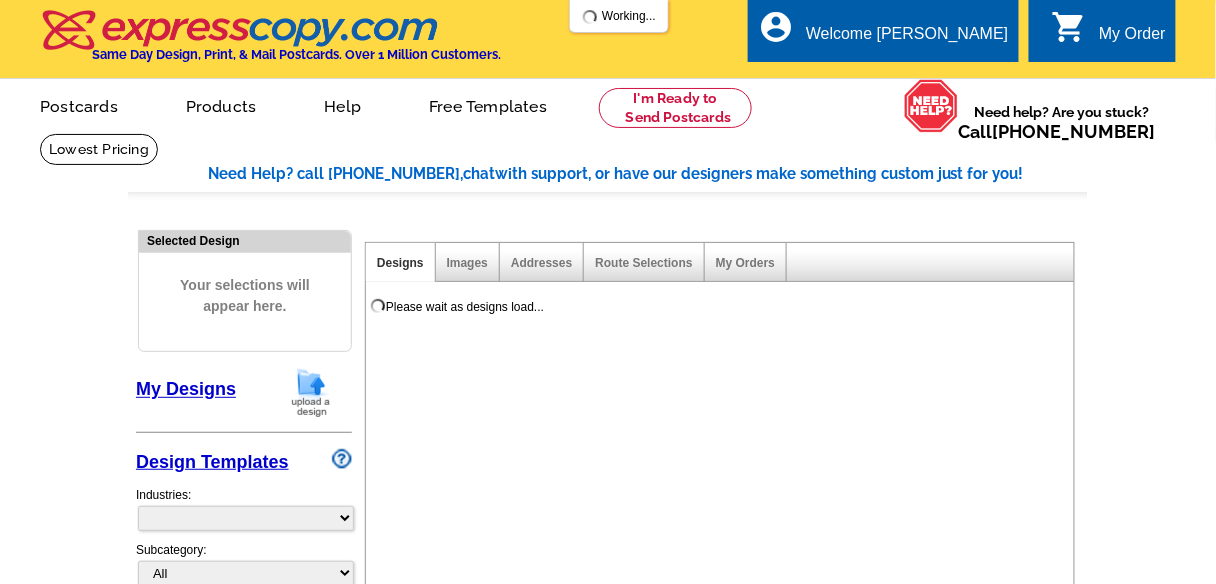 select on "785" 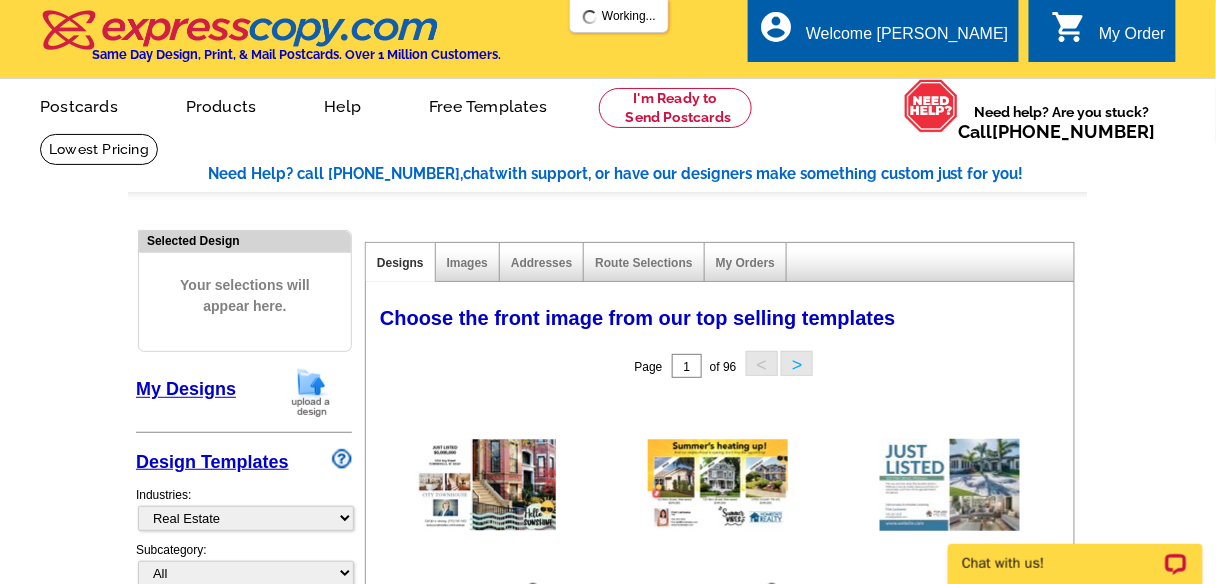 scroll, scrollTop: 0, scrollLeft: 0, axis: both 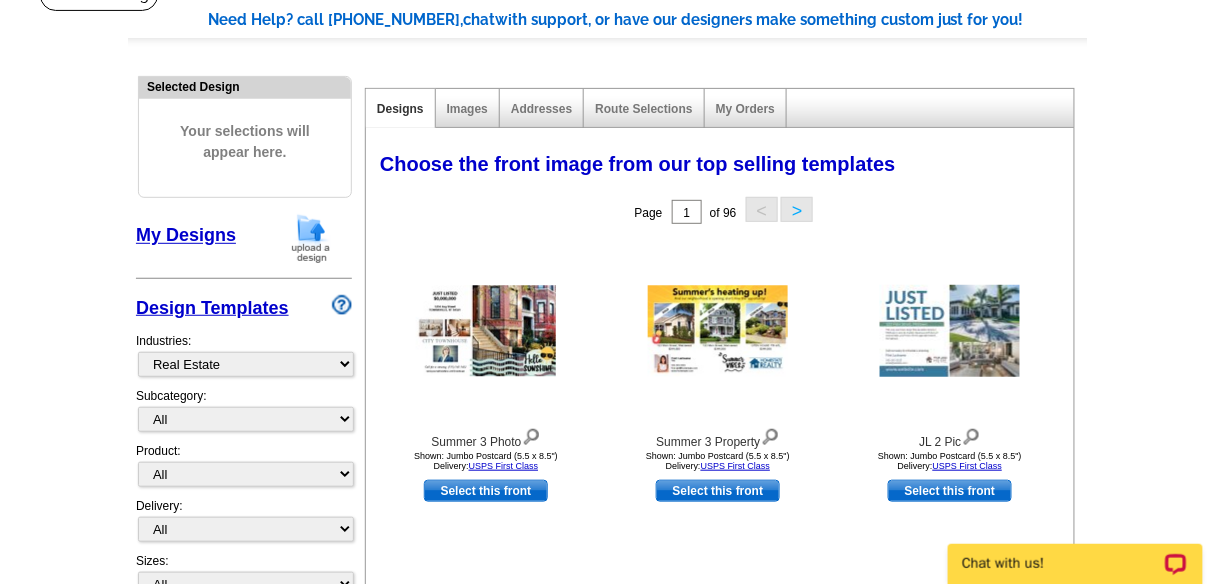 click on "My Designs" at bounding box center [186, 236] 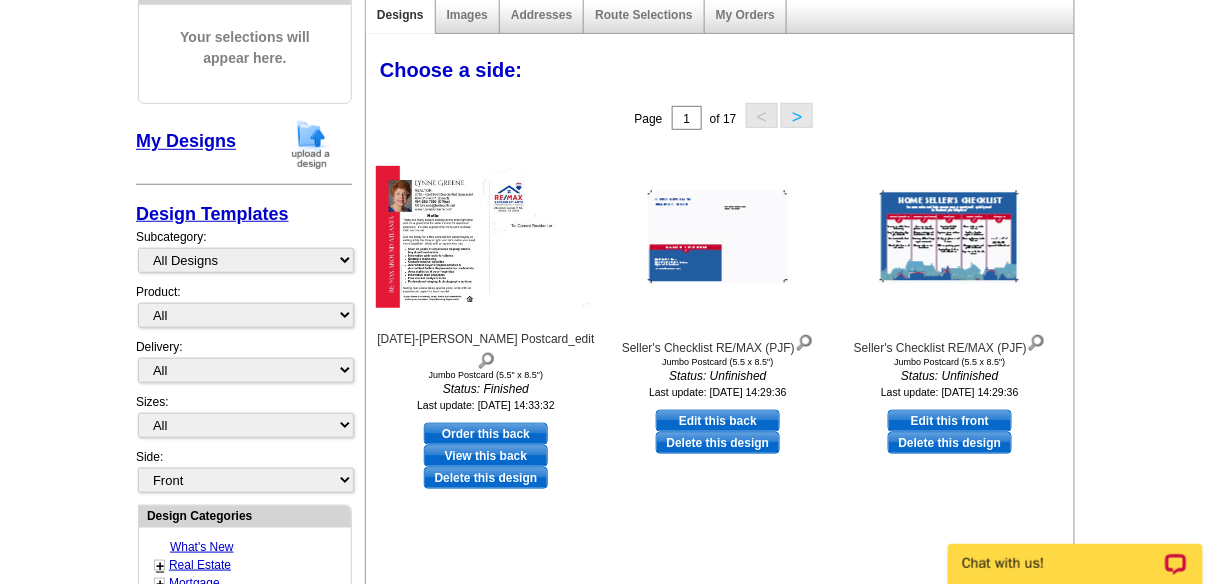 scroll, scrollTop: 298, scrollLeft: 0, axis: vertical 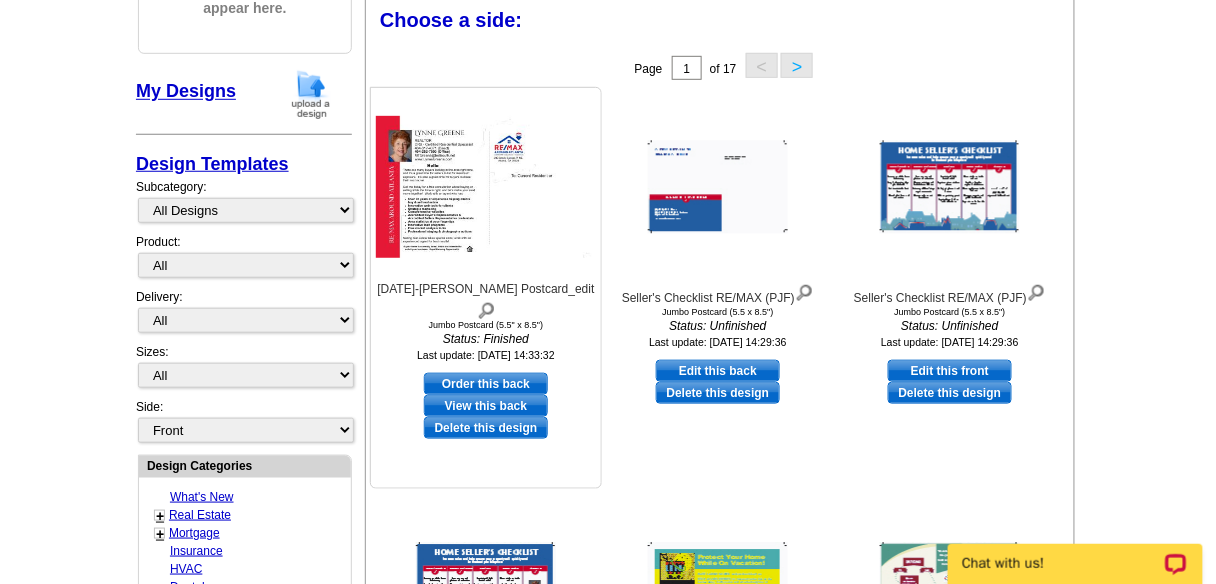click at bounding box center [486, 309] 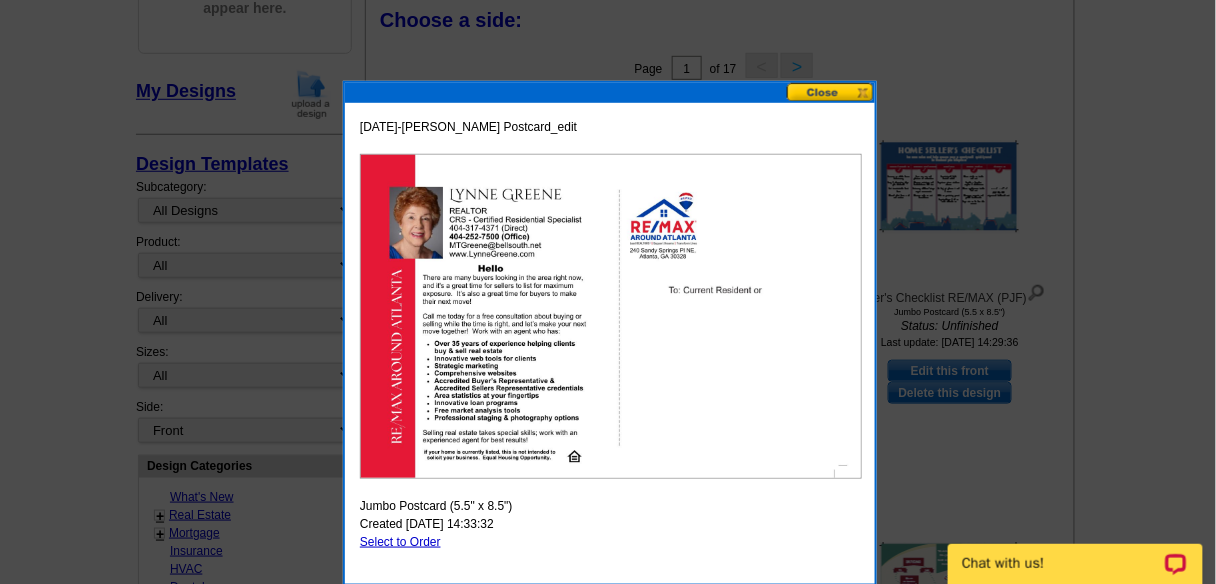 click at bounding box center (831, 92) 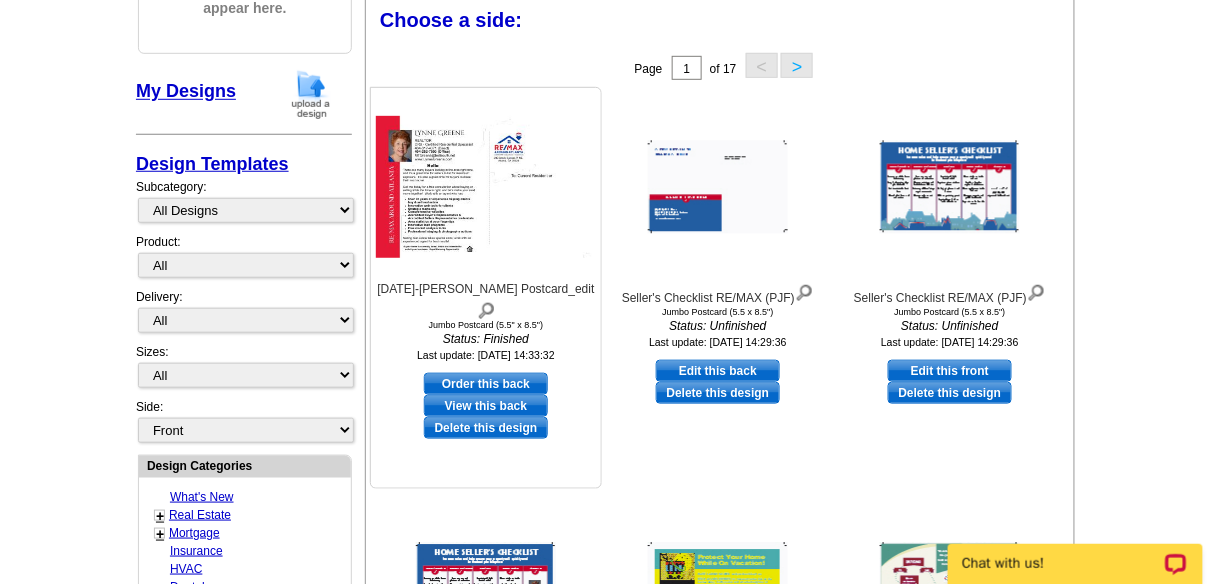 click on "Order this back" at bounding box center [486, 384] 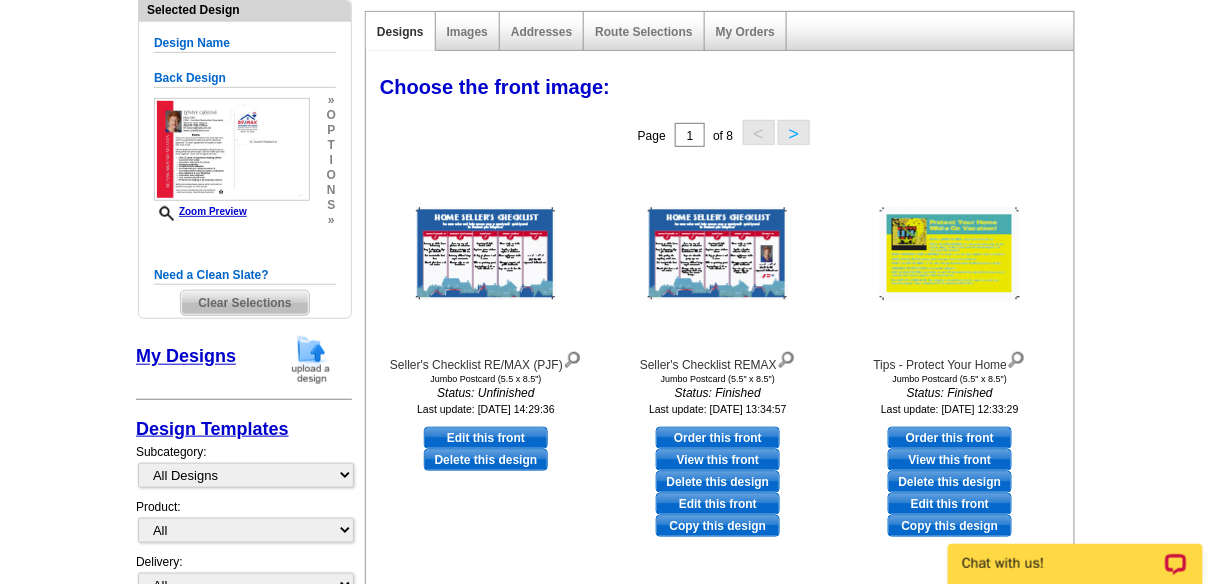 scroll, scrollTop: 218, scrollLeft: 0, axis: vertical 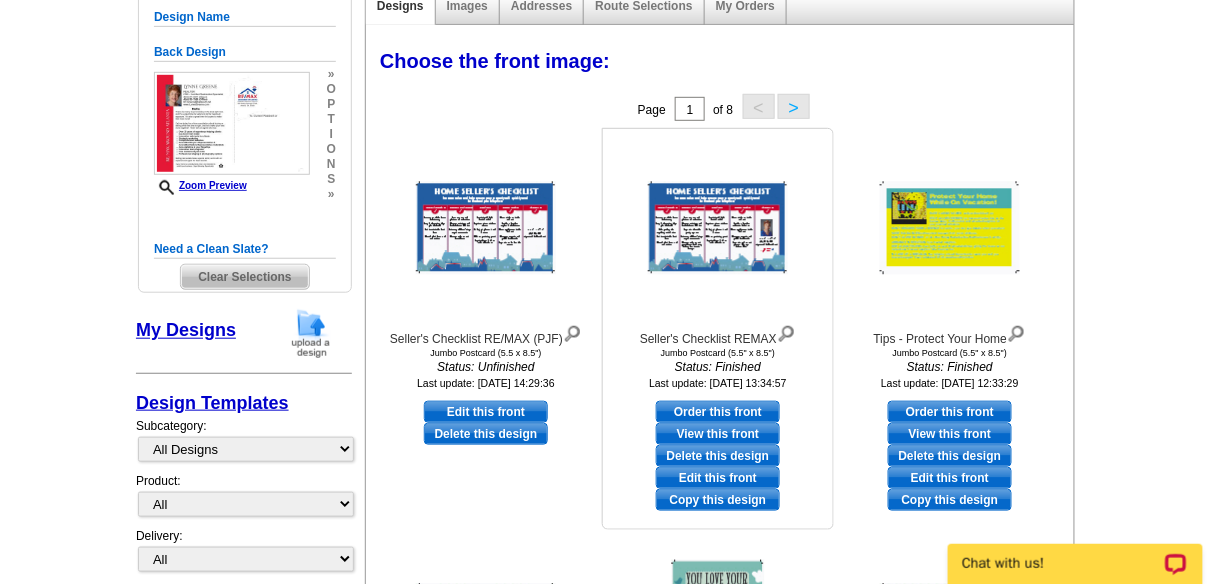 click on "View this front" at bounding box center (718, 434) 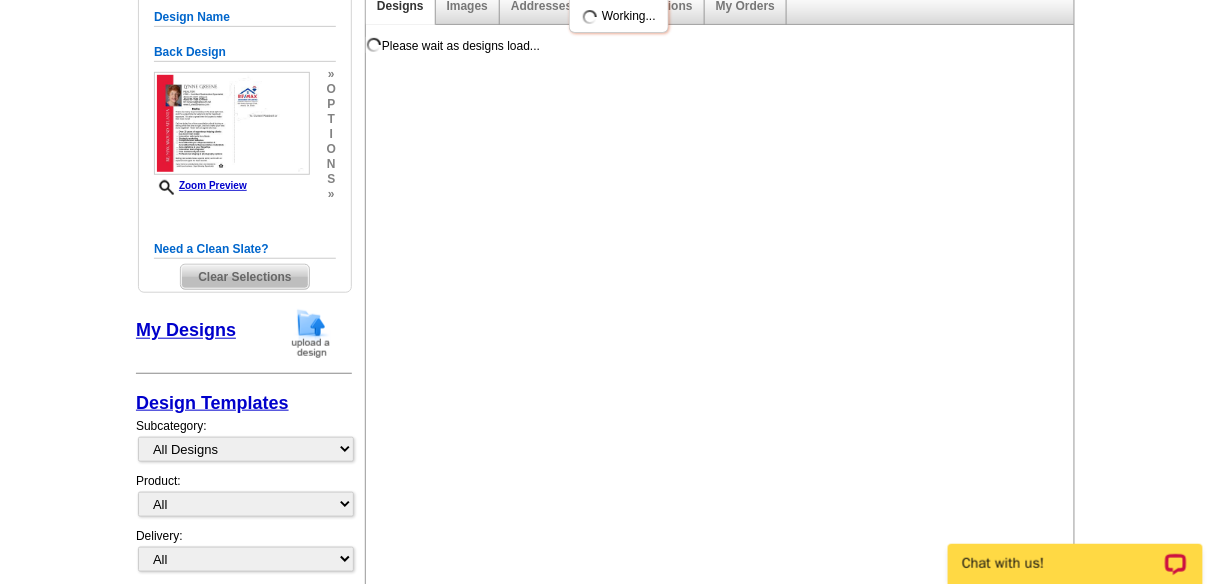 scroll, scrollTop: 0, scrollLeft: 0, axis: both 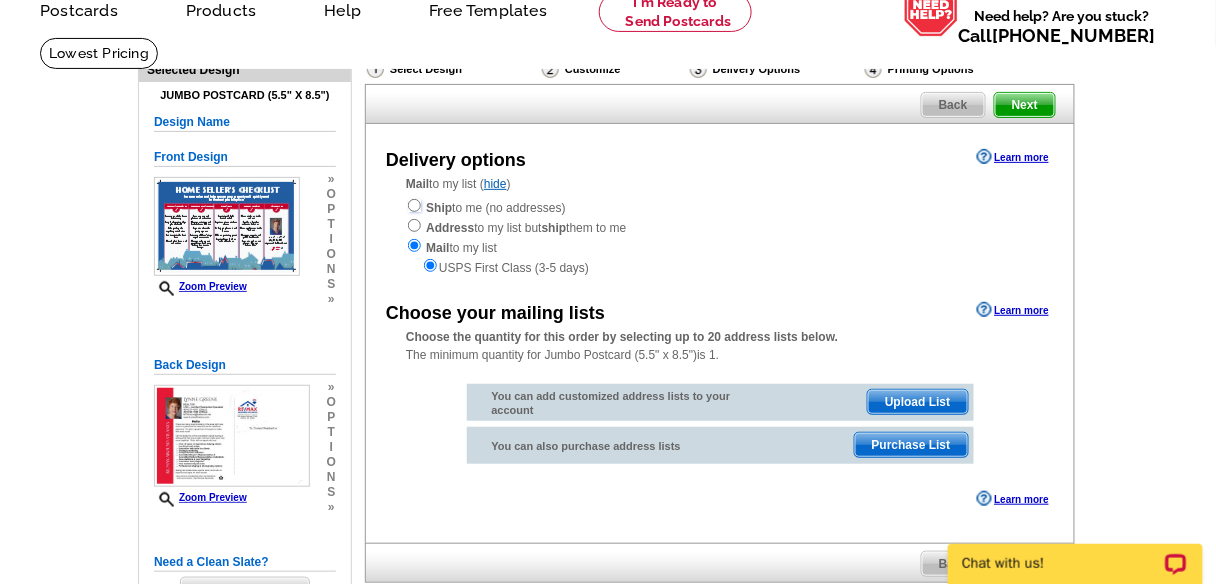click at bounding box center (414, 205) 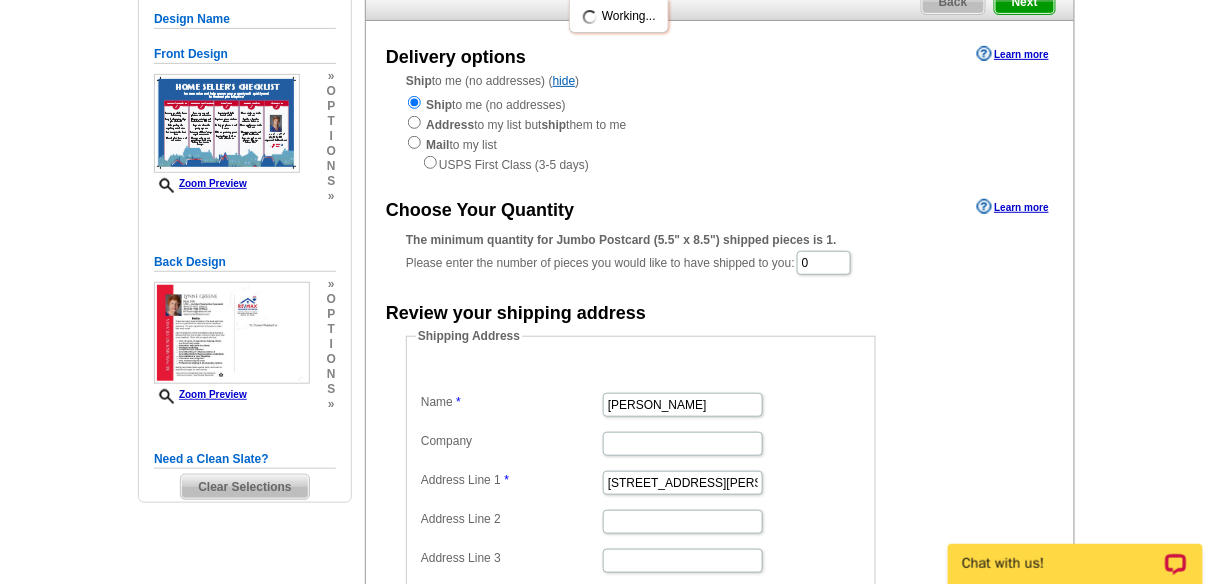 scroll, scrollTop: 192, scrollLeft: 0, axis: vertical 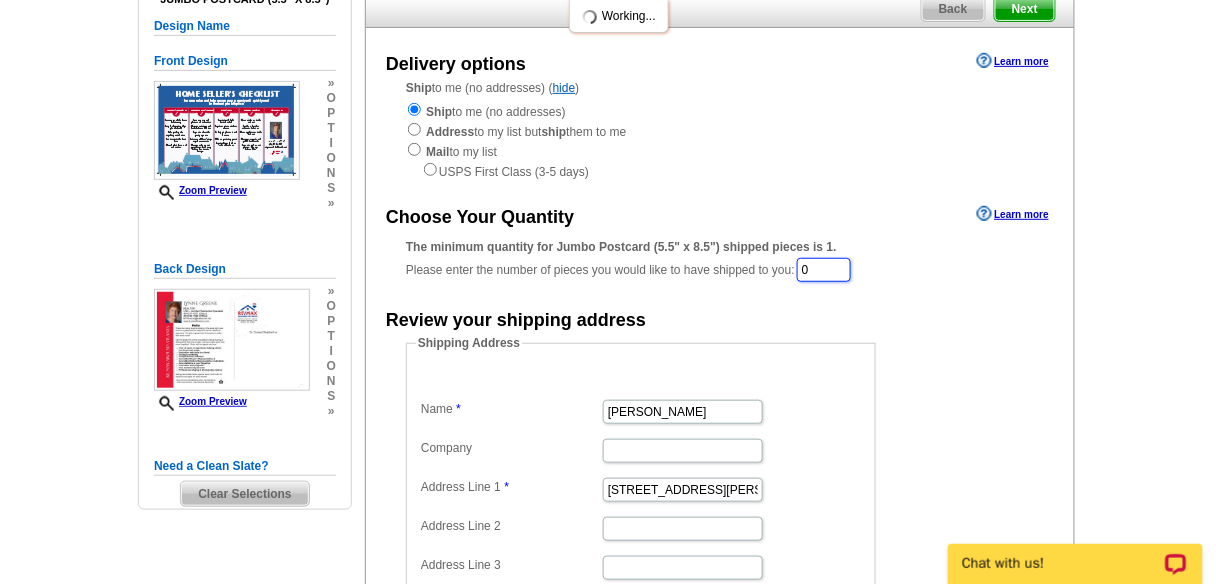 click on "0" at bounding box center (824, 270) 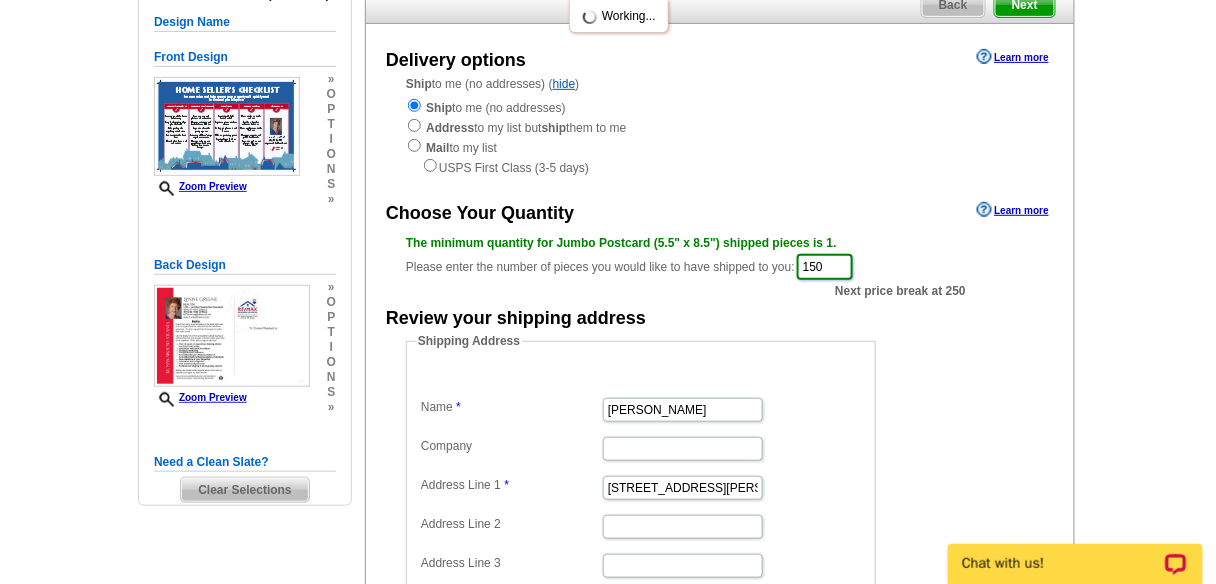 scroll, scrollTop: 219, scrollLeft: 0, axis: vertical 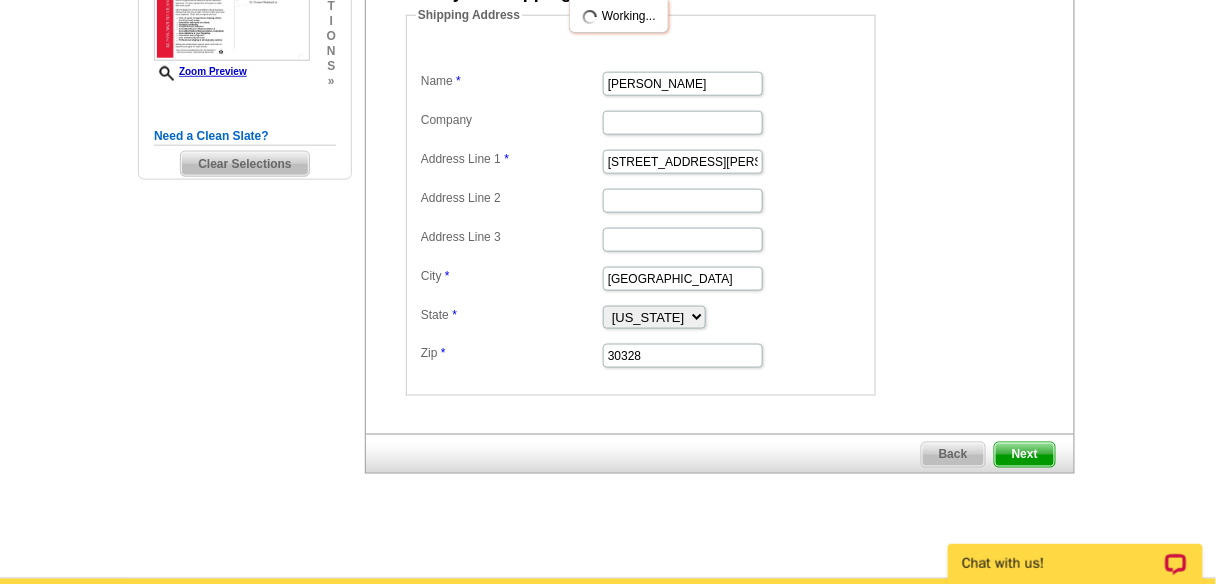type on "150" 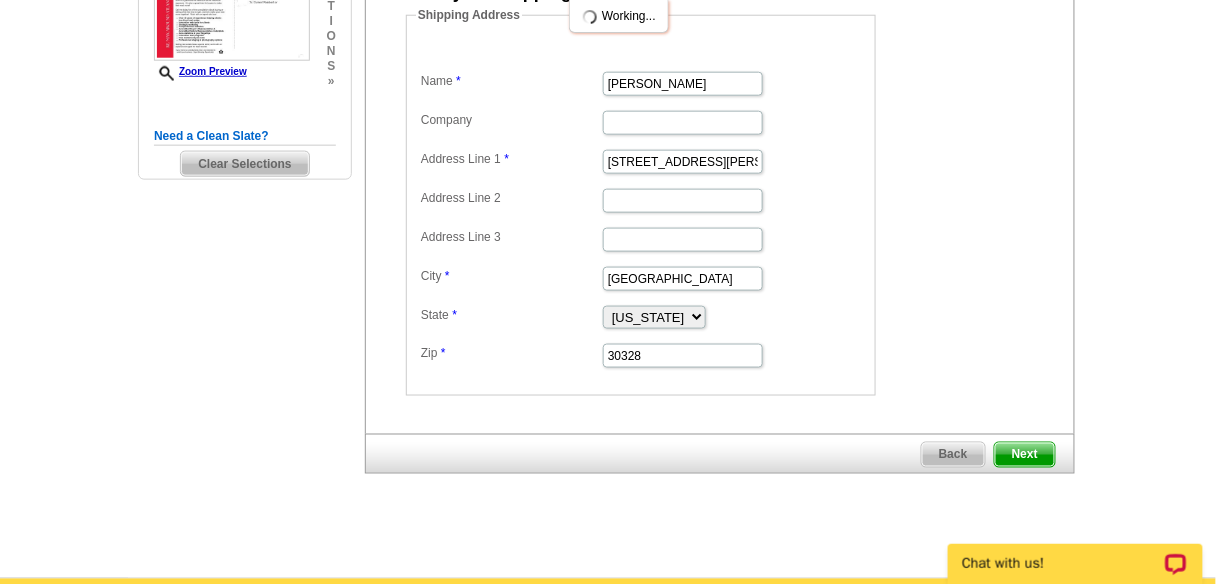 click on "Next" at bounding box center [1025, 455] 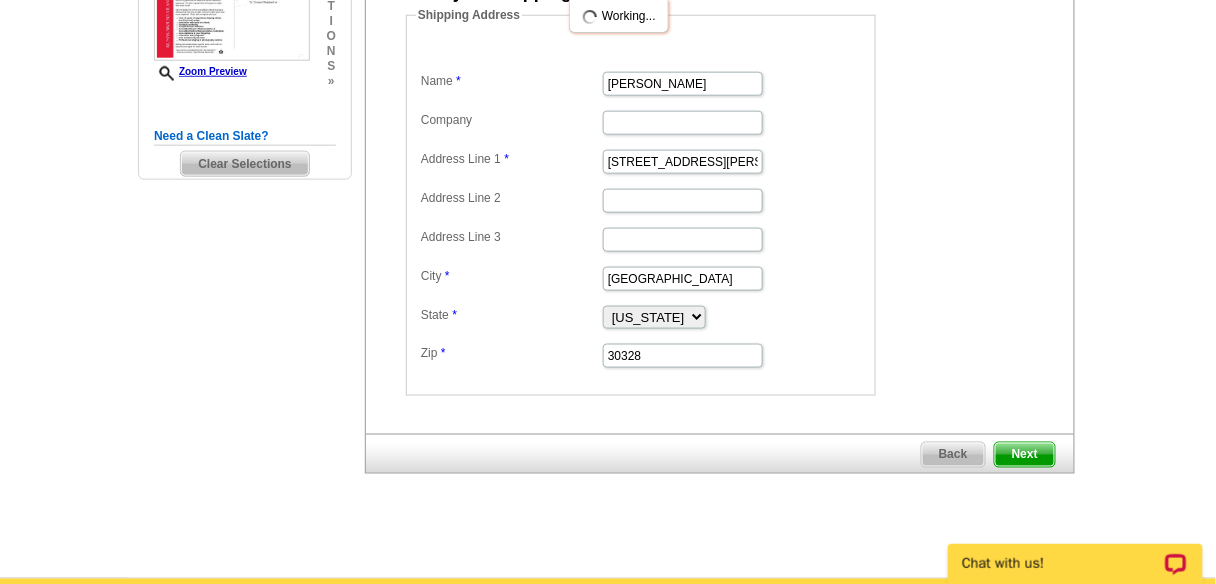 scroll, scrollTop: 0, scrollLeft: 0, axis: both 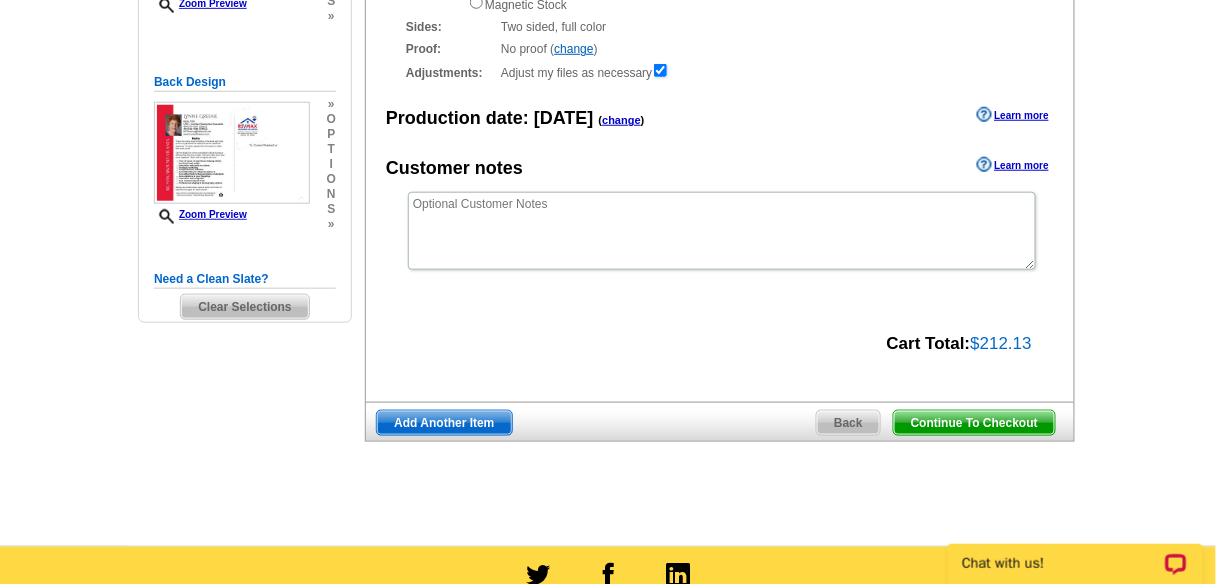 click on "Add Another Item" at bounding box center (444, 423) 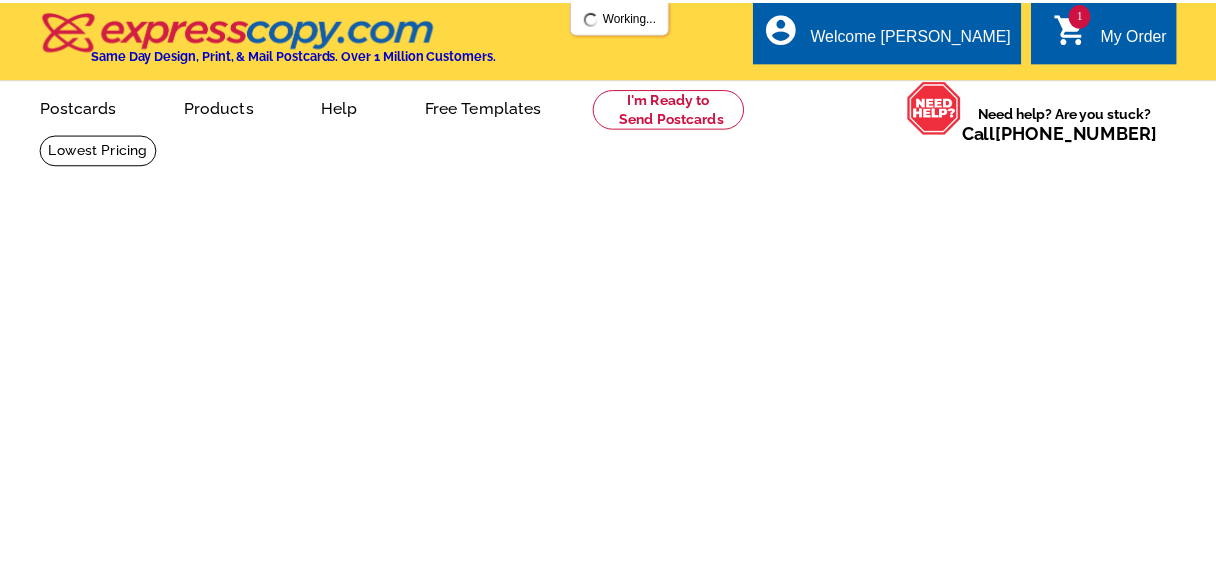 scroll, scrollTop: 0, scrollLeft: 0, axis: both 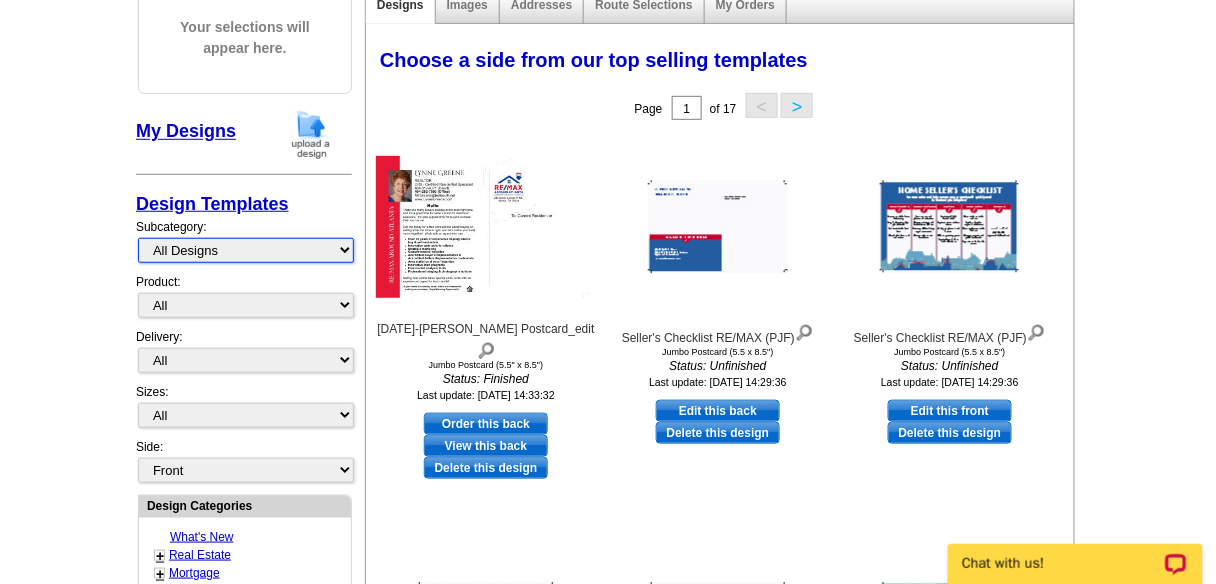 click on "All Designs Finished Designs Unfinished Designs" at bounding box center [246, 250] 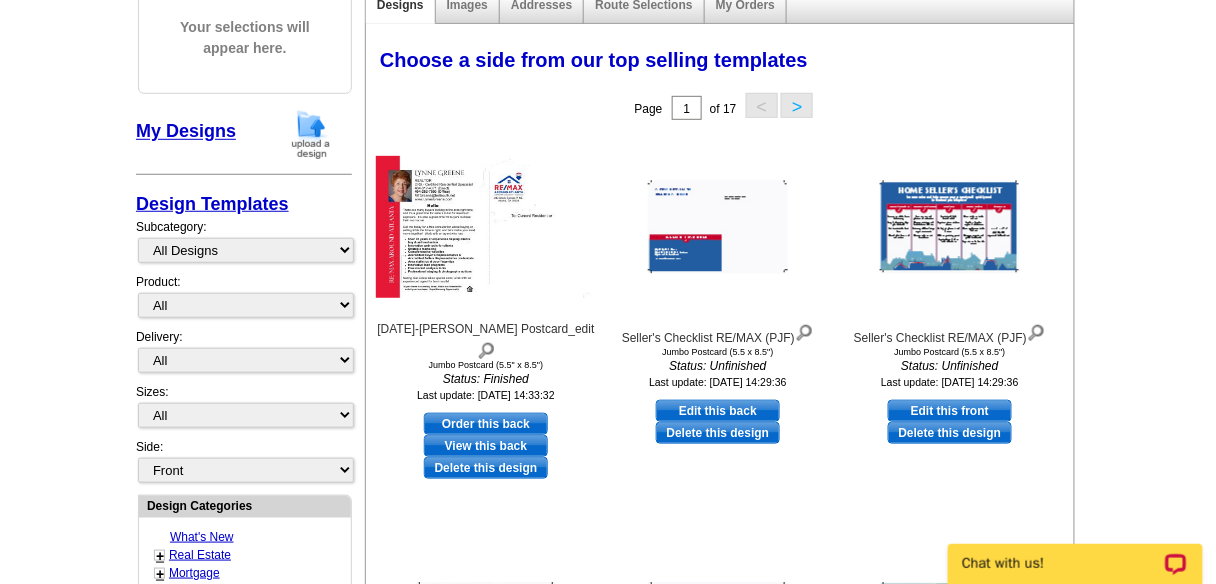 click on "Need Help? call 800-260-5887,  chat  with support, or have our designers make something custom just for you!
Got it, no need for the selection guide next time.
Show Results
Selected Design
Your selections will appear here.
My Designs
Design Templates
Industries:
What's New Real Estate Mortgage Insurance HVAC Dental Solar EDDM - NEW! Calendar Postcards Arts & Entertainment Assisted Living Automotive All" at bounding box center [608, 586] 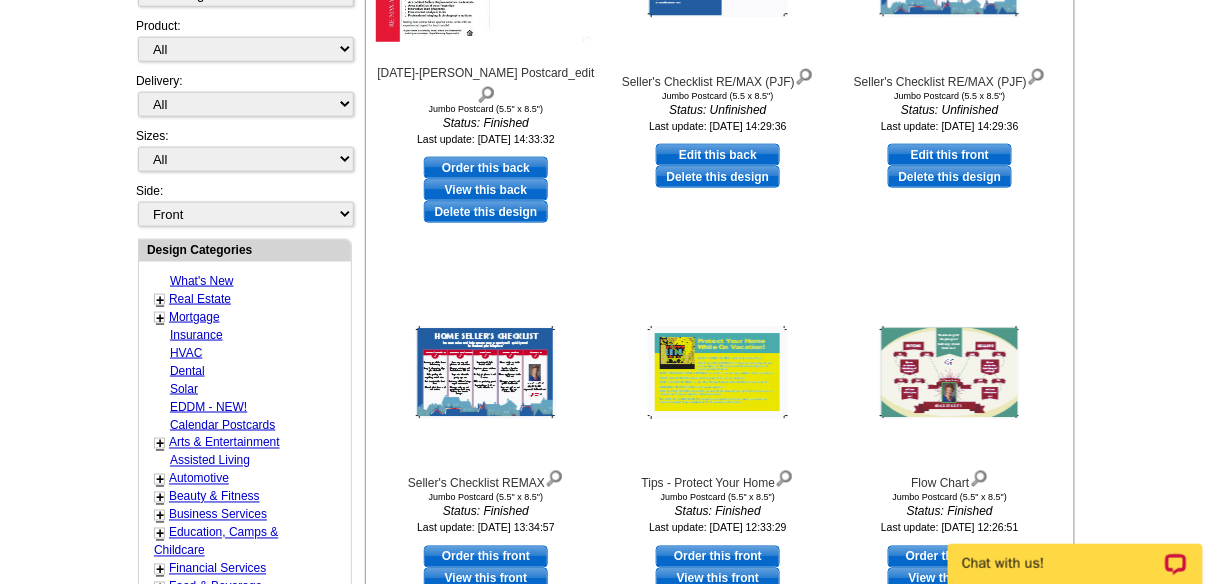 scroll, scrollTop: 512, scrollLeft: 0, axis: vertical 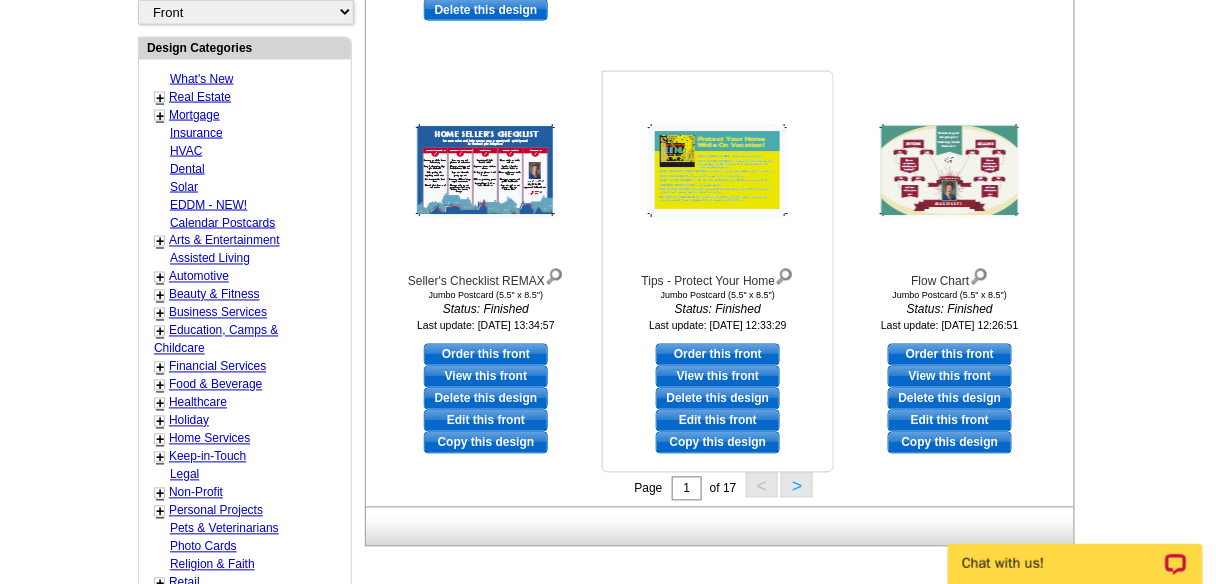 click on "Order this front" at bounding box center (718, 355) 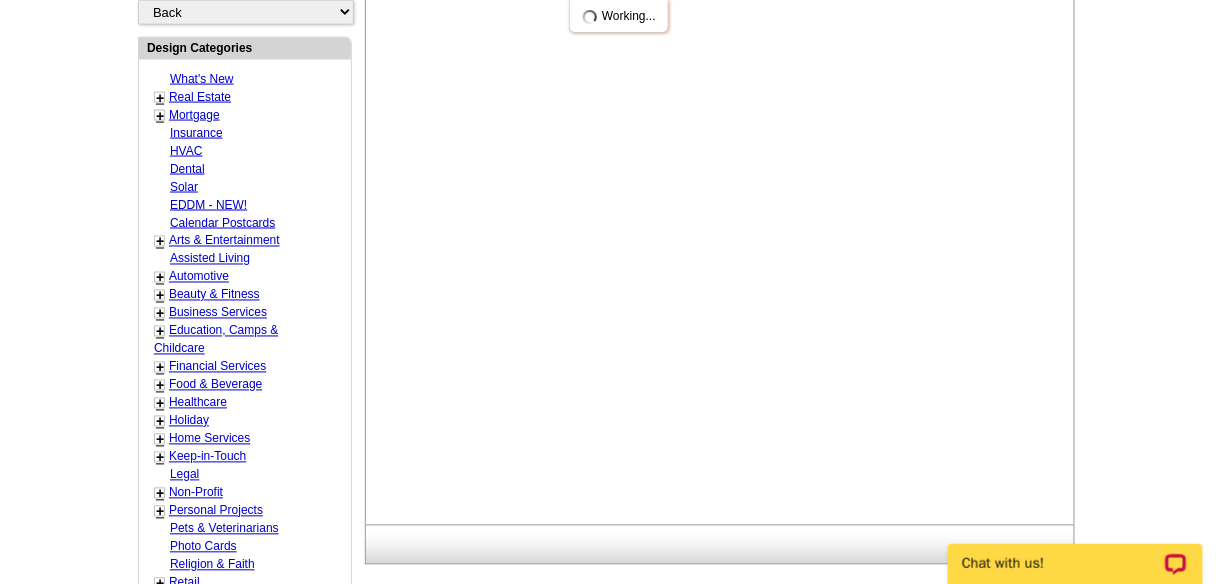 scroll, scrollTop: 0, scrollLeft: 0, axis: both 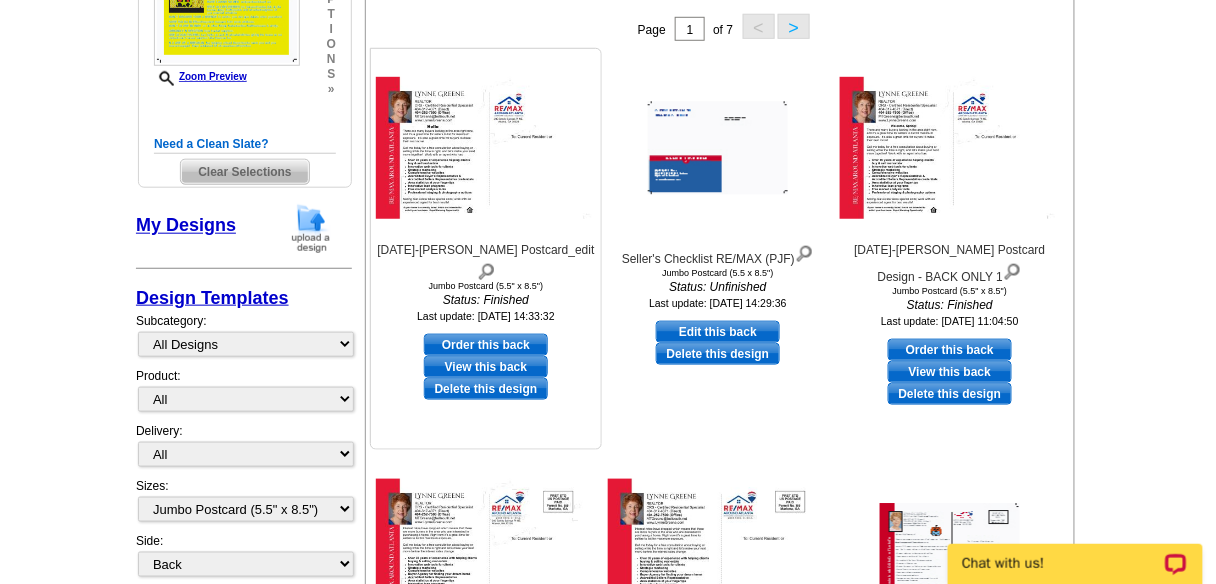 click on "Order this back" at bounding box center (486, 345) 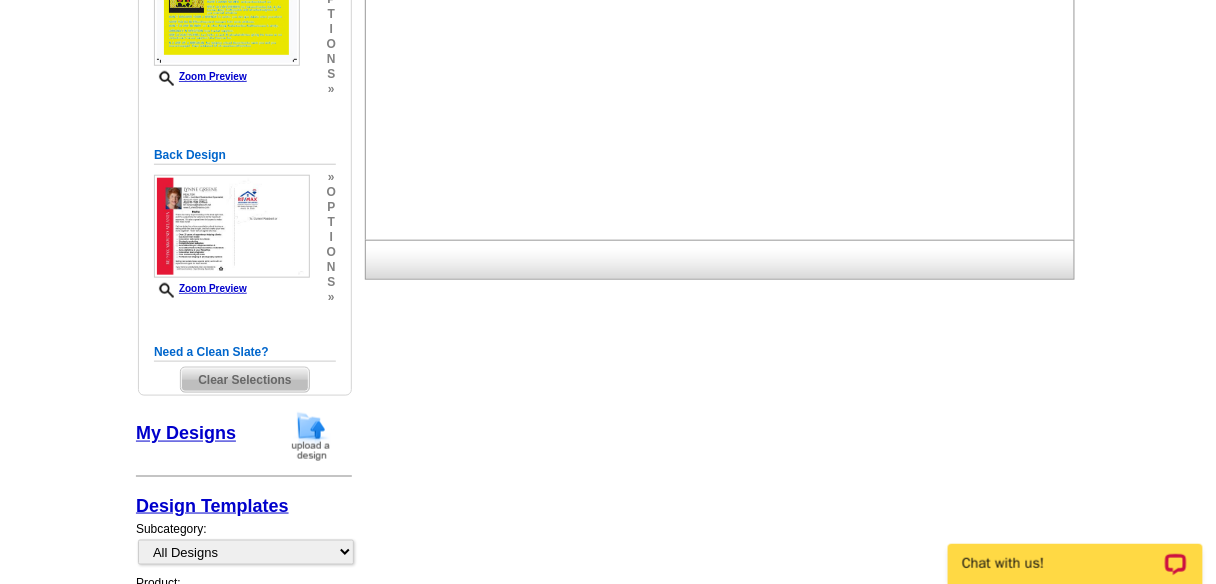 scroll, scrollTop: 0, scrollLeft: 0, axis: both 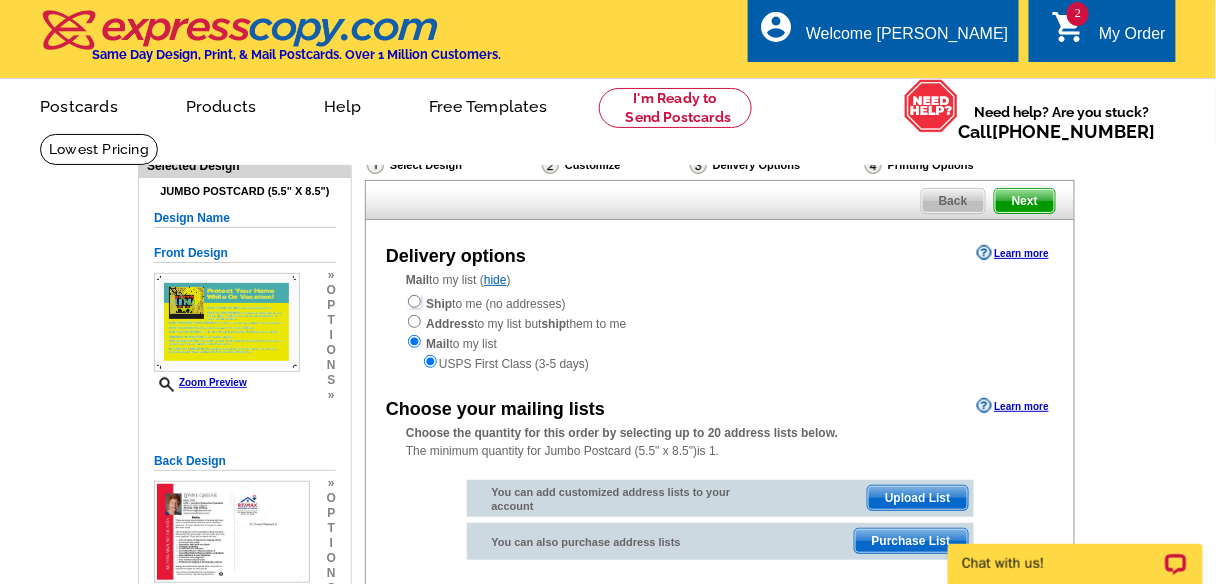 click at bounding box center [414, 301] 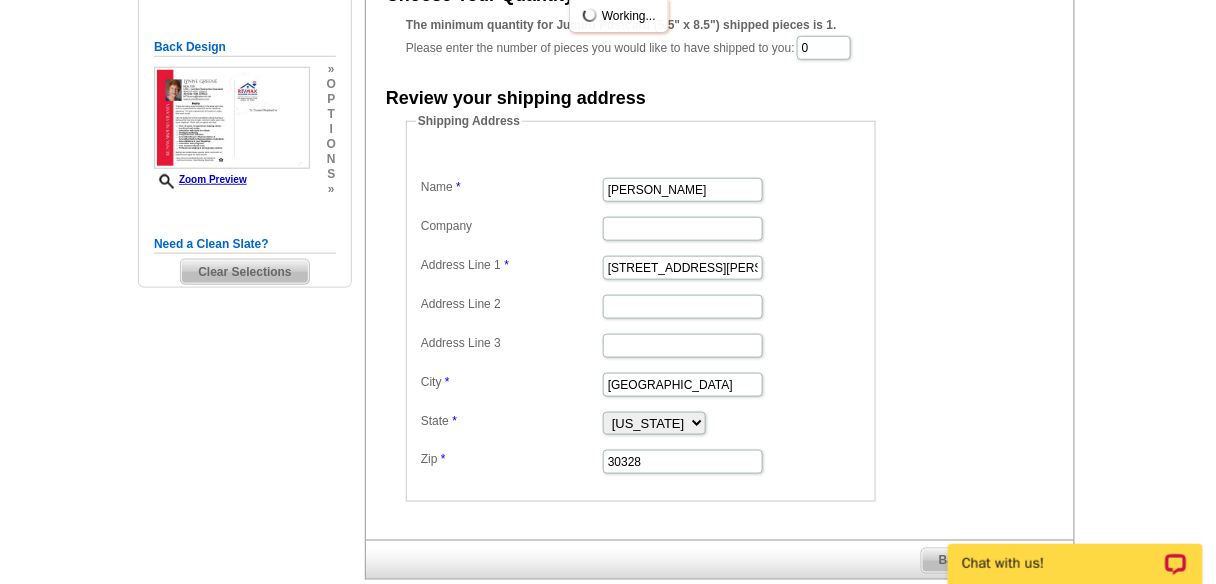 scroll, scrollTop: 380, scrollLeft: 0, axis: vertical 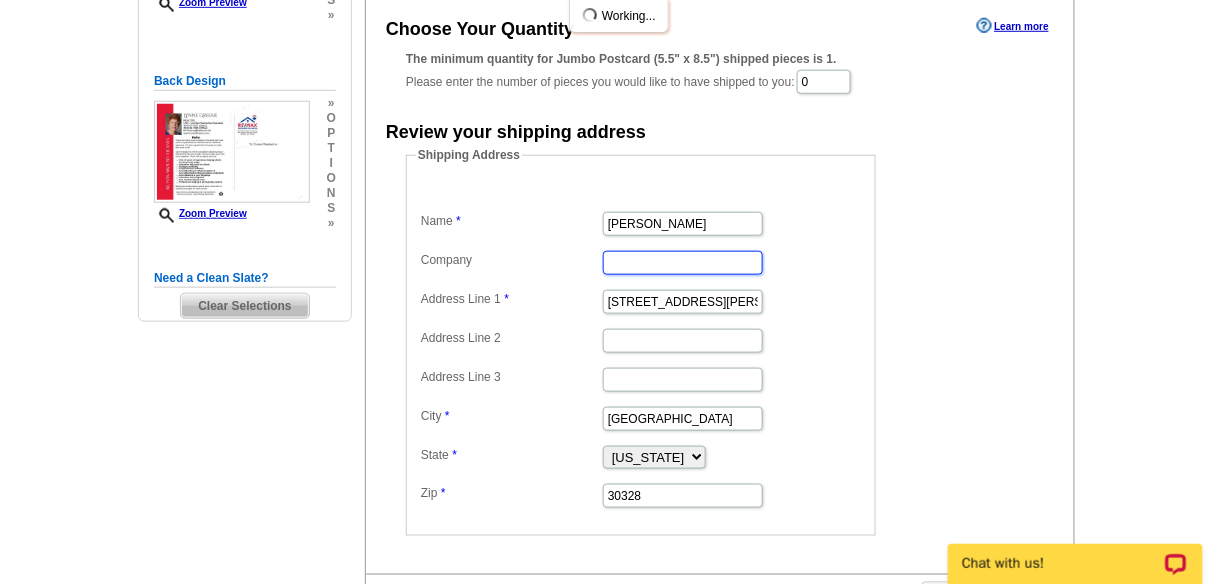 click on "Company" at bounding box center (683, 263) 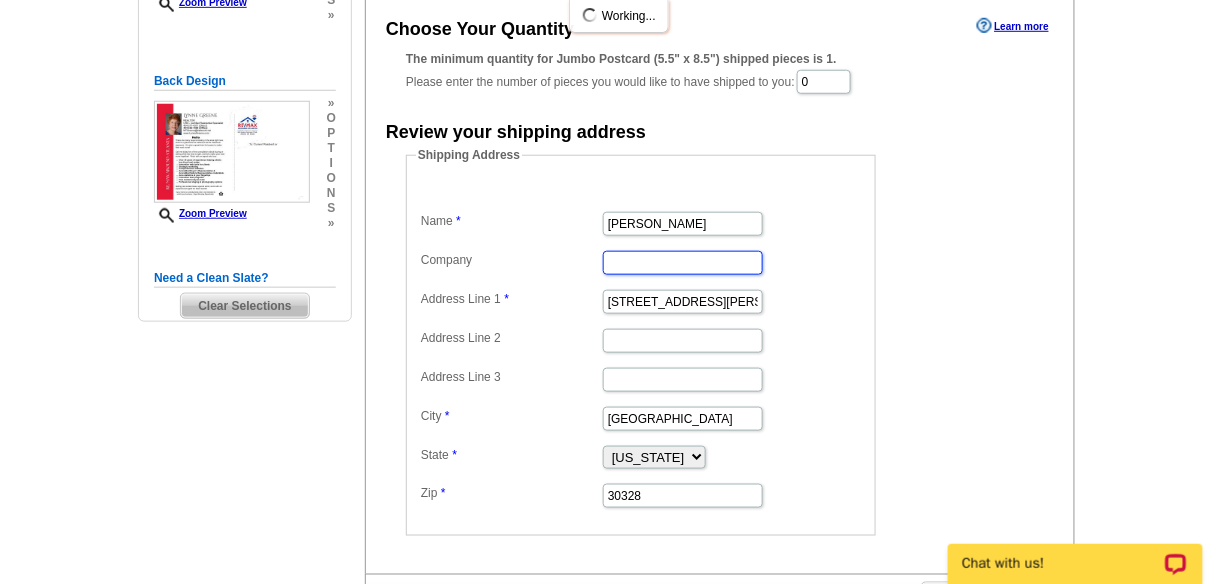 type on "RE/MAX Around [GEOGRAPHIC_DATA]" 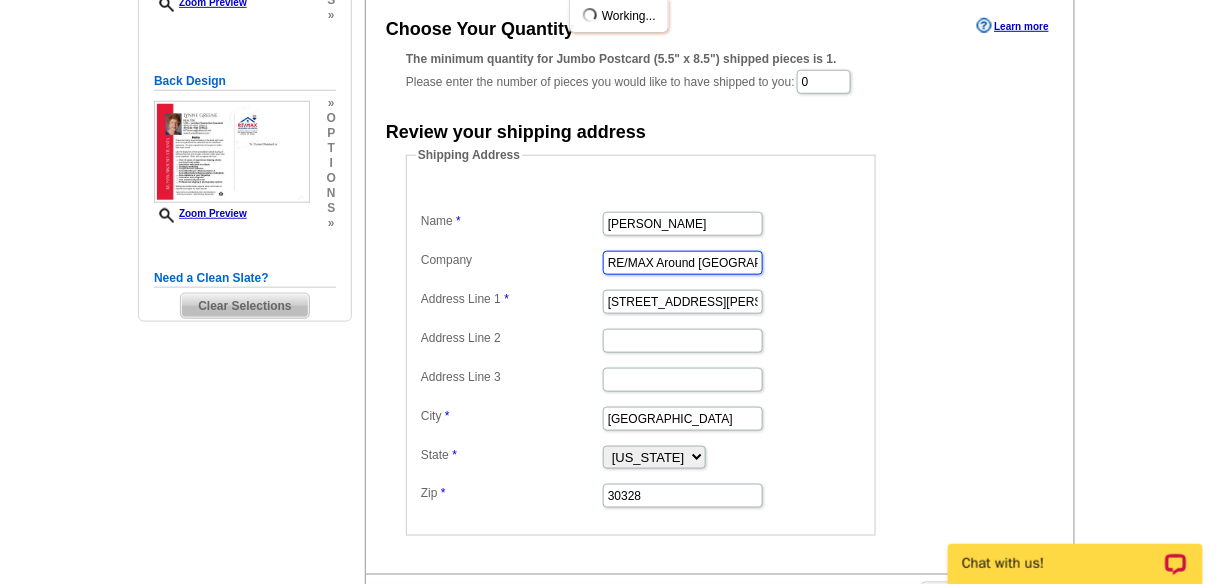 type on "[GEOGRAPHIC_DATA]" 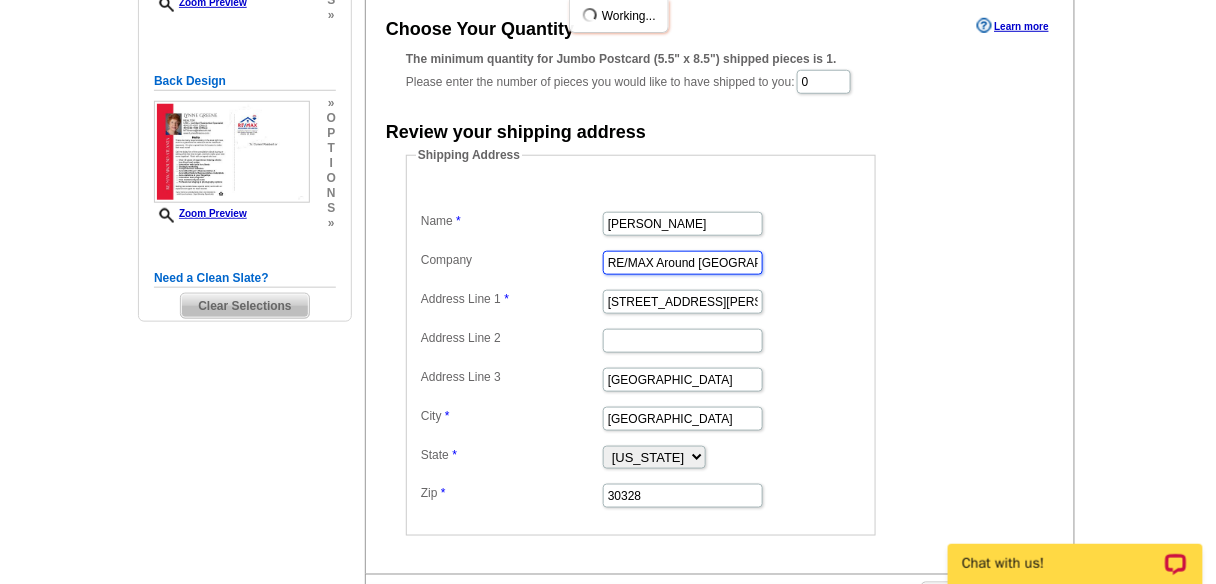 scroll, scrollTop: 0, scrollLeft: 0, axis: both 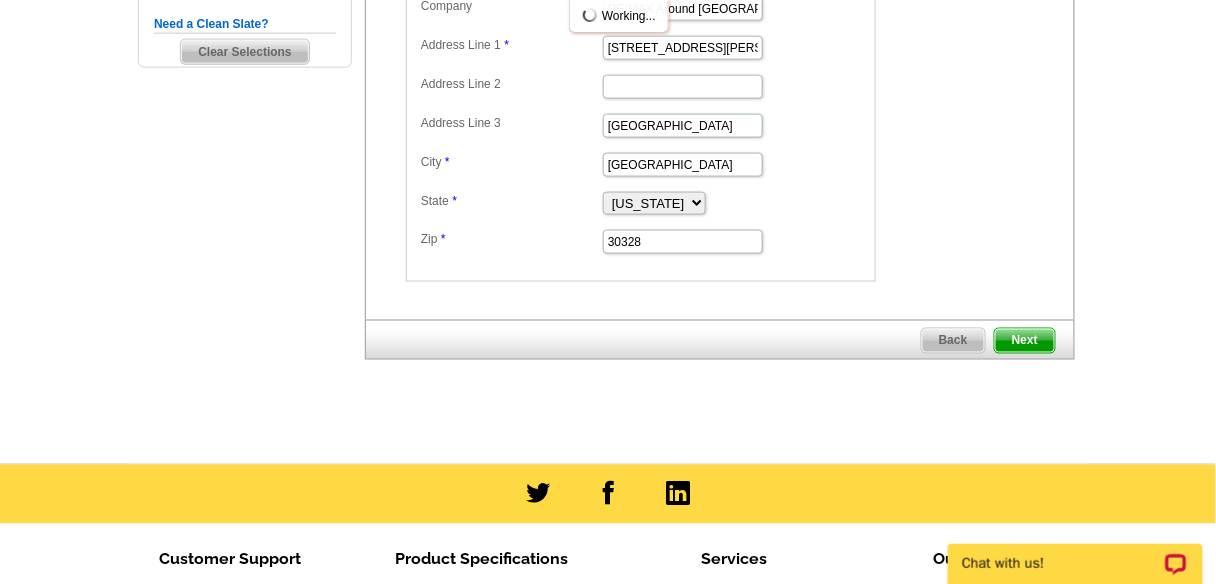 click on "Next" at bounding box center [1025, 341] 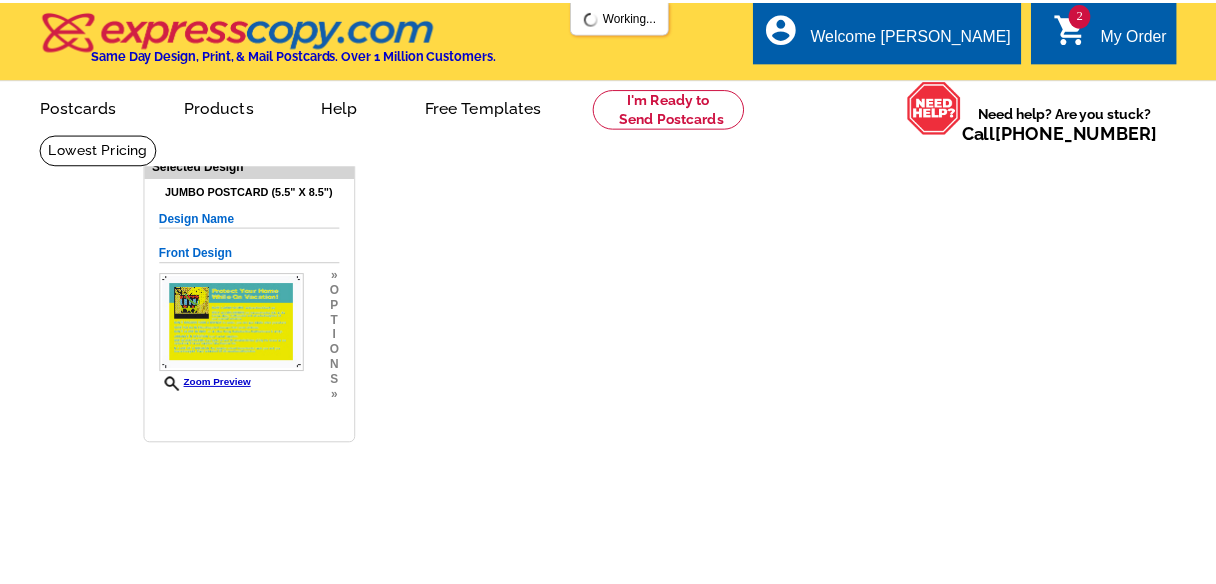 scroll, scrollTop: 0, scrollLeft: 0, axis: both 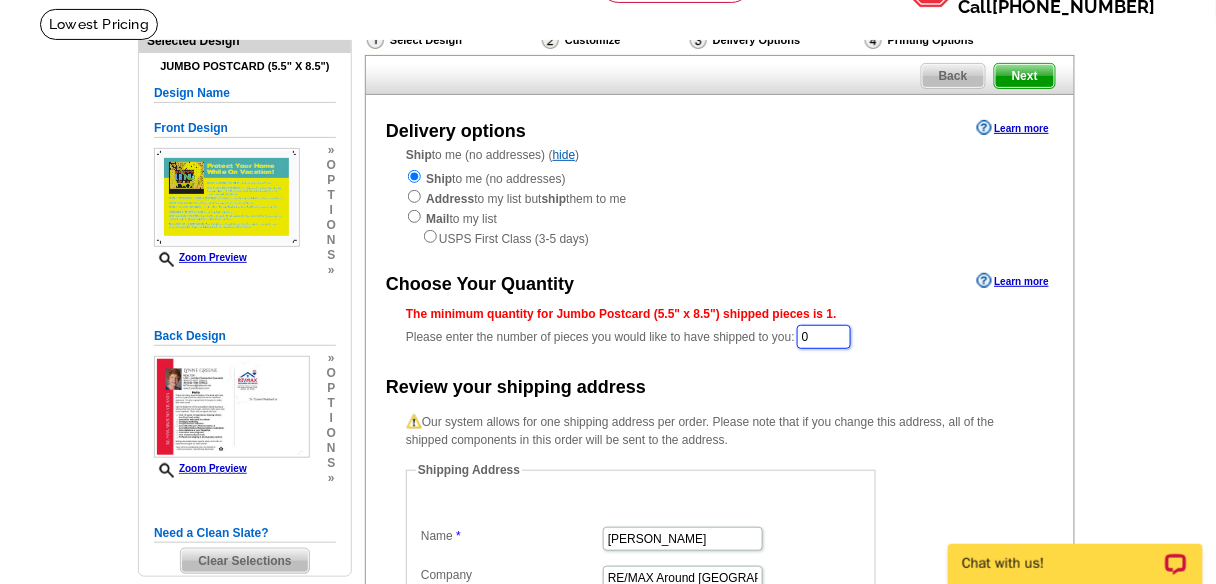 click on "0" at bounding box center (824, 337) 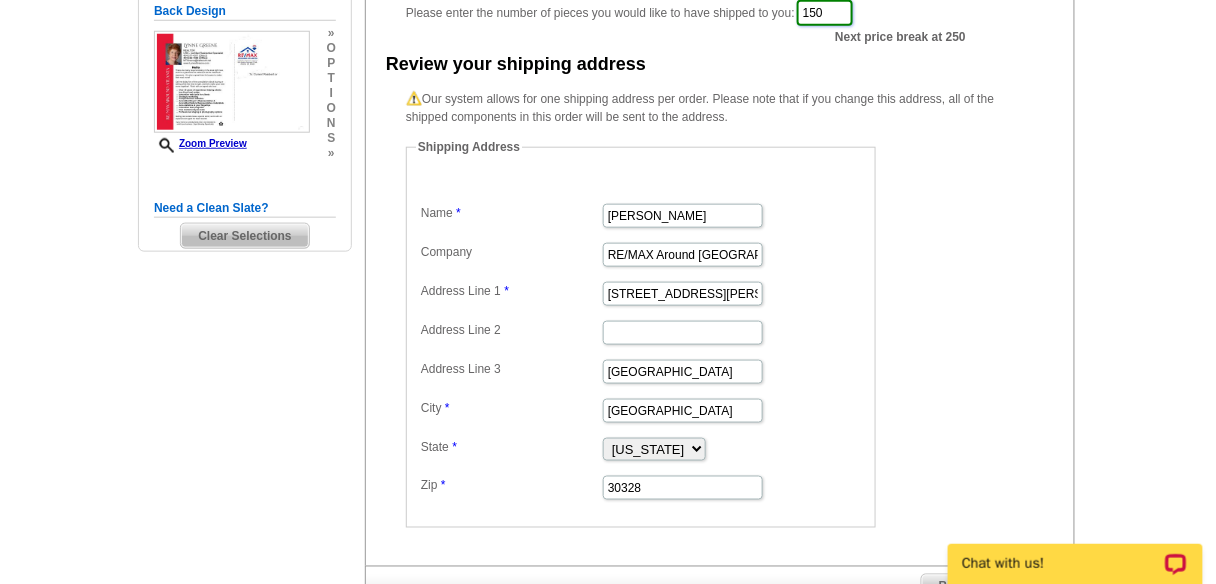 scroll, scrollTop: 125, scrollLeft: 0, axis: vertical 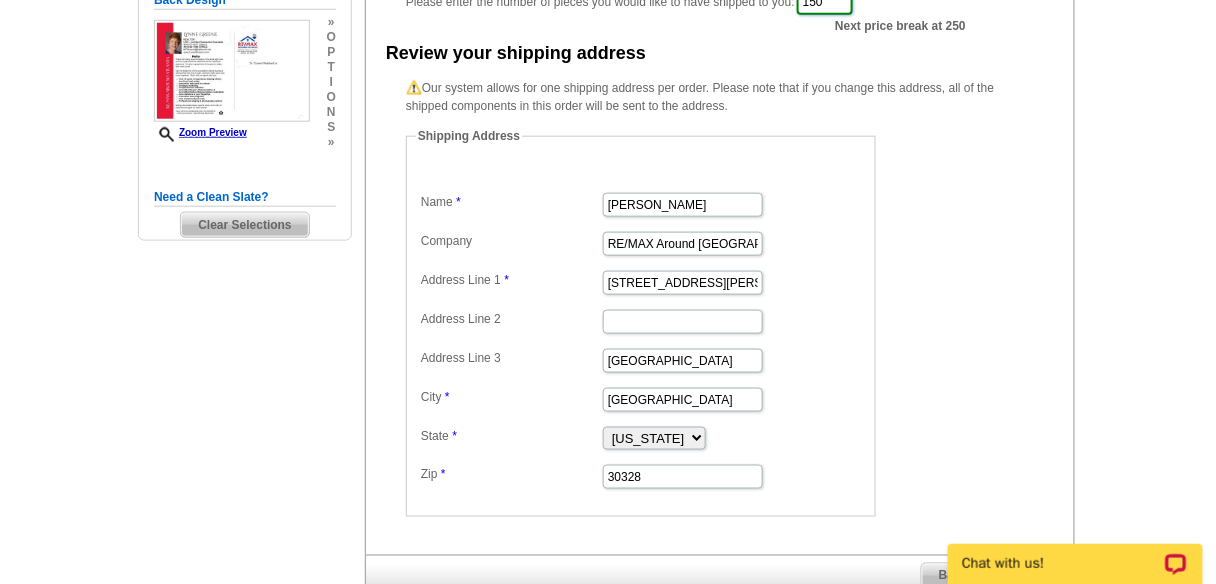 type on "150" 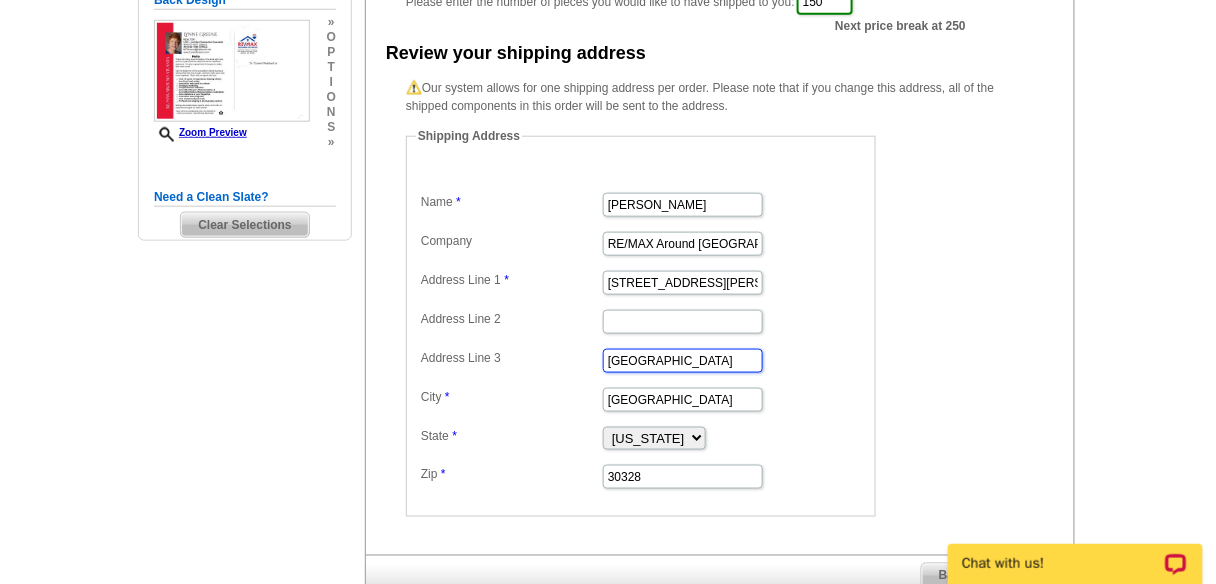 drag, startPoint x: 648, startPoint y: 360, endPoint x: 570, endPoint y: 366, distance: 78.23043 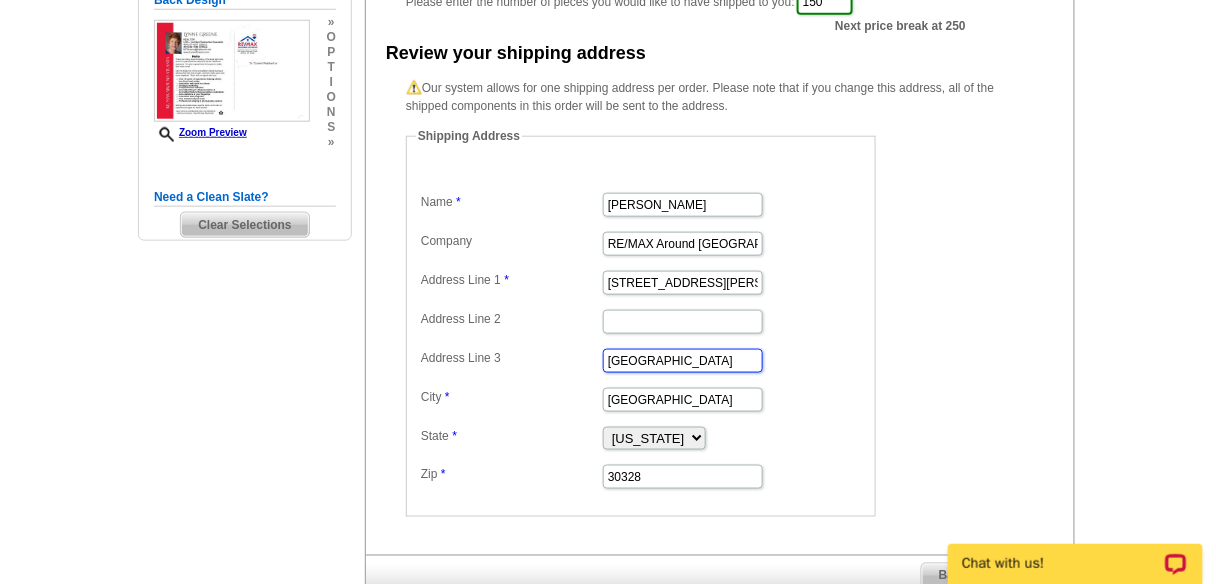 click on "Atlanta" at bounding box center [641, 359] 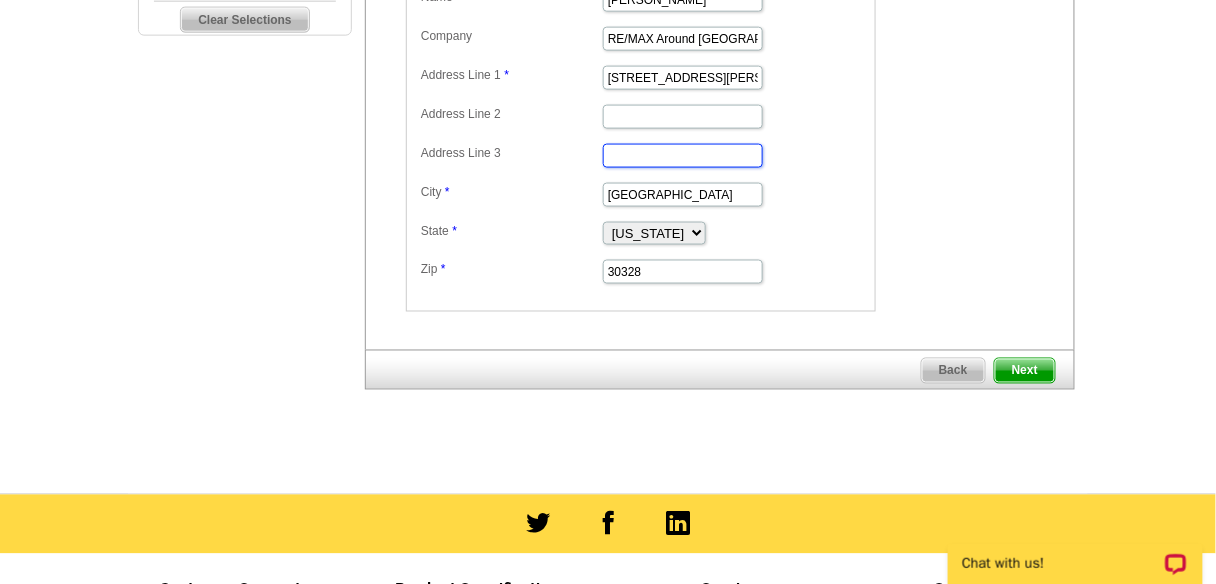 scroll, scrollTop: 701, scrollLeft: 0, axis: vertical 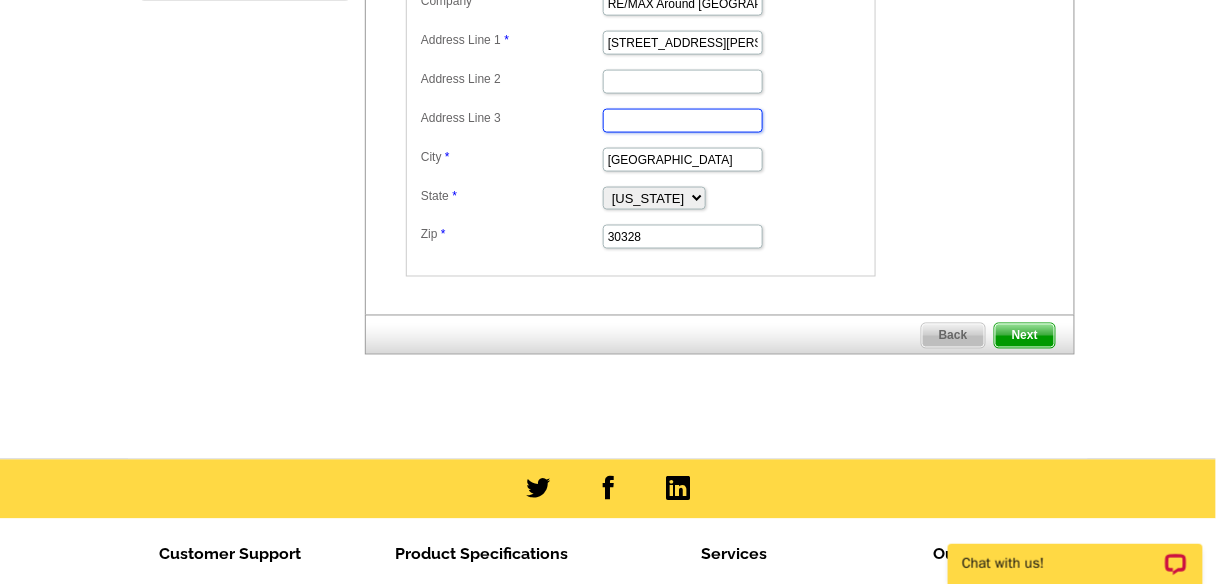 type 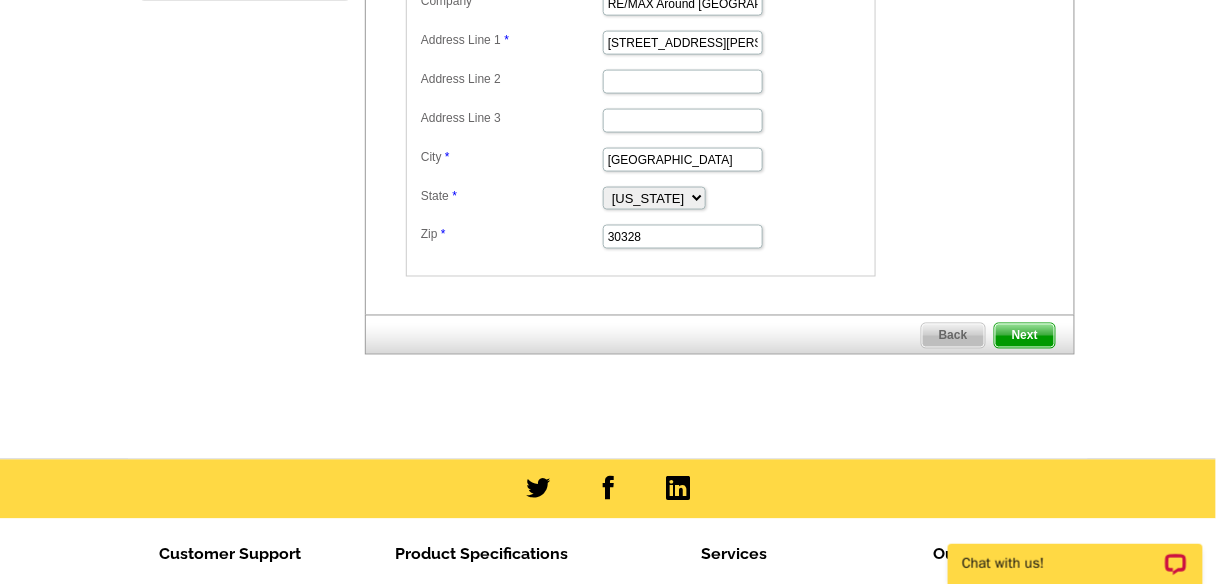 click on "Next" at bounding box center (1025, 336) 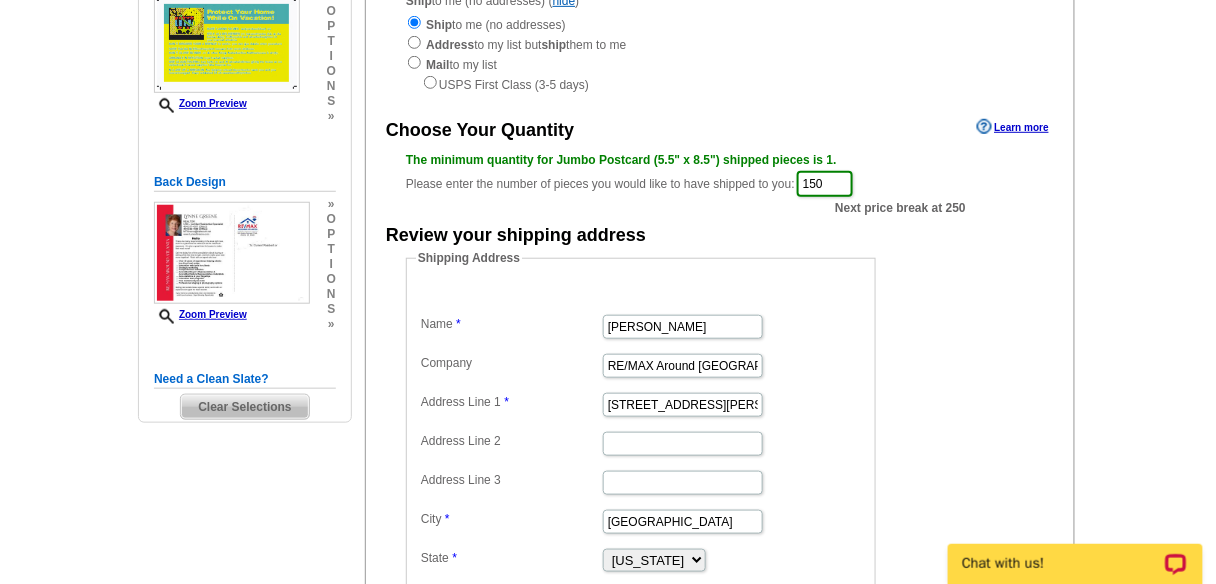 scroll, scrollTop: 253, scrollLeft: 0, axis: vertical 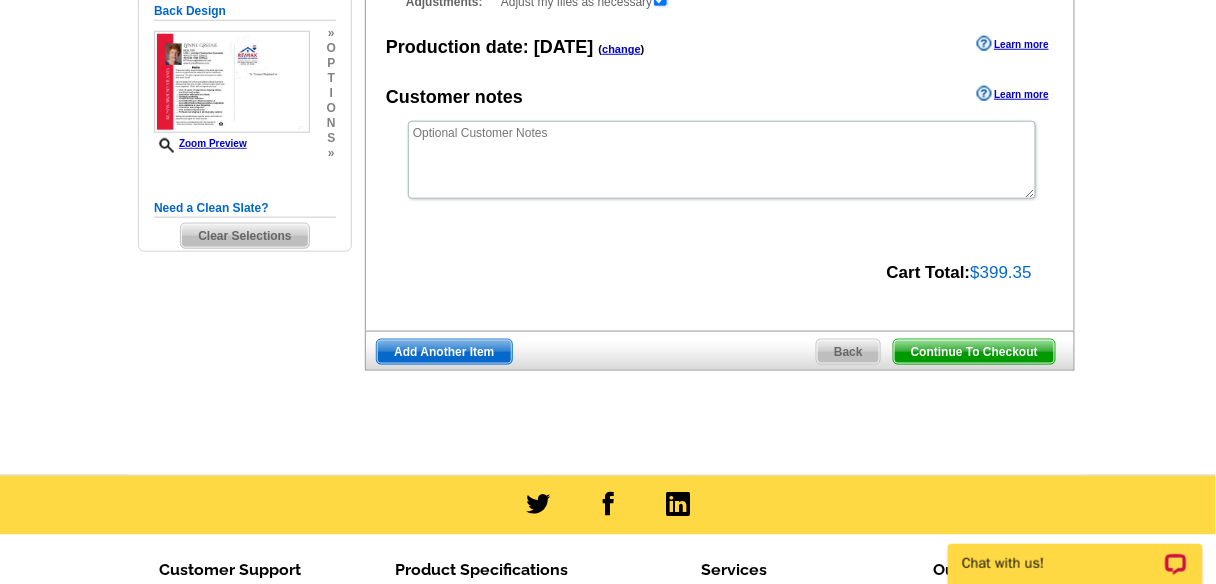 click on "Add Another Item" at bounding box center (444, 352) 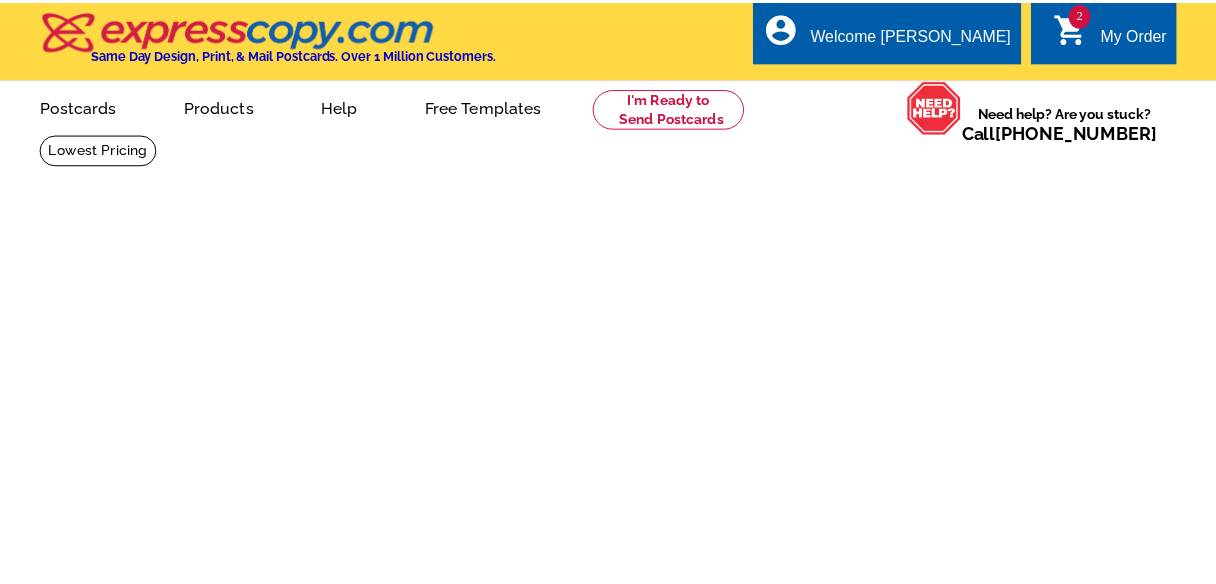scroll, scrollTop: 0, scrollLeft: 0, axis: both 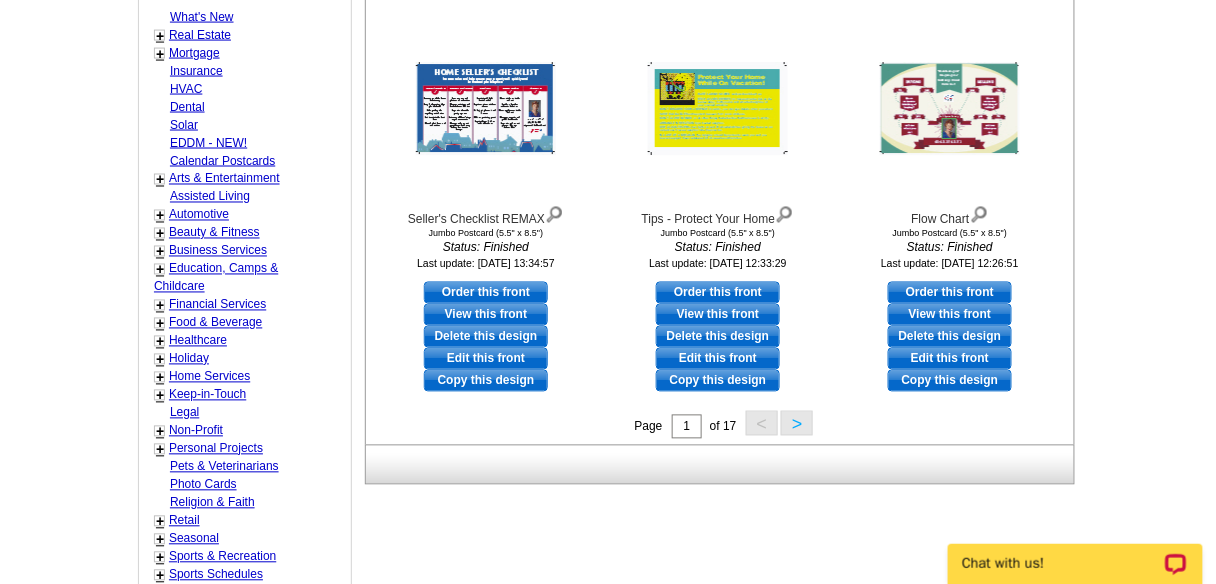 click on ">" at bounding box center [797, 423] 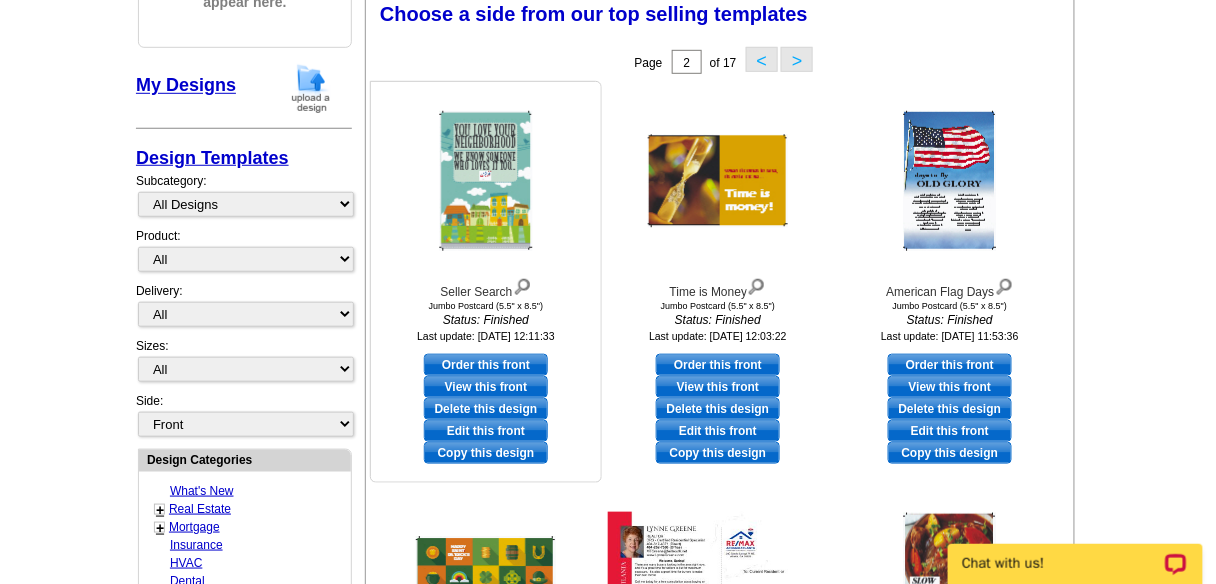 scroll, scrollTop: 295, scrollLeft: 0, axis: vertical 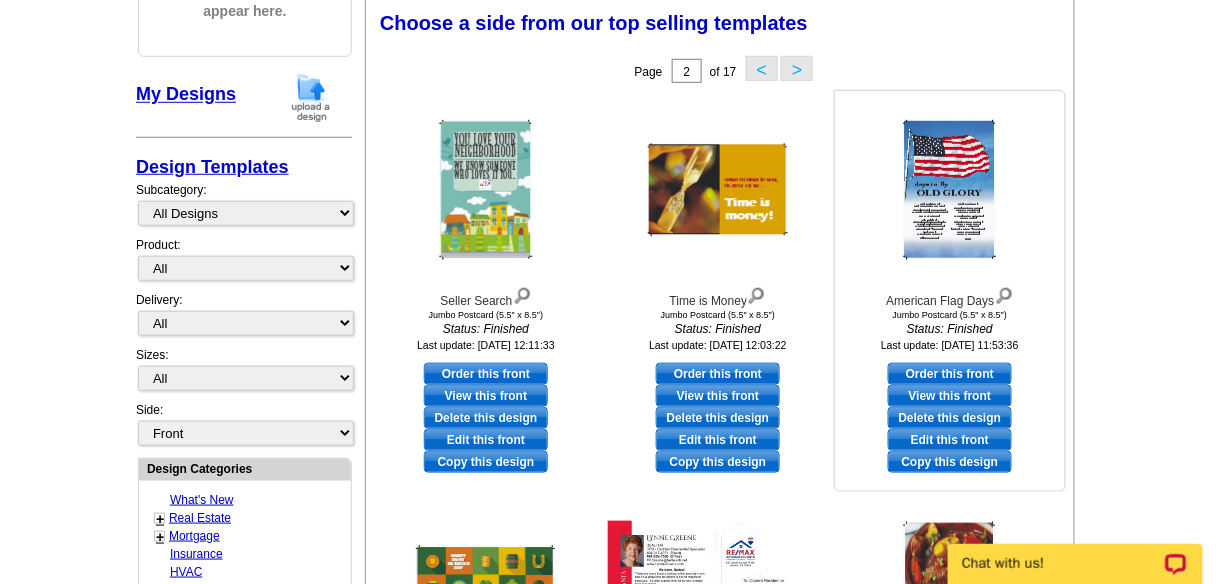 click on "Order this front" at bounding box center (950, 374) 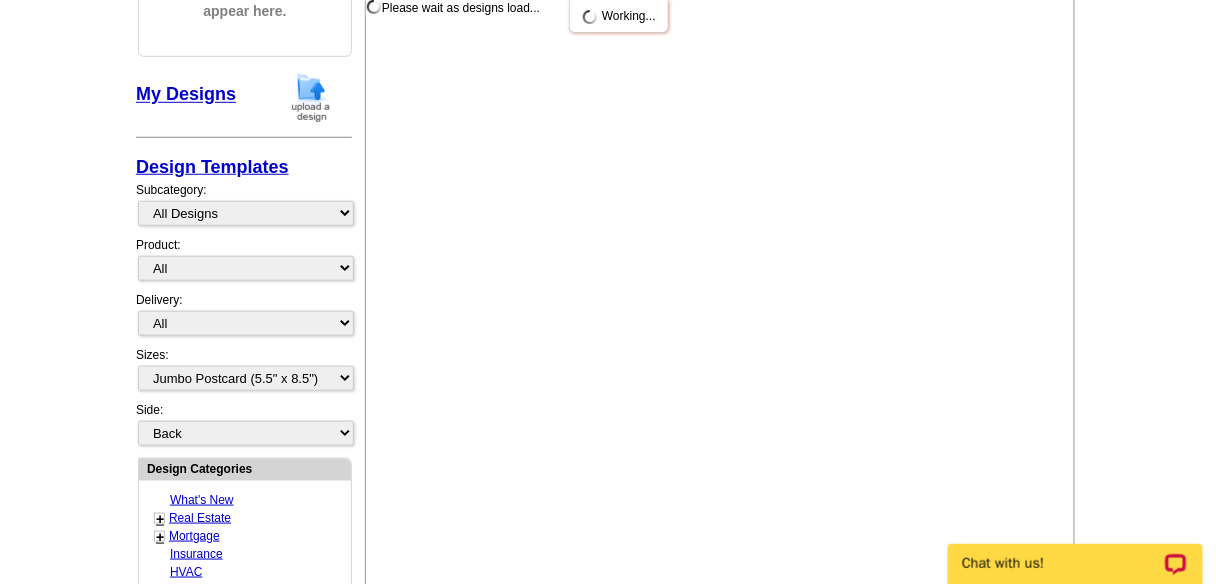 scroll, scrollTop: 0, scrollLeft: 0, axis: both 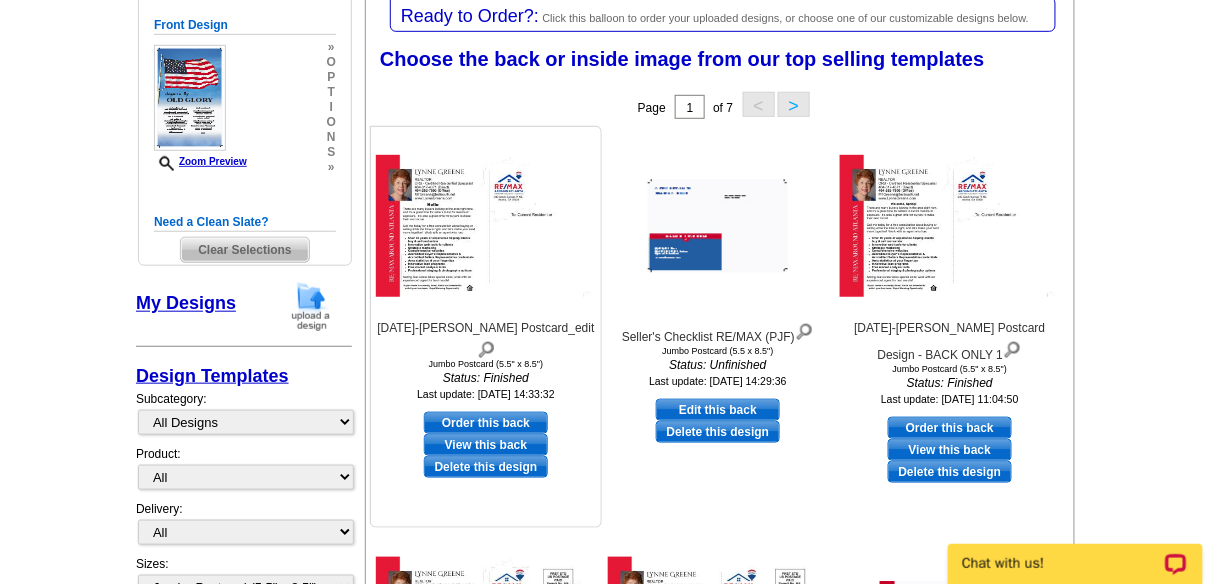 click on "Order this back" at bounding box center (486, 423) 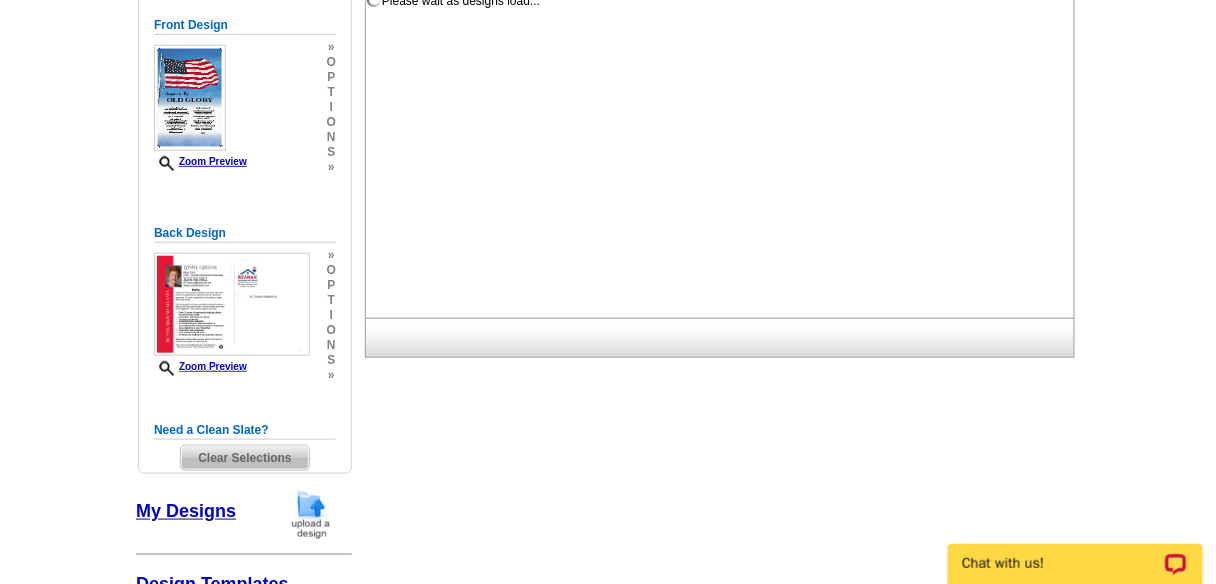scroll, scrollTop: 0, scrollLeft: 0, axis: both 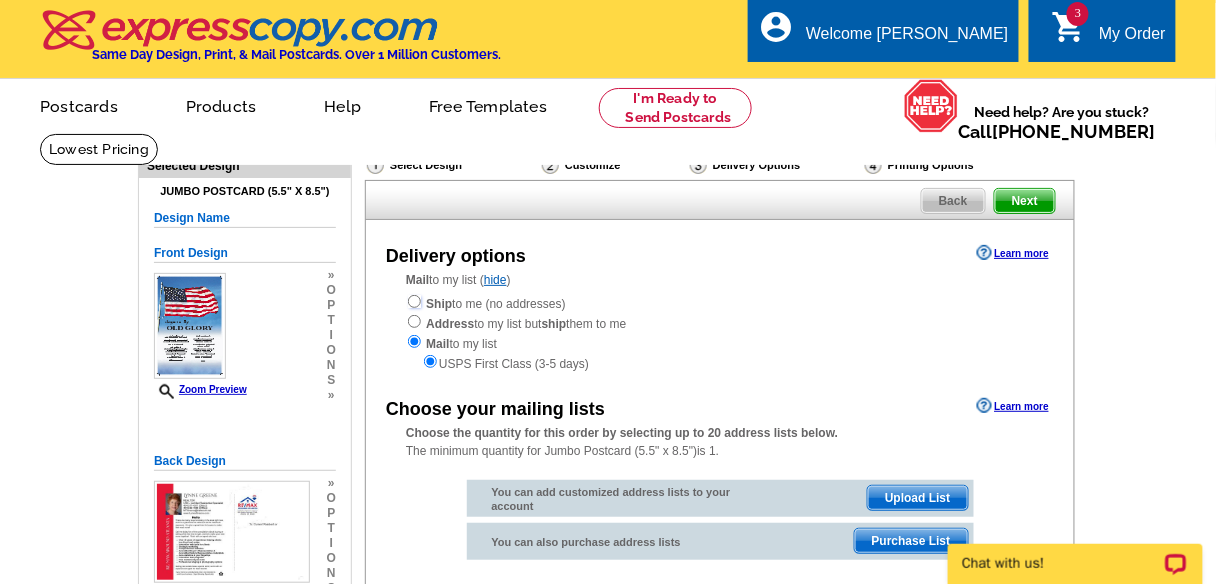 click at bounding box center (414, 301) 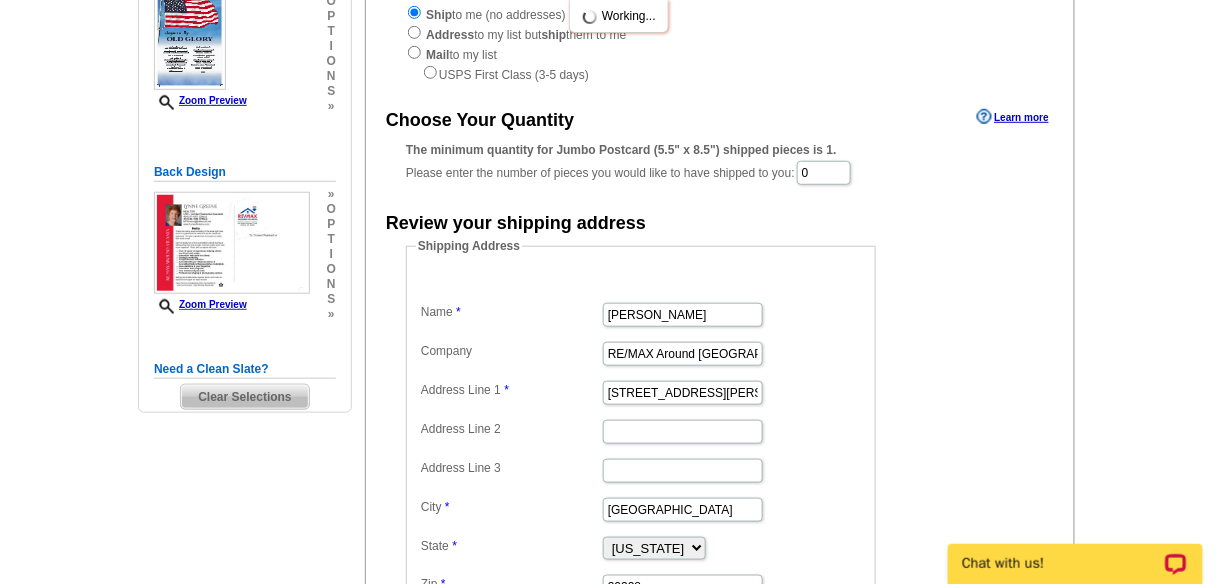 scroll, scrollTop: 231, scrollLeft: 0, axis: vertical 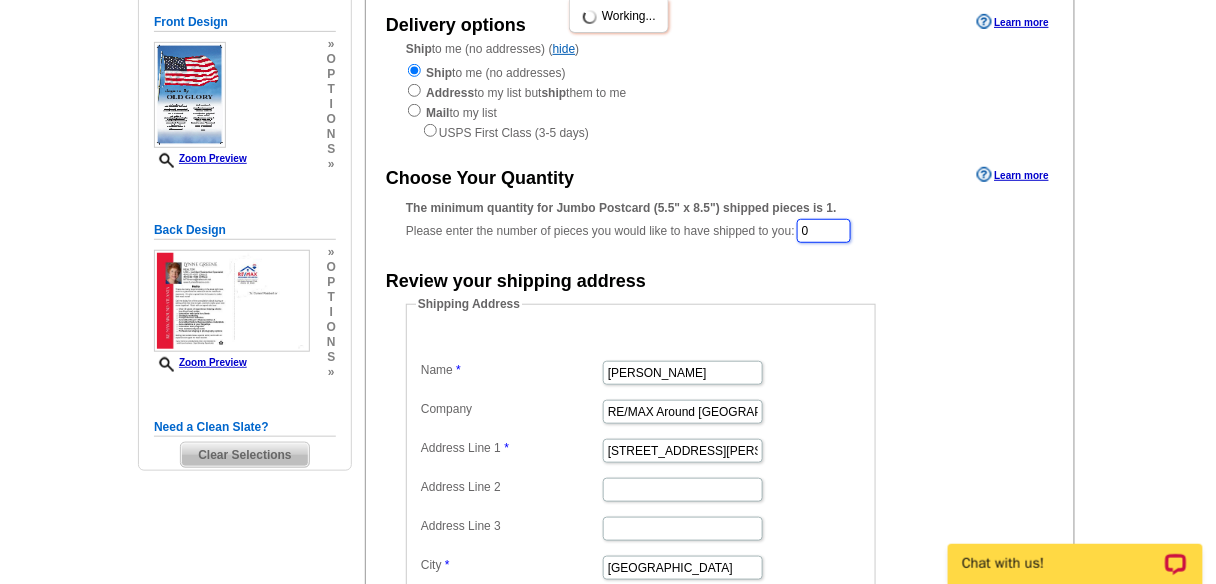 click on "0" at bounding box center [824, 231] 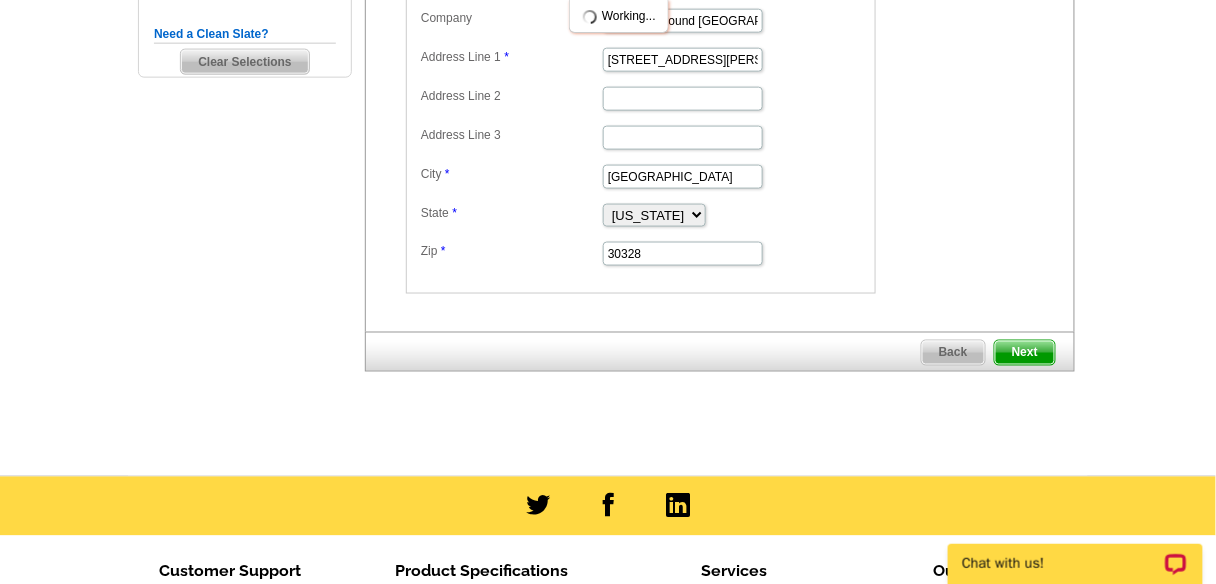 scroll, scrollTop: 760, scrollLeft: 0, axis: vertical 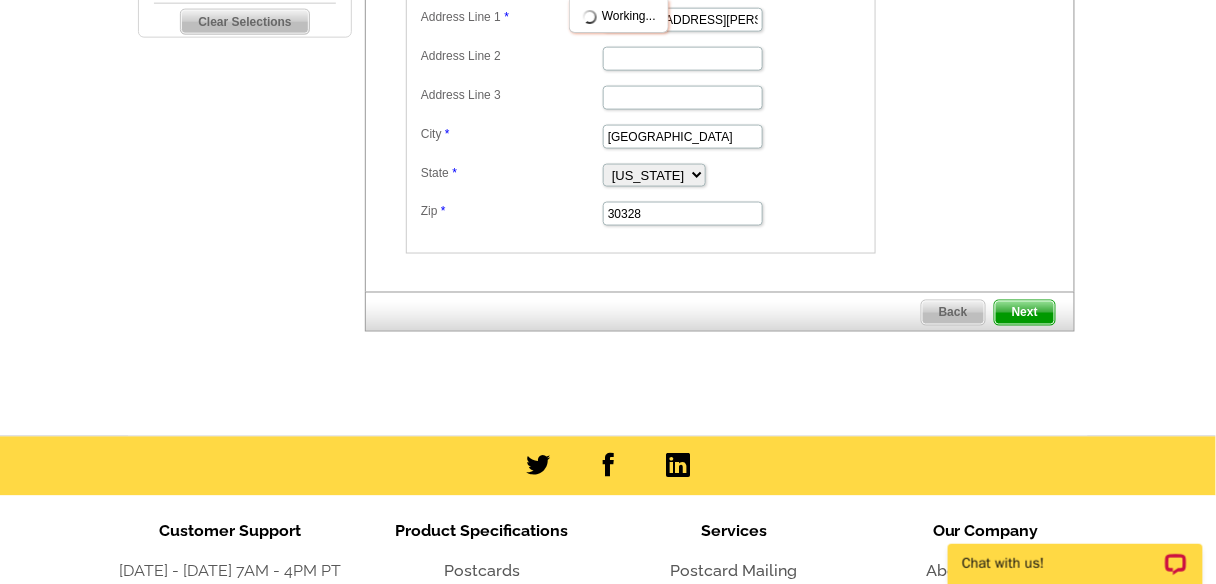 type on "150" 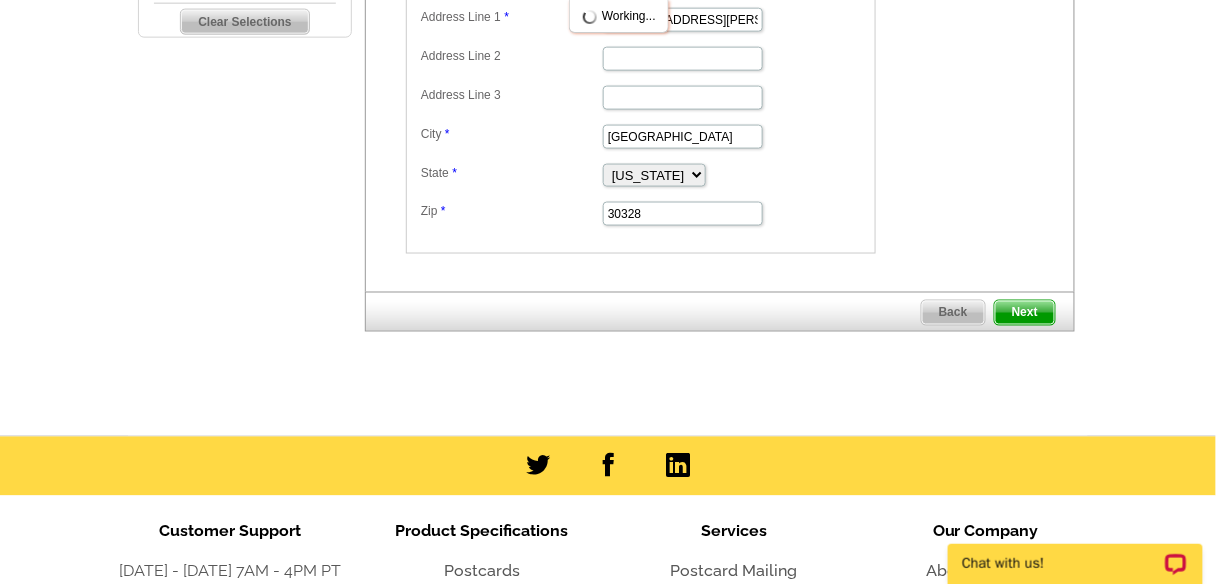 click on "Next" at bounding box center [1025, 313] 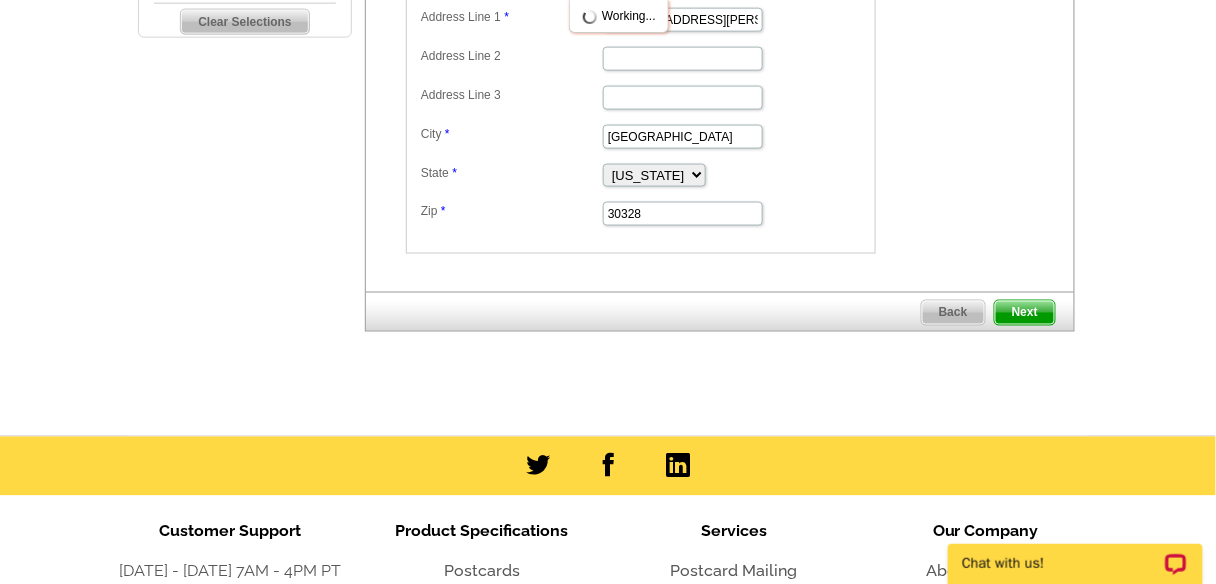 scroll, scrollTop: 0, scrollLeft: 0, axis: both 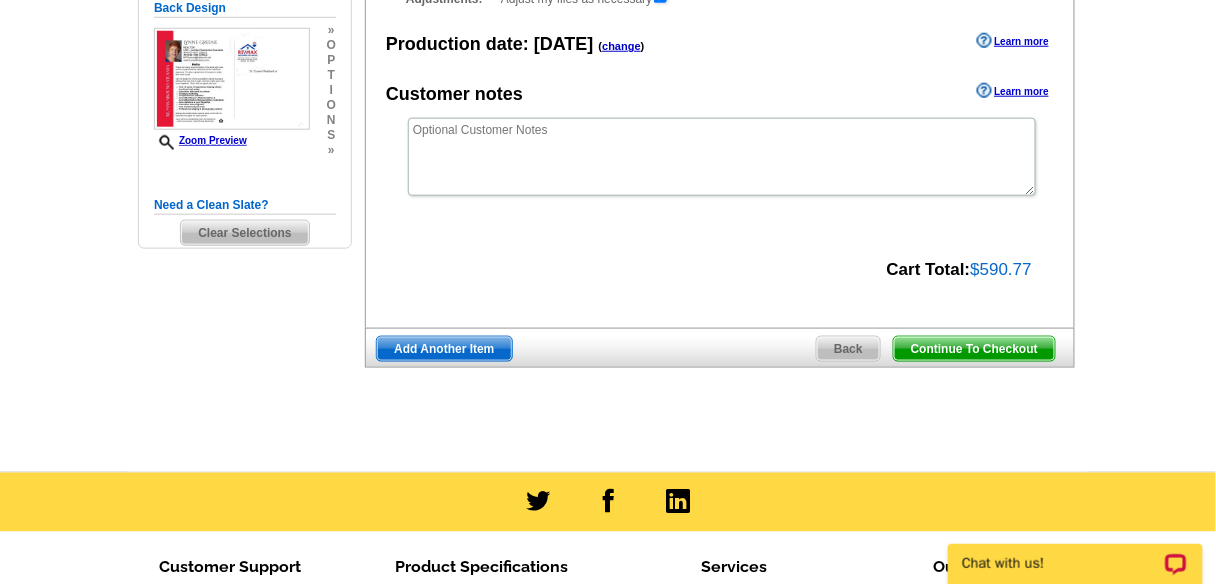 click on "Add Another Item" at bounding box center (444, 349) 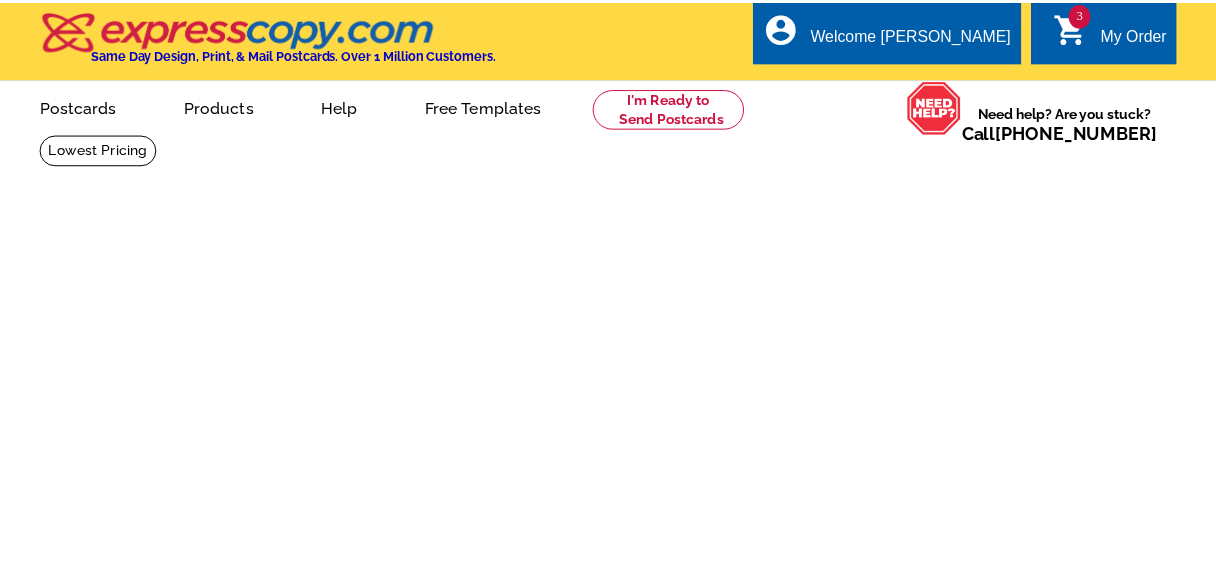 scroll, scrollTop: 0, scrollLeft: 0, axis: both 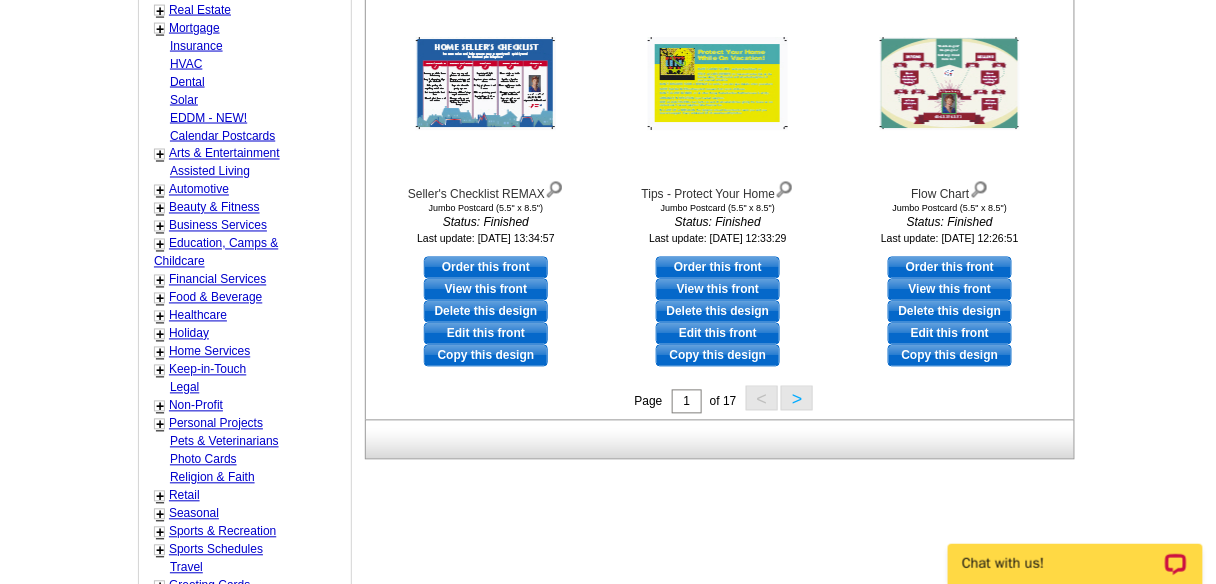 click on ">" at bounding box center (797, 398) 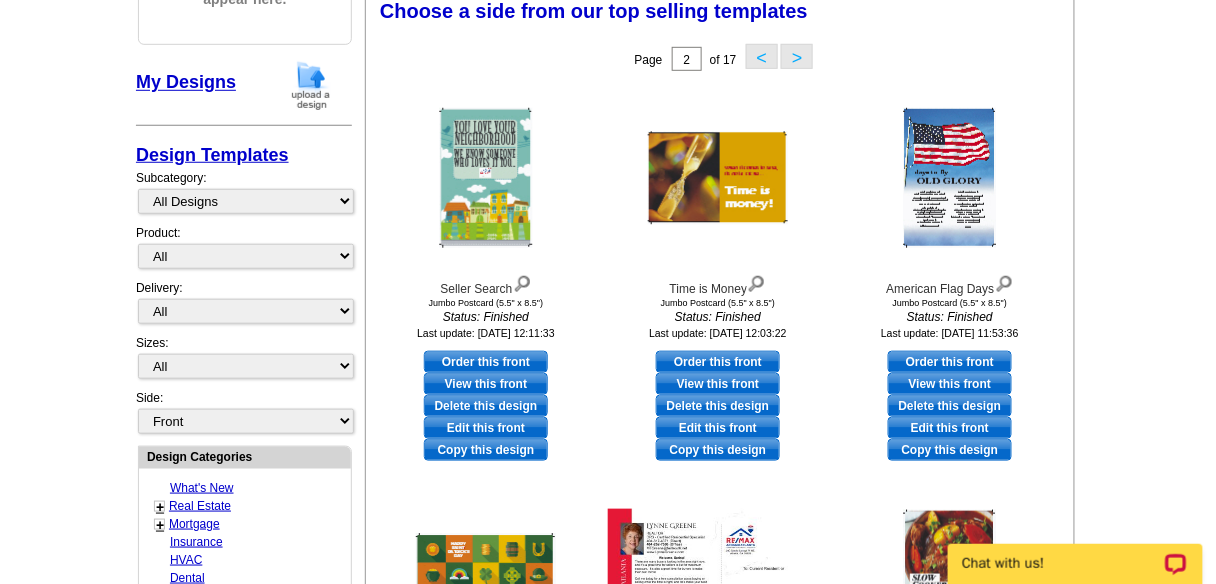 scroll, scrollTop: 295, scrollLeft: 0, axis: vertical 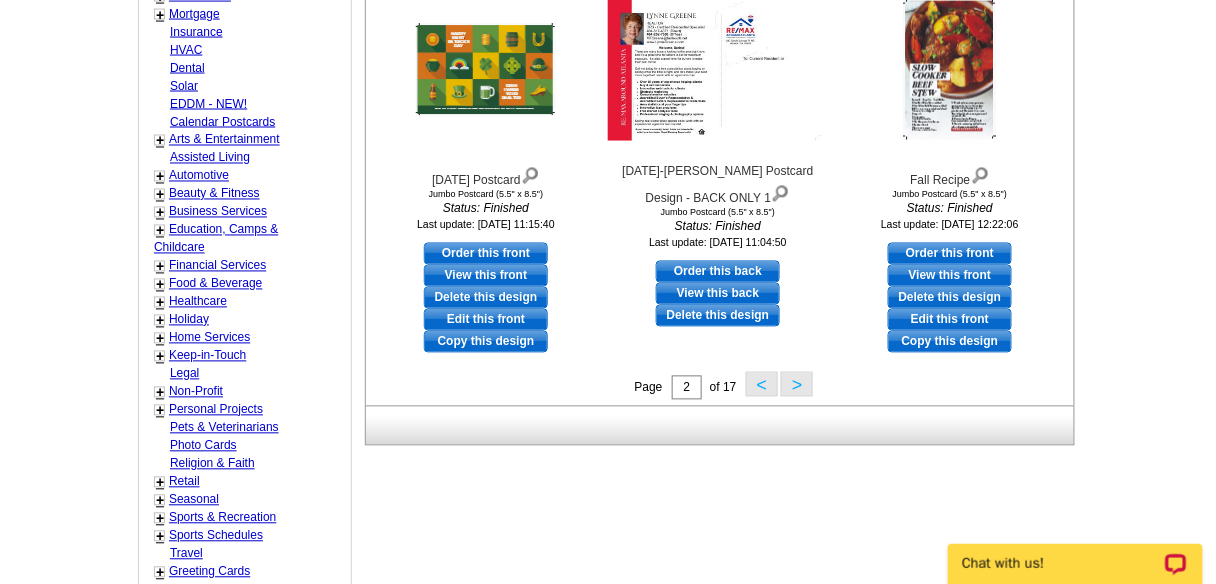 click on ">" at bounding box center [797, 384] 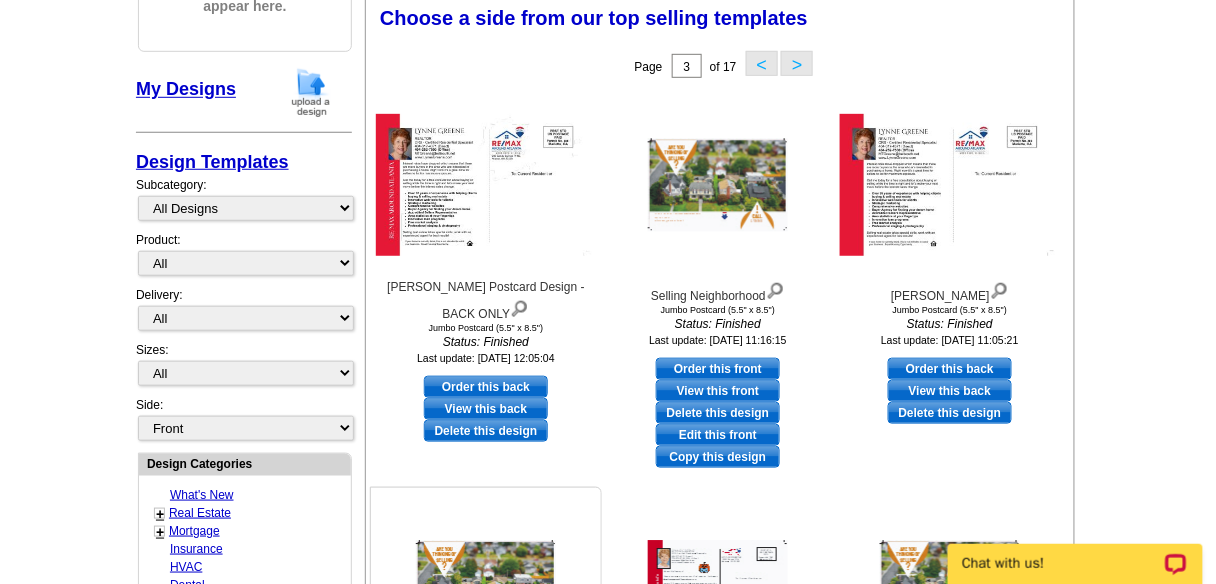 scroll, scrollTop: 295, scrollLeft: 0, axis: vertical 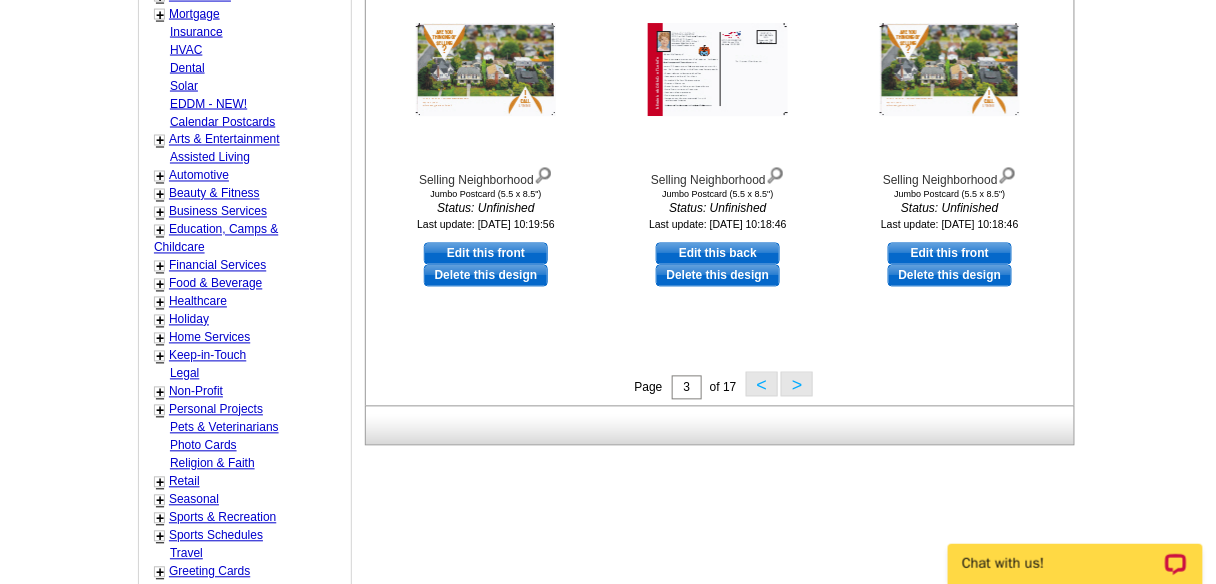 click on ">" at bounding box center (797, 384) 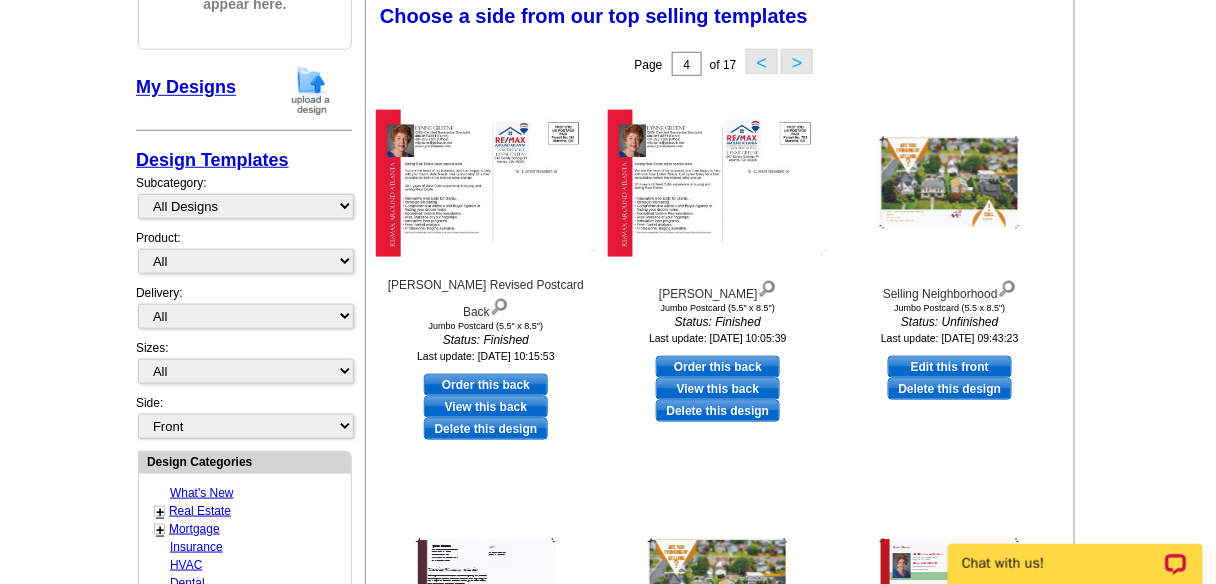 scroll, scrollTop: 295, scrollLeft: 0, axis: vertical 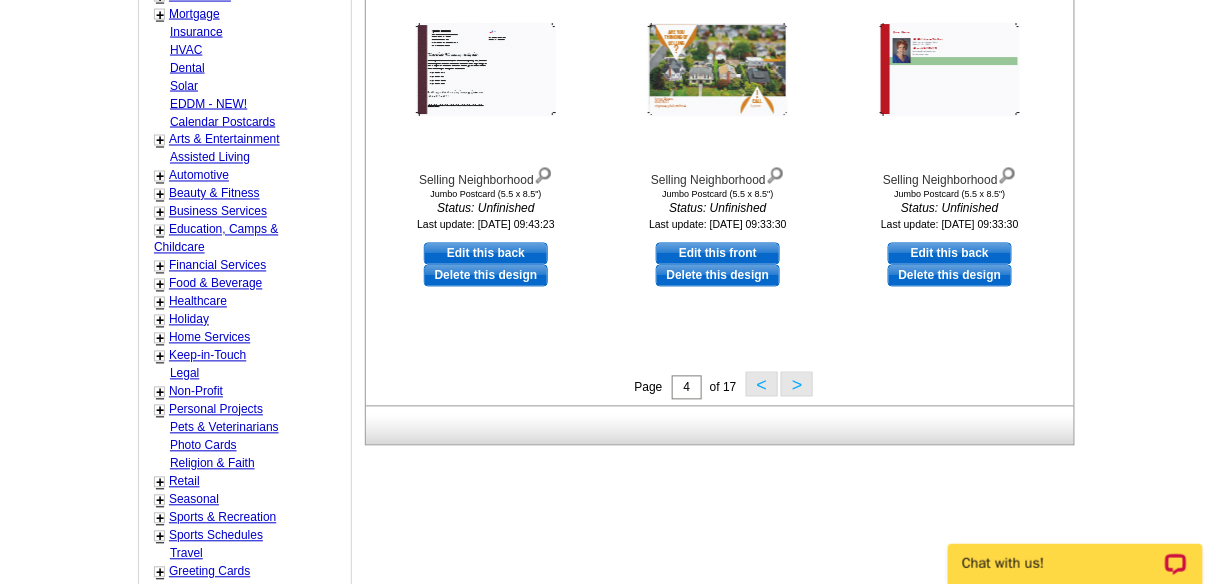 click on ">" at bounding box center [797, 384] 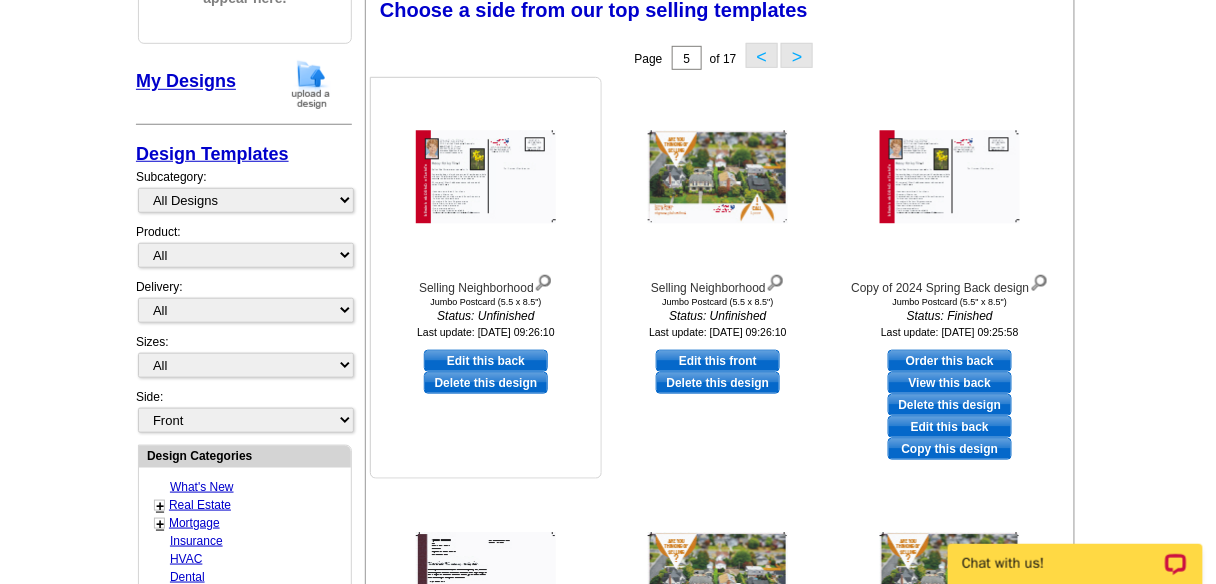 scroll, scrollTop: 295, scrollLeft: 0, axis: vertical 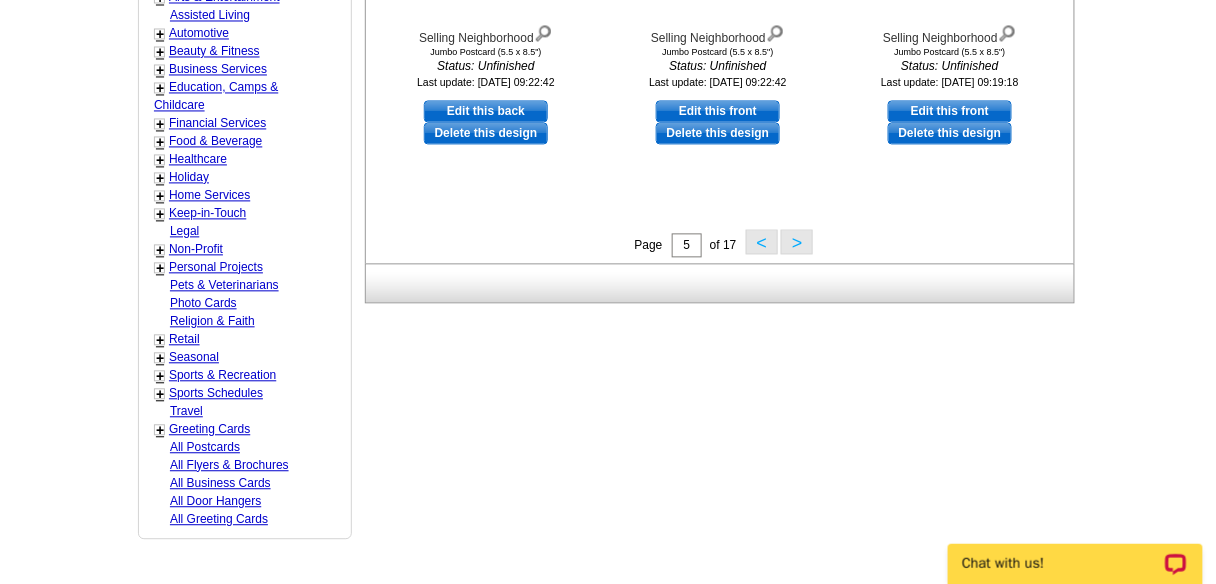 click on ">" at bounding box center [797, 241] 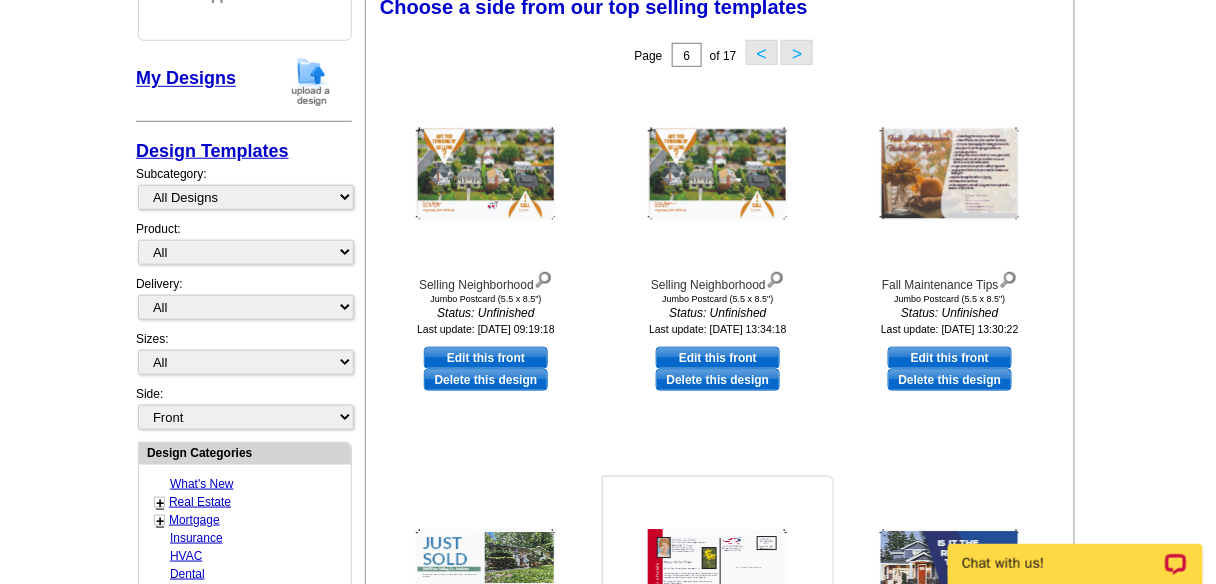 scroll, scrollTop: 295, scrollLeft: 0, axis: vertical 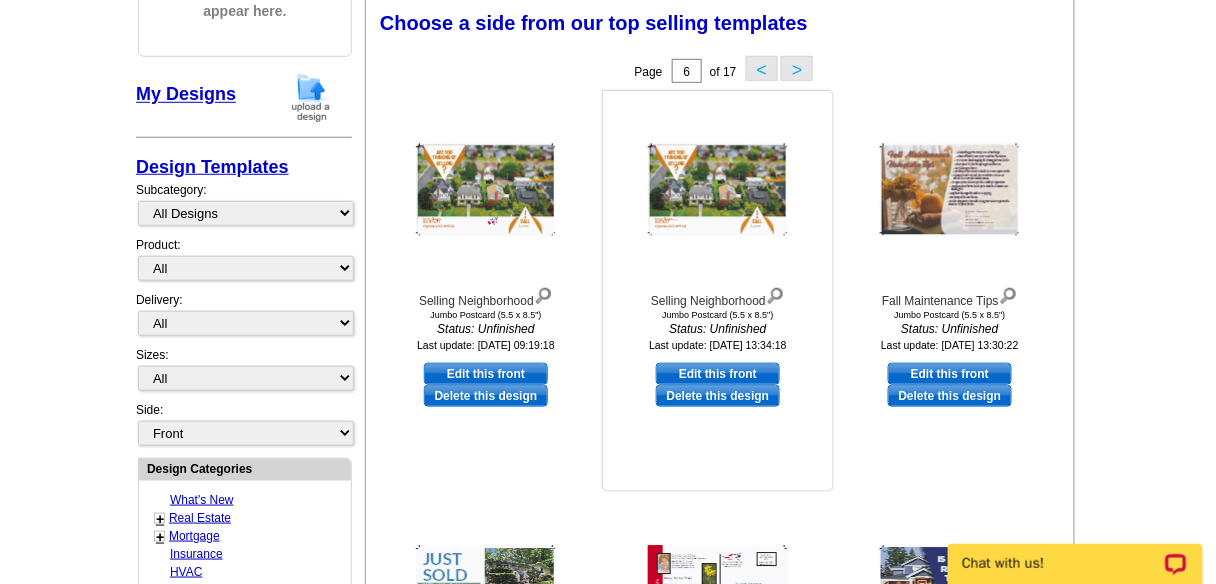 click on "Delete this design" at bounding box center (718, 396) 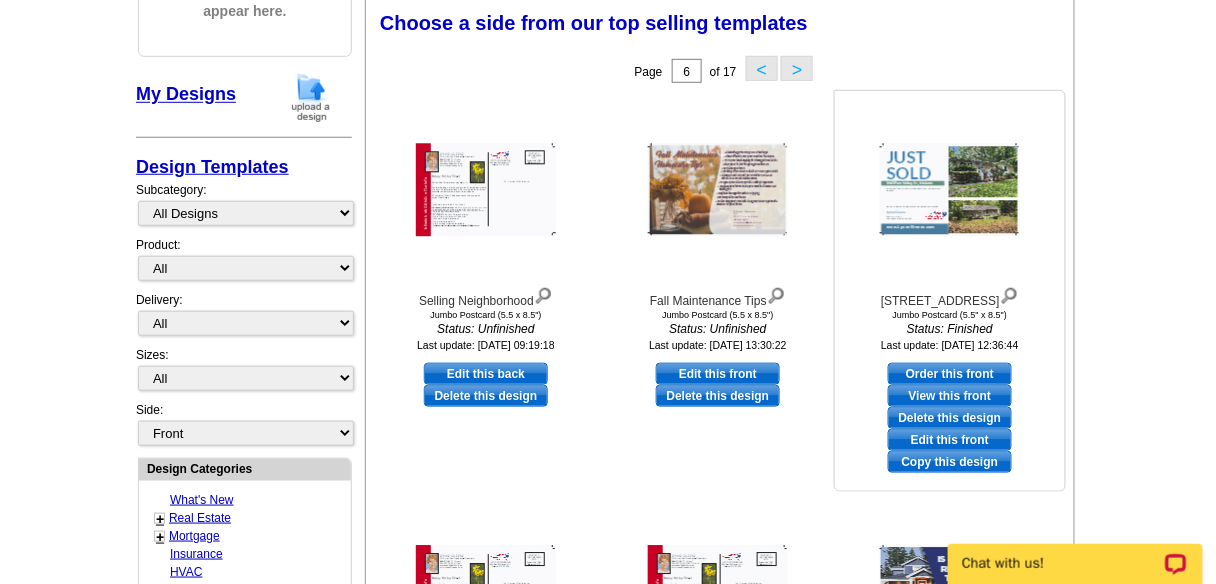 click on "Delete this design" at bounding box center (950, 418) 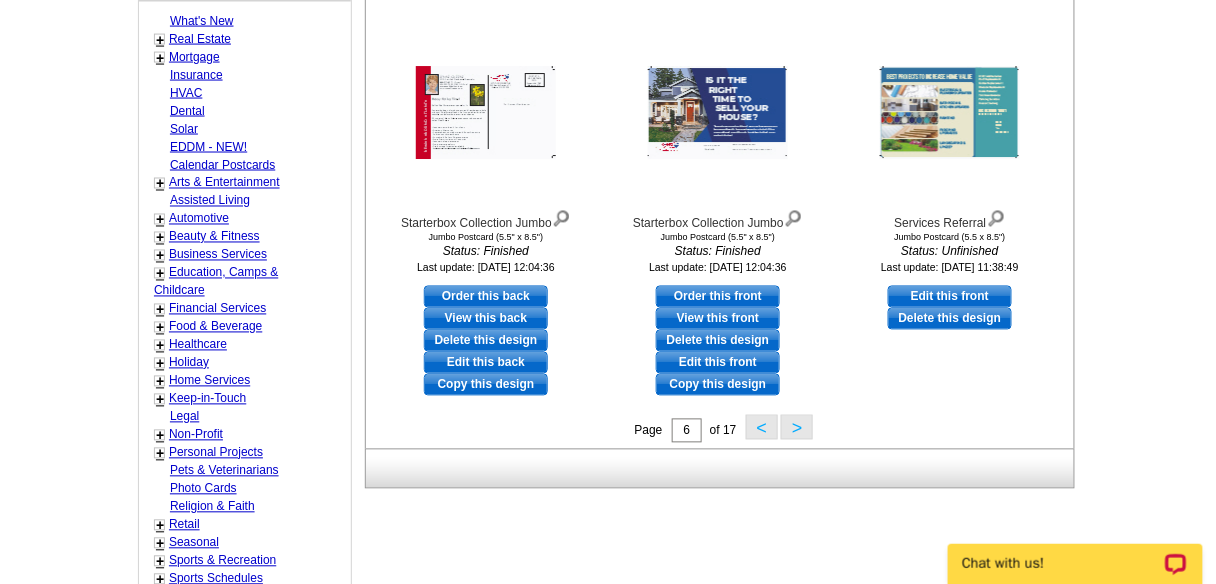 scroll, scrollTop: 778, scrollLeft: 0, axis: vertical 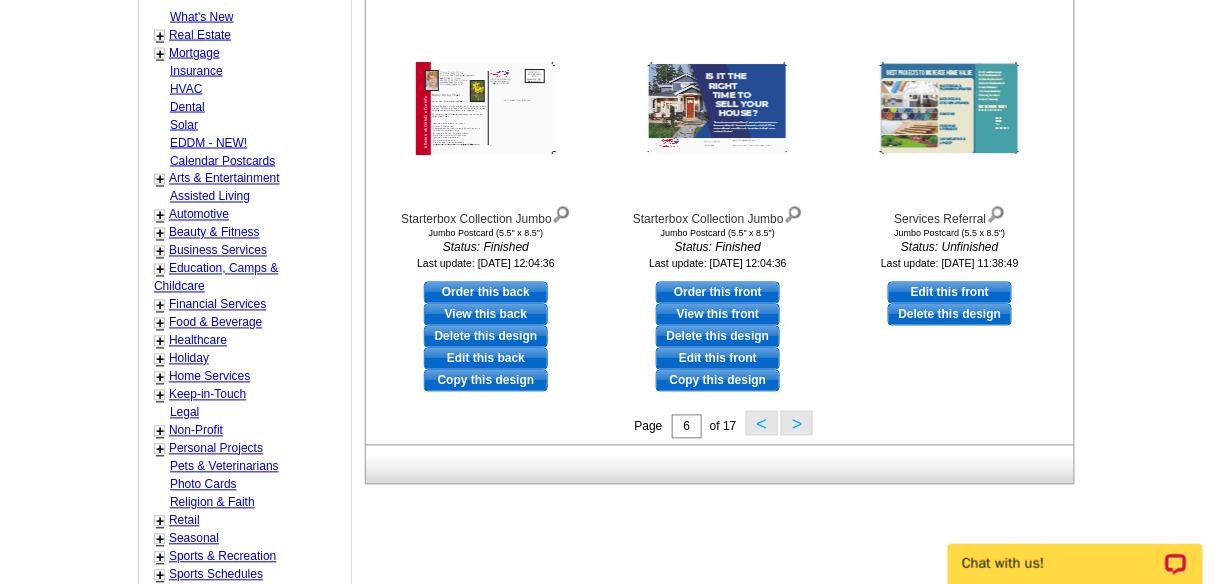 click on ">" at bounding box center (797, 423) 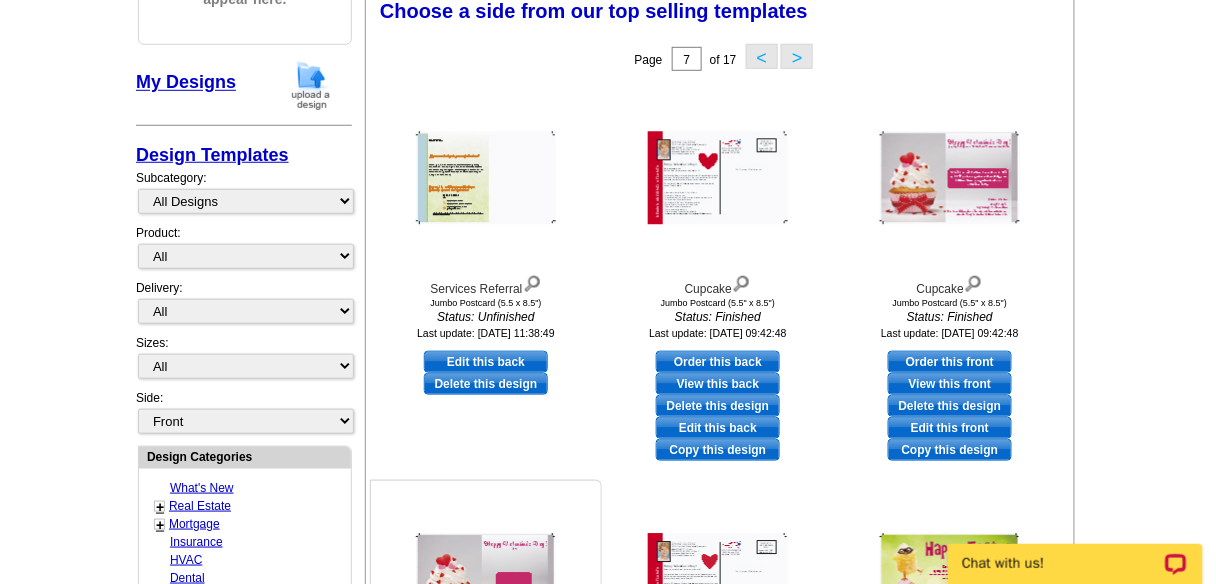 scroll, scrollTop: 295, scrollLeft: 0, axis: vertical 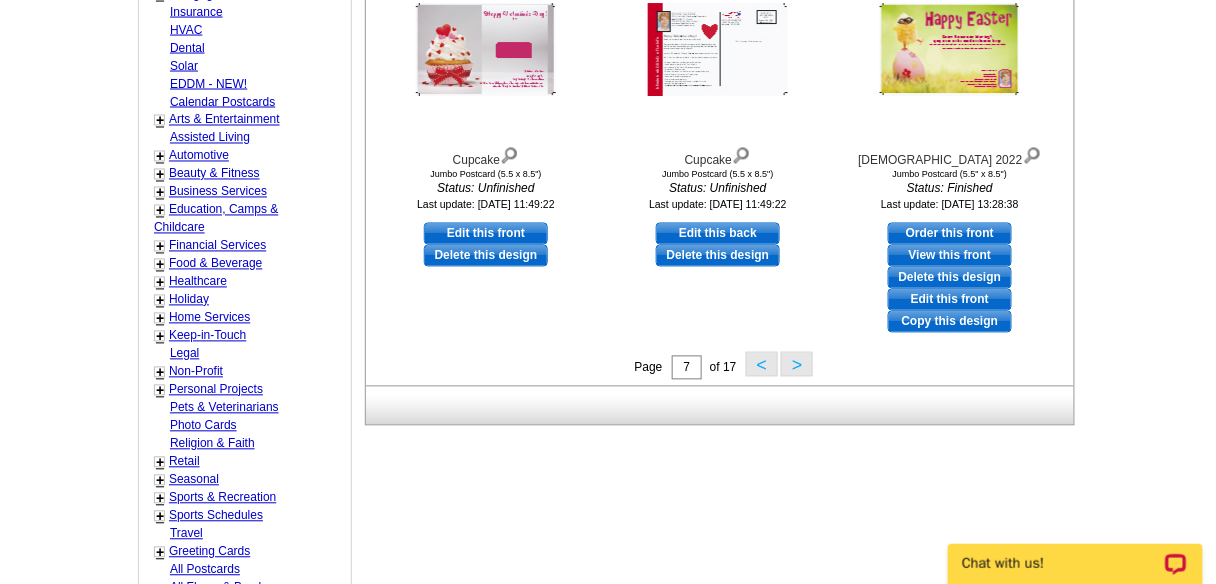 click on ">" at bounding box center (797, 364) 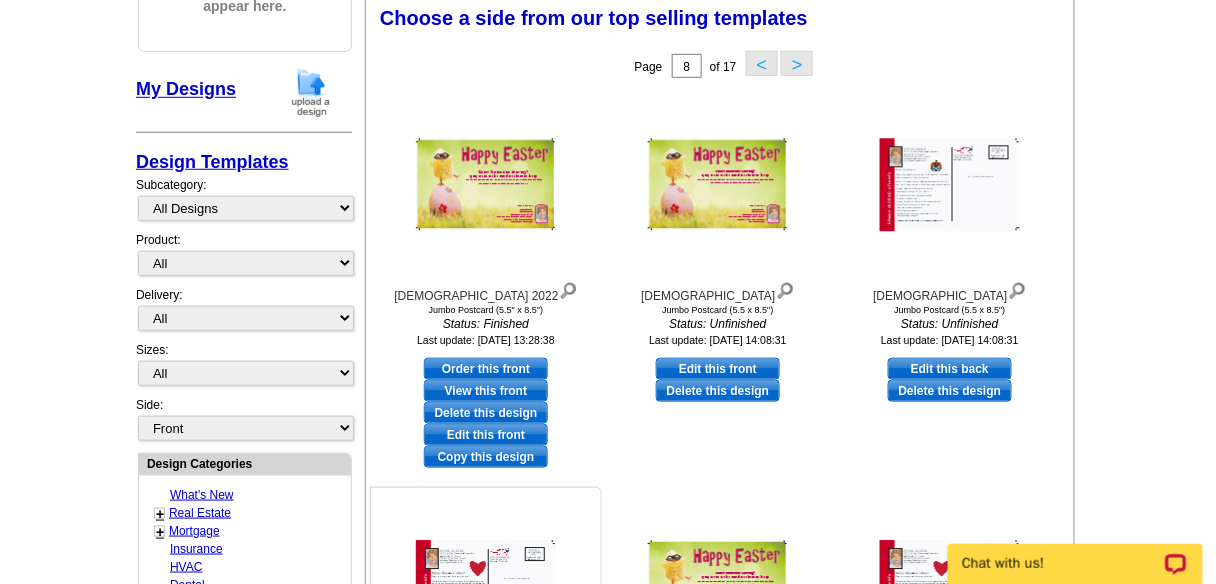 scroll, scrollTop: 295, scrollLeft: 0, axis: vertical 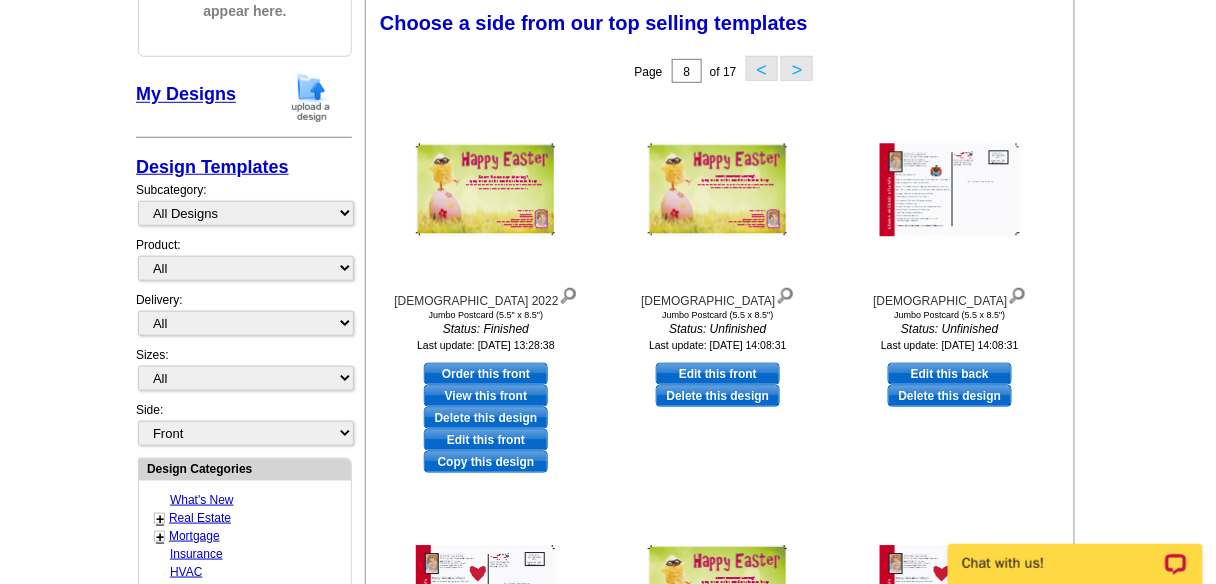 drag, startPoint x: 737, startPoint y: 393, endPoint x: 691, endPoint y: 84, distance: 312.40518 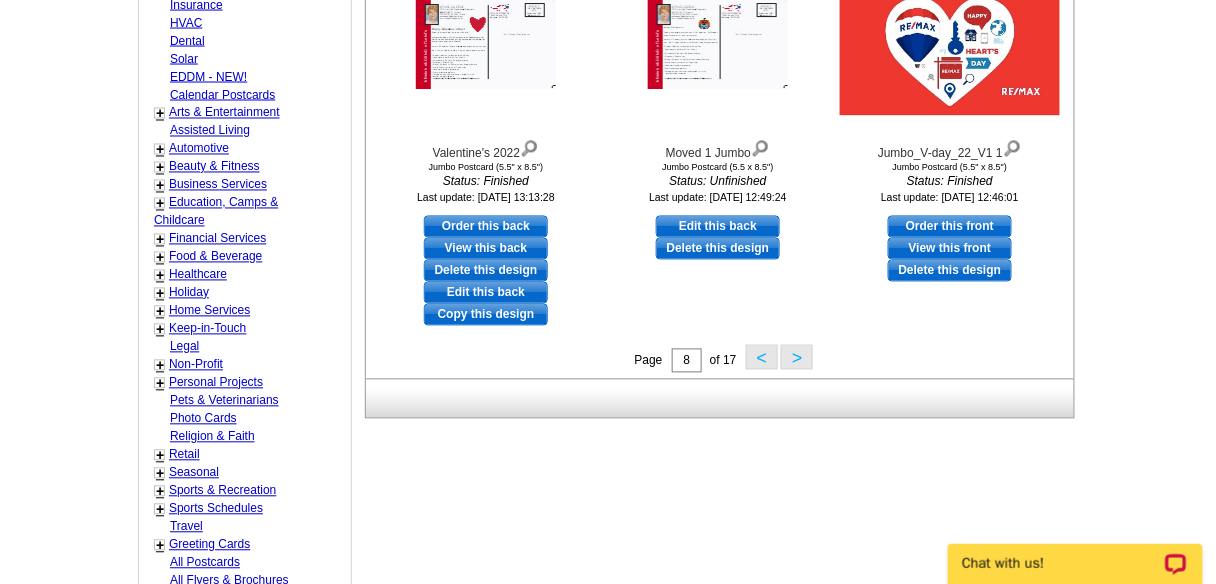 scroll, scrollTop: 892, scrollLeft: 0, axis: vertical 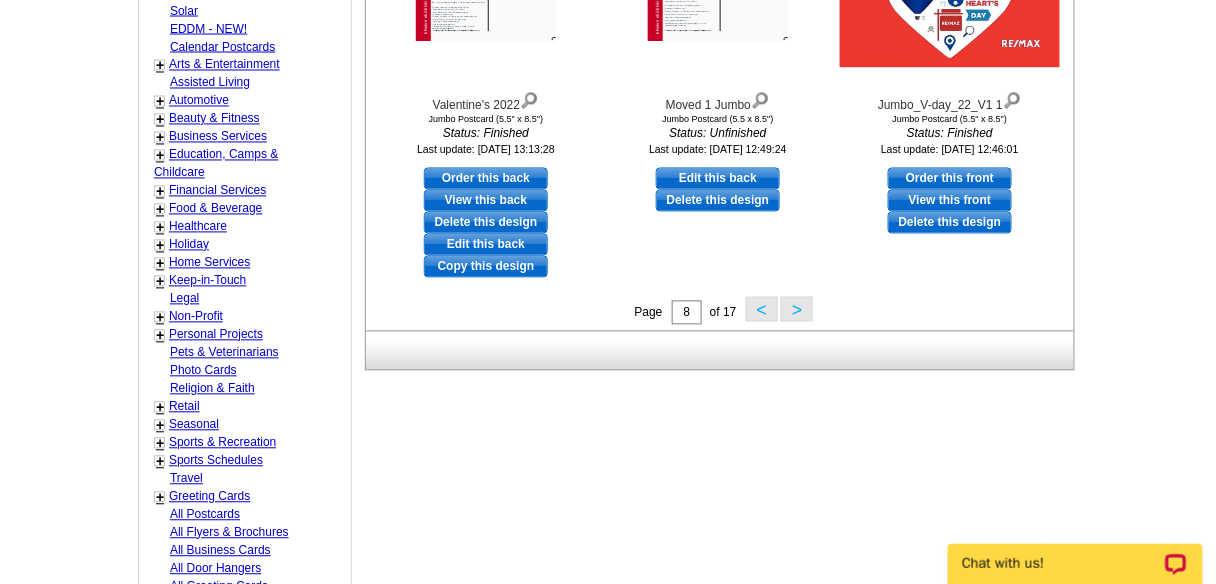 click on "Holiday" at bounding box center (189, 245) 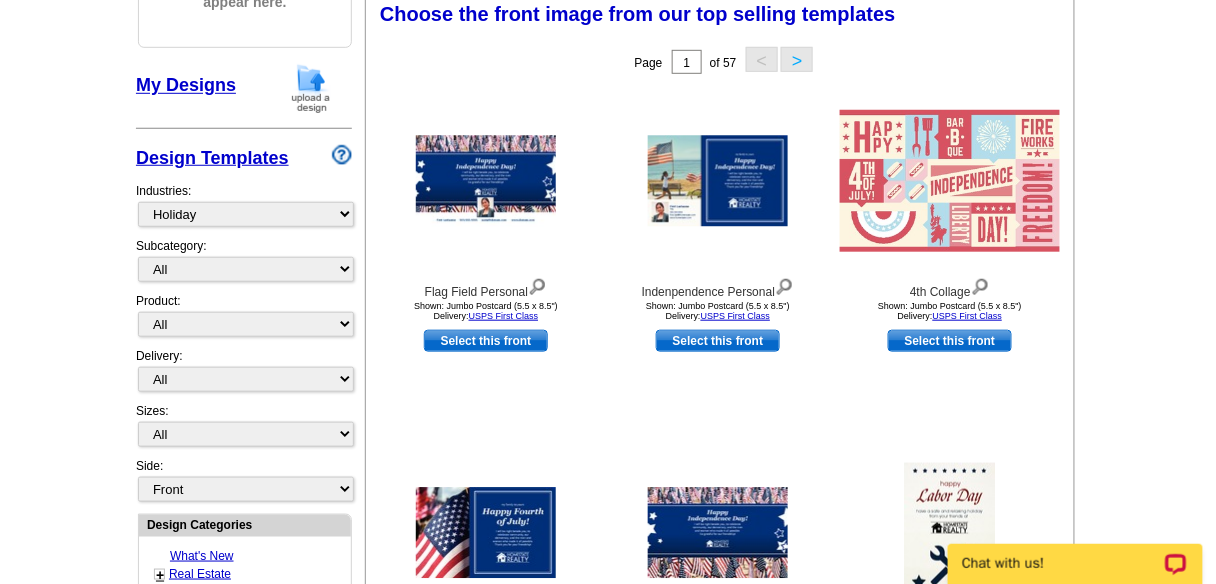scroll, scrollTop: 295, scrollLeft: 0, axis: vertical 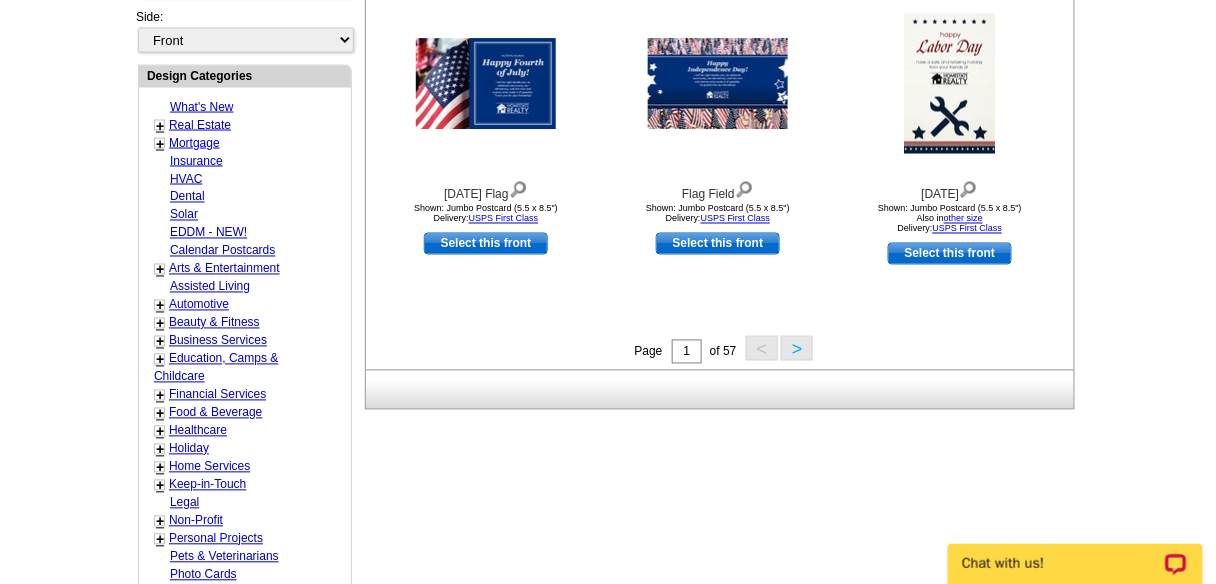 click on ">" at bounding box center (797, 348) 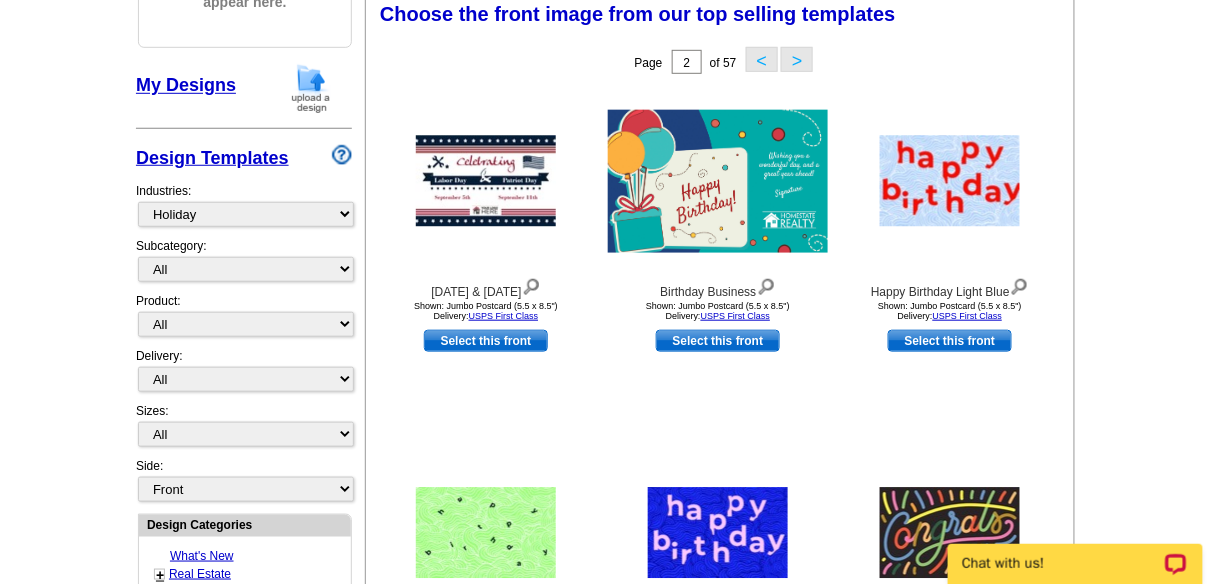 scroll, scrollTop: 295, scrollLeft: 0, axis: vertical 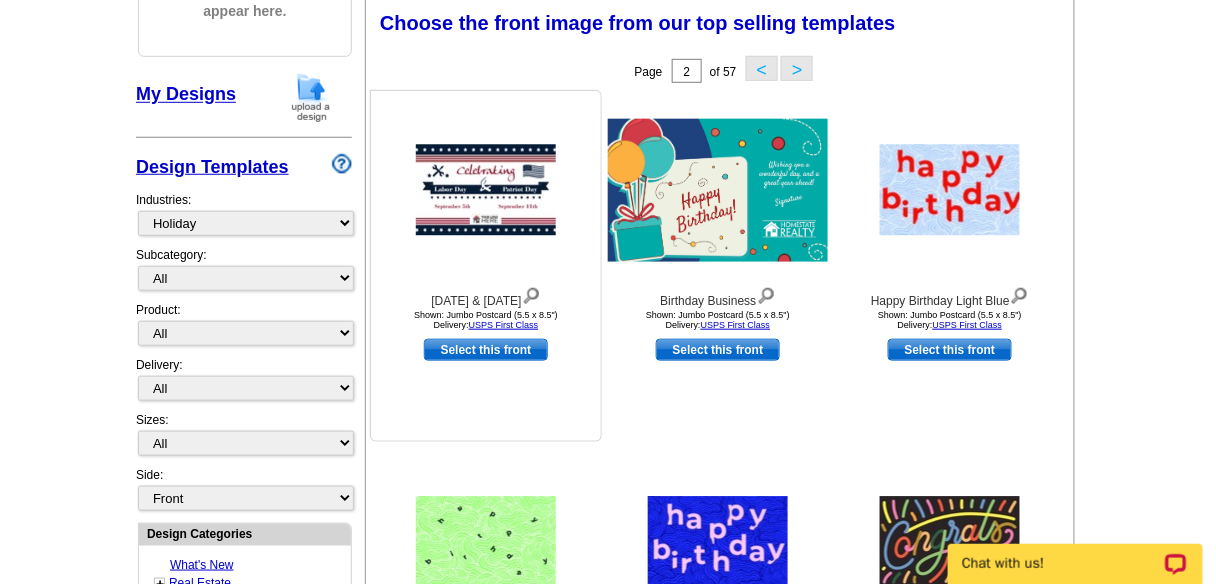 click on "Select this front" at bounding box center (486, 350) 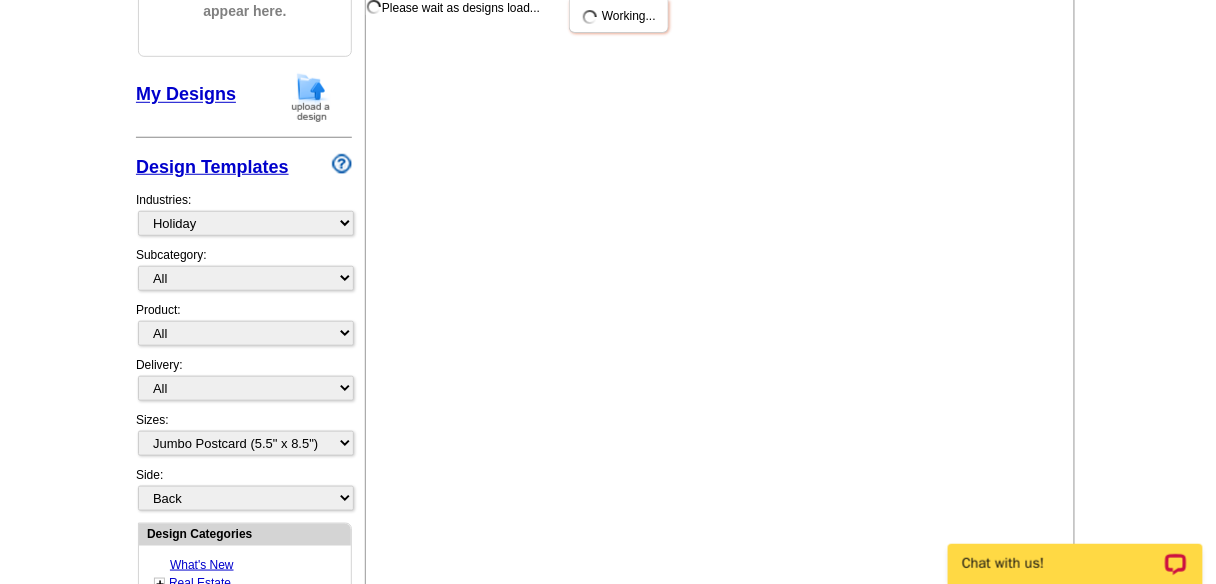scroll, scrollTop: 0, scrollLeft: 0, axis: both 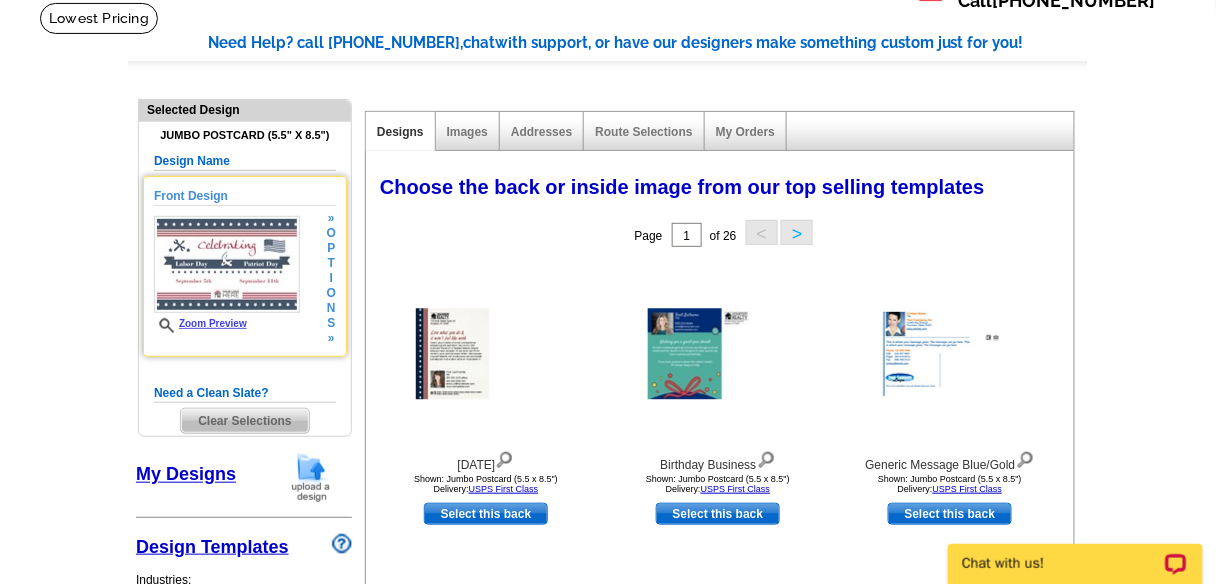 click on "Zoom Preview" at bounding box center (200, 323) 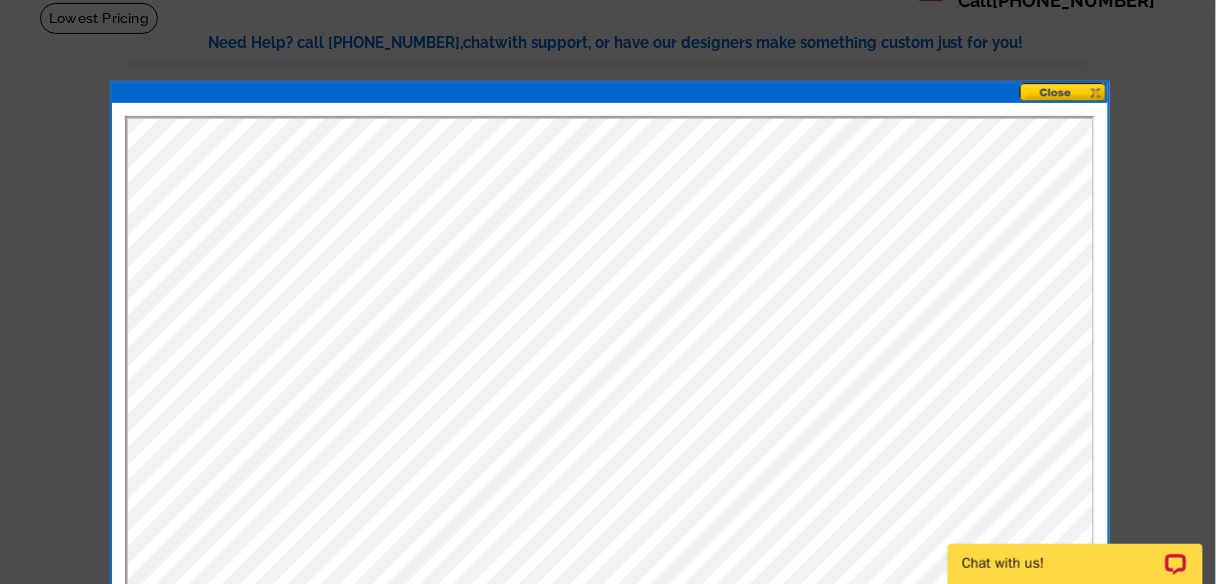 scroll, scrollTop: 0, scrollLeft: 0, axis: both 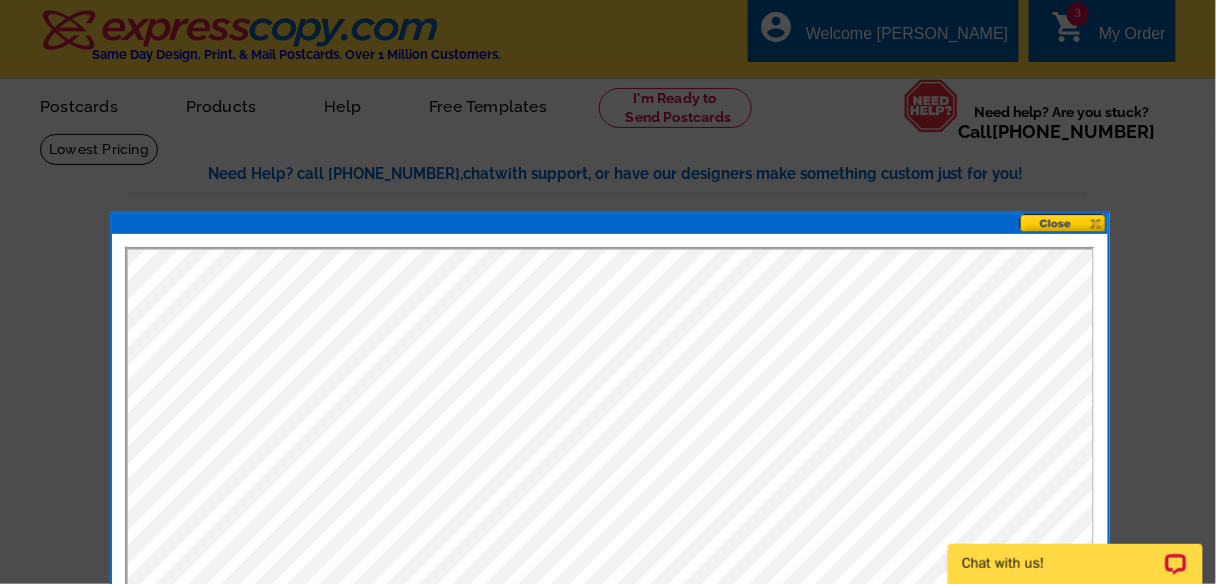 click at bounding box center [1064, 223] 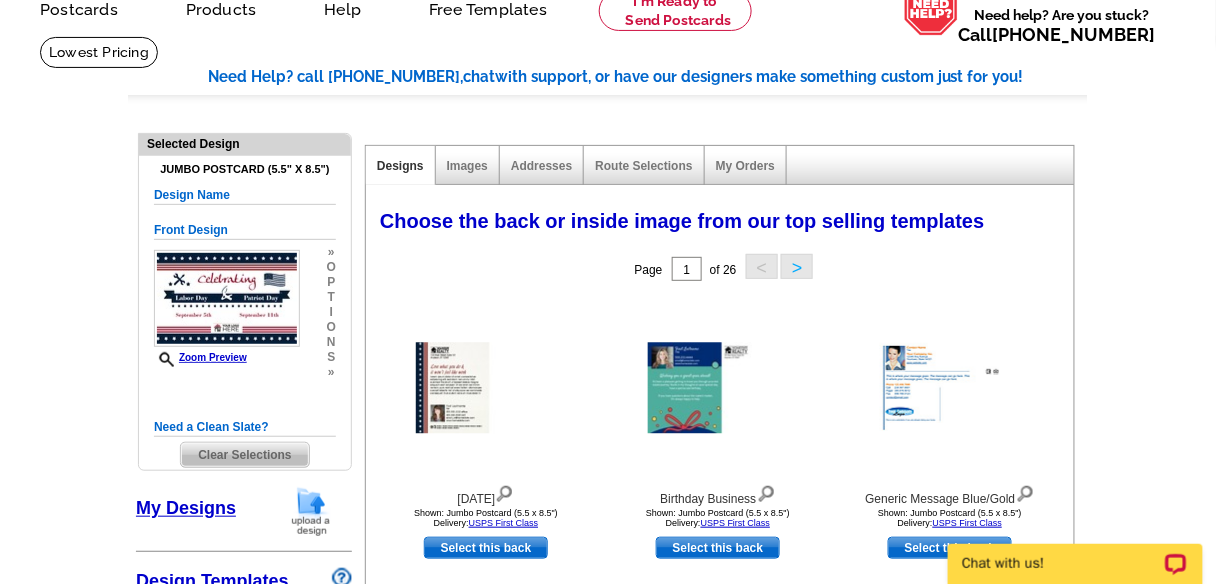 scroll, scrollTop: 79, scrollLeft: 0, axis: vertical 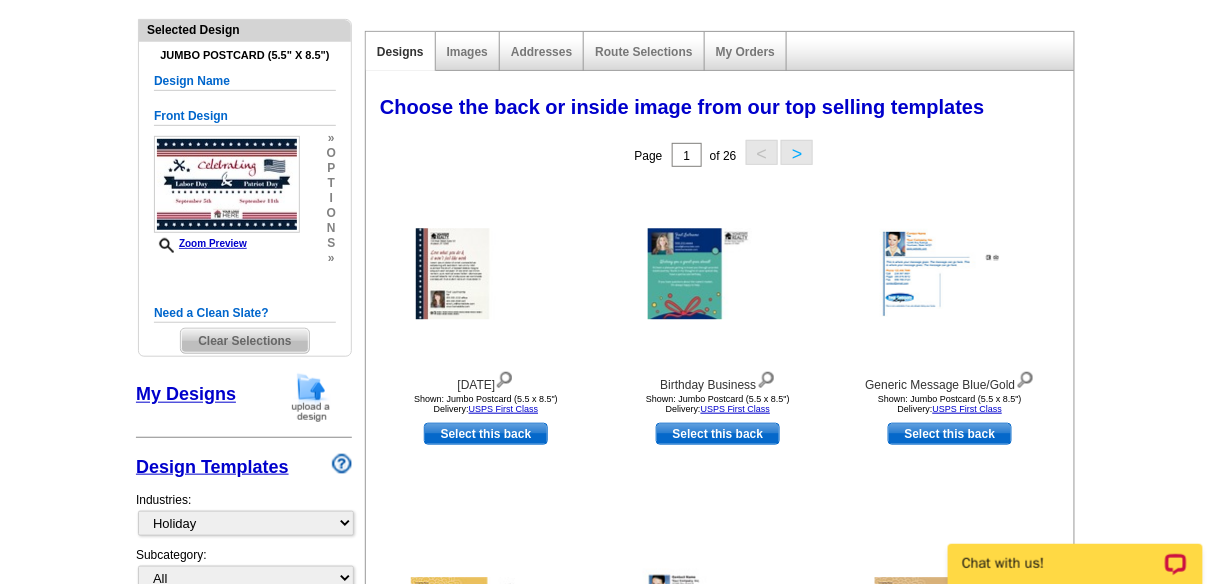 click on "My Designs" at bounding box center (186, 395) 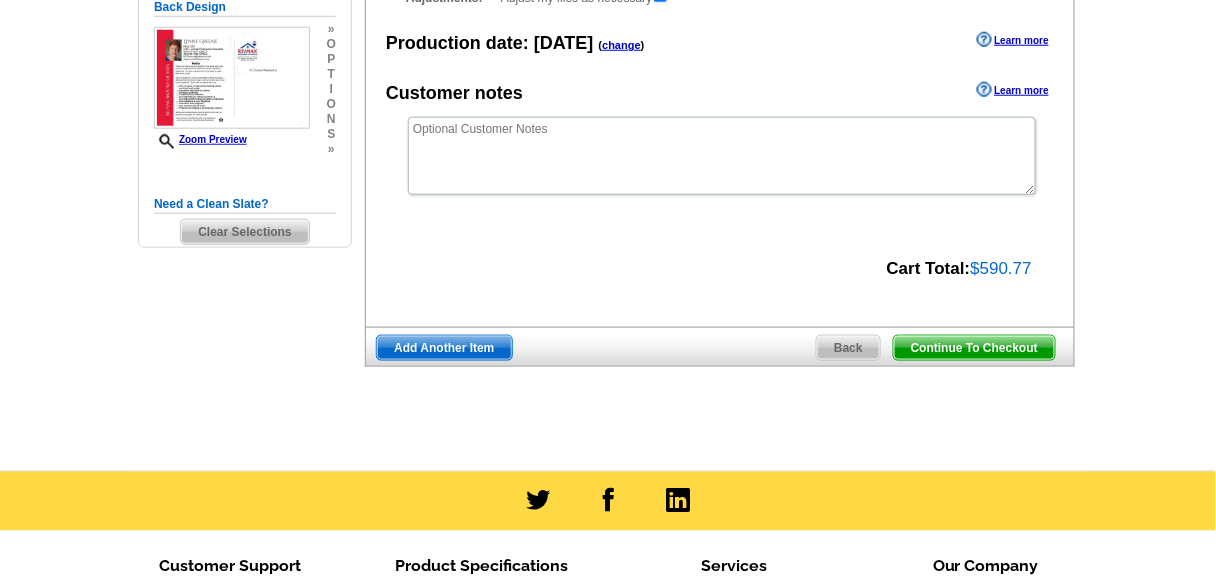 scroll, scrollTop: 453, scrollLeft: 0, axis: vertical 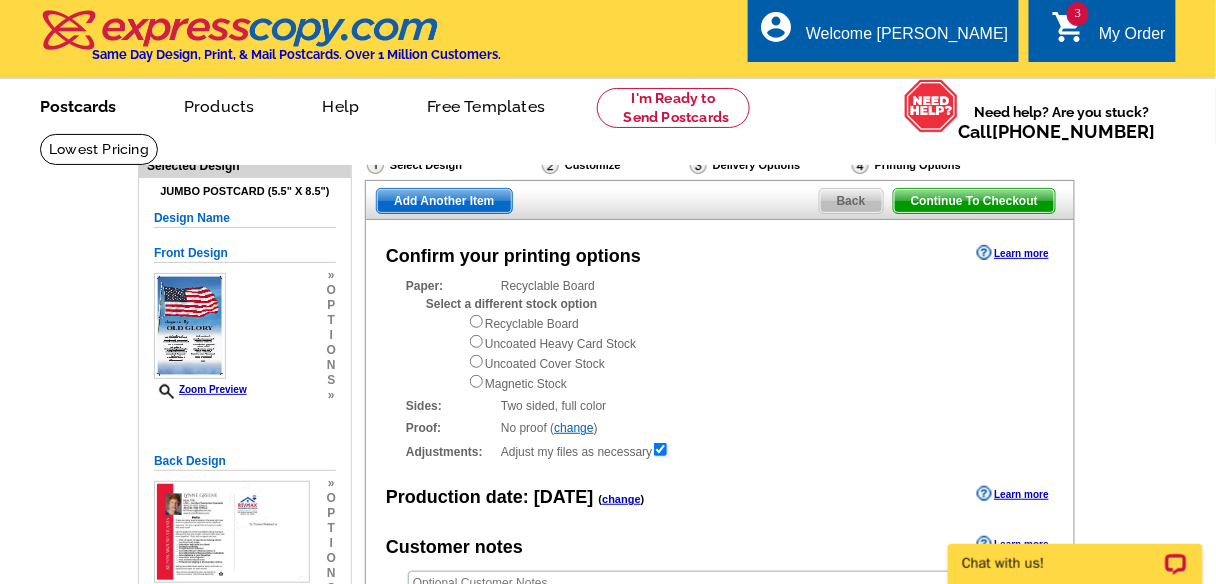 click on "Postcards" at bounding box center [78, 104] 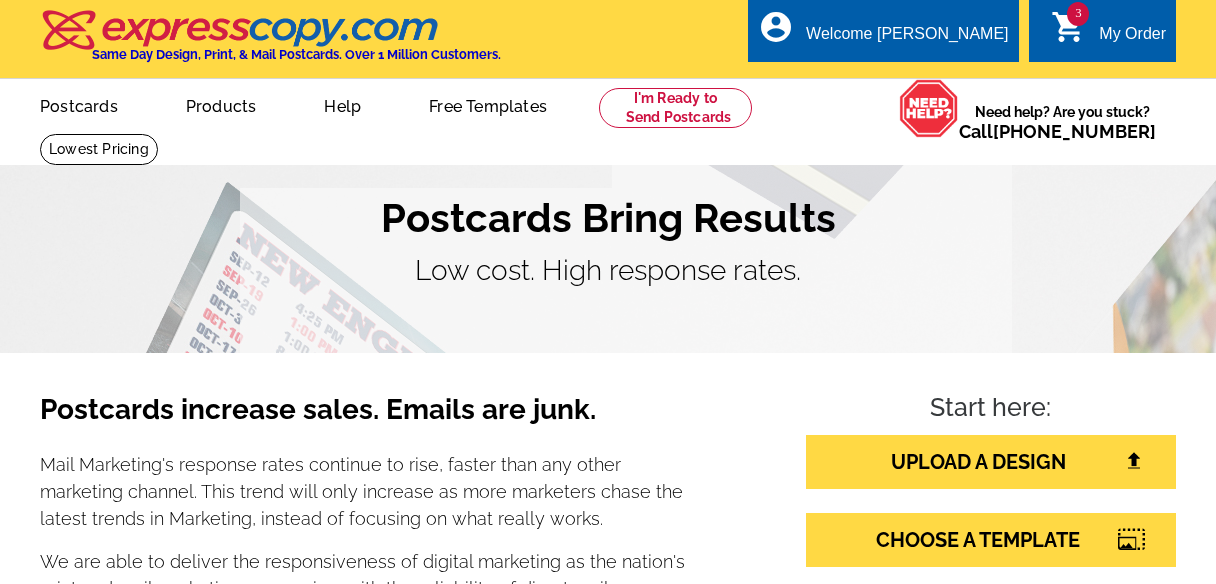 scroll, scrollTop: 0, scrollLeft: 0, axis: both 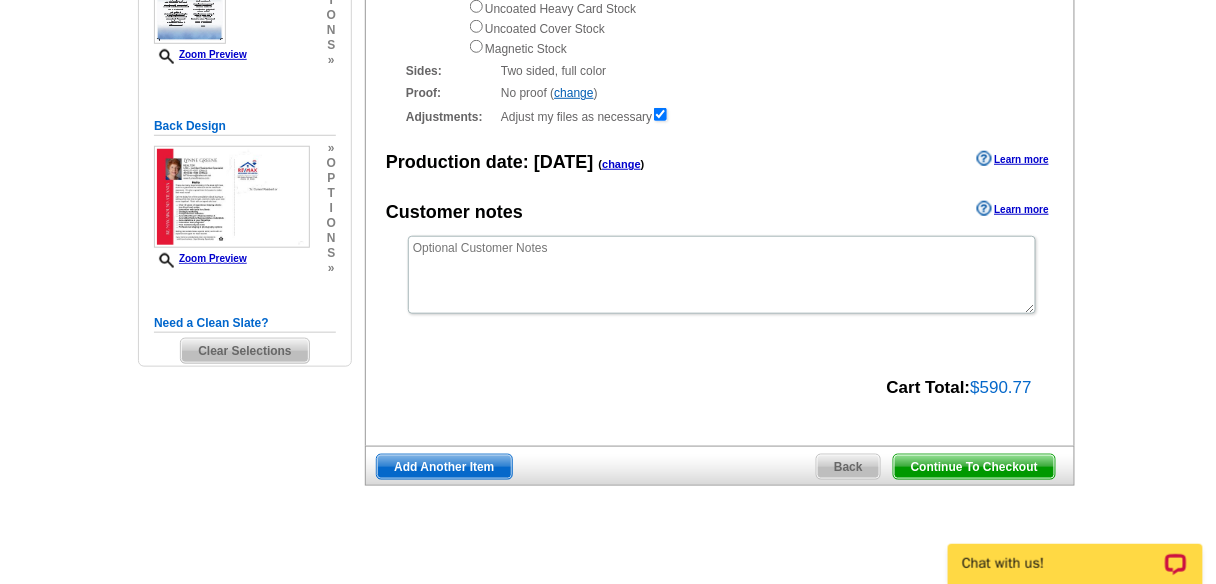 click on "Add Another Item" at bounding box center (444, 467) 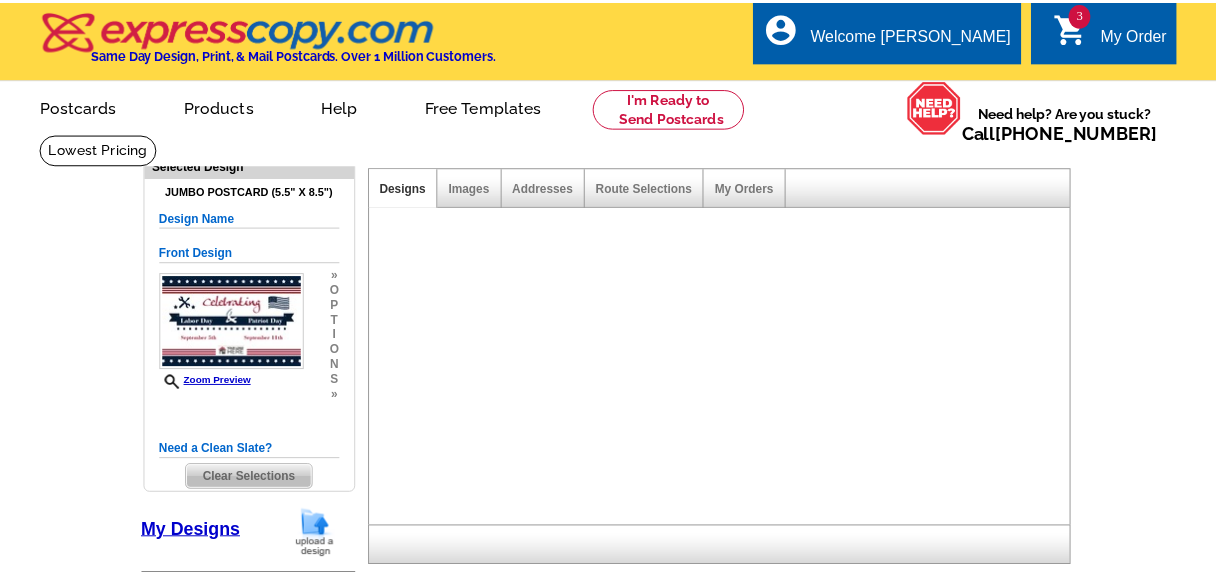 scroll, scrollTop: 0, scrollLeft: 0, axis: both 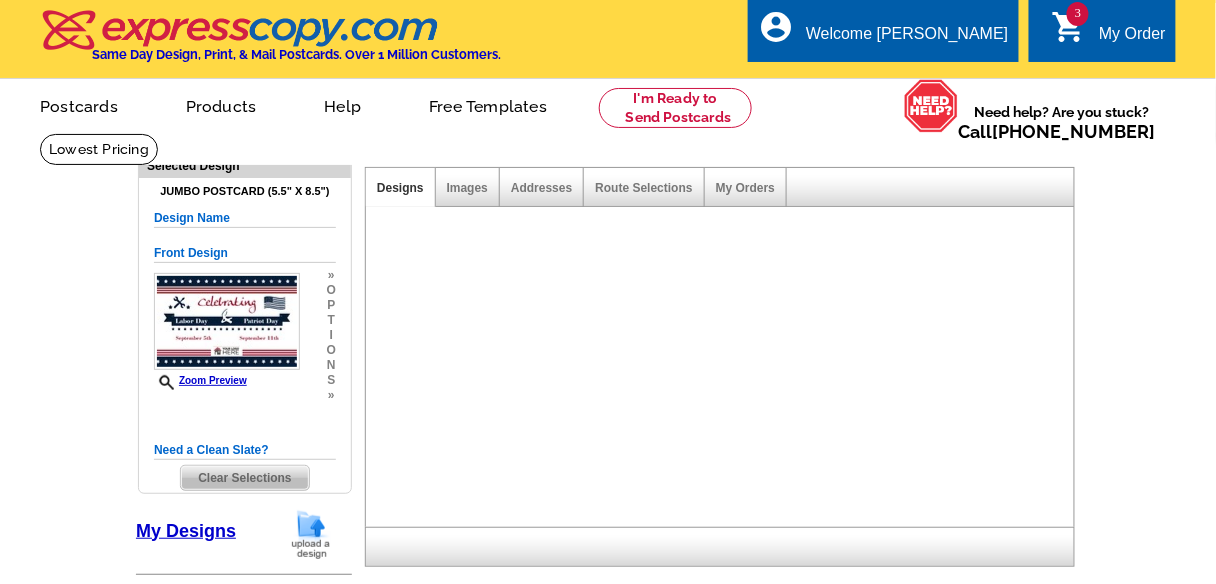 select on "1" 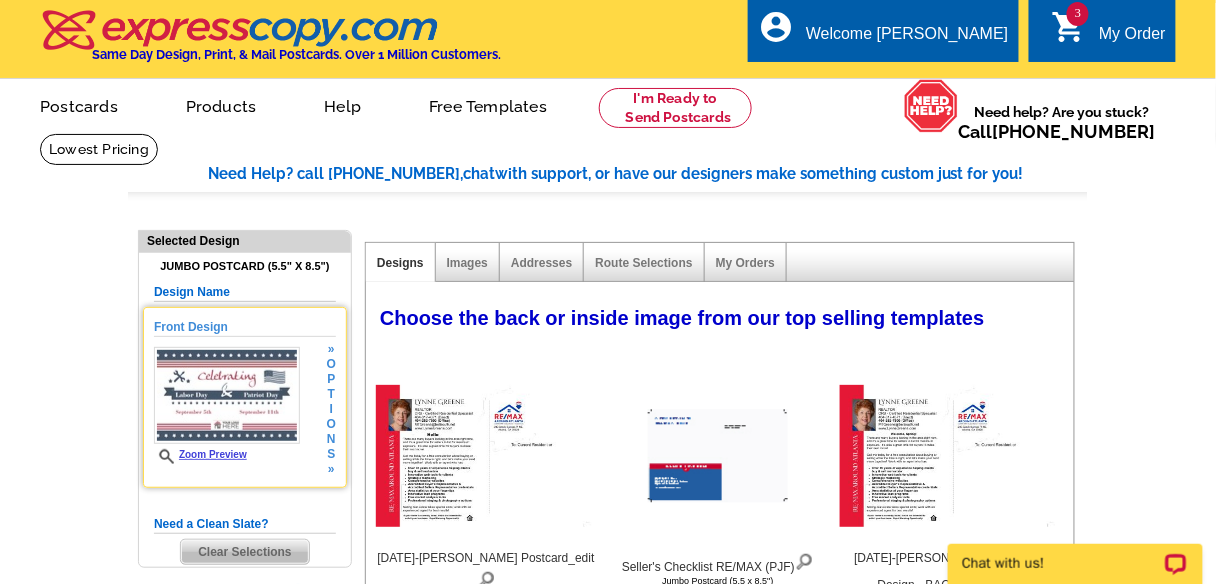 scroll, scrollTop: 0, scrollLeft: 0, axis: both 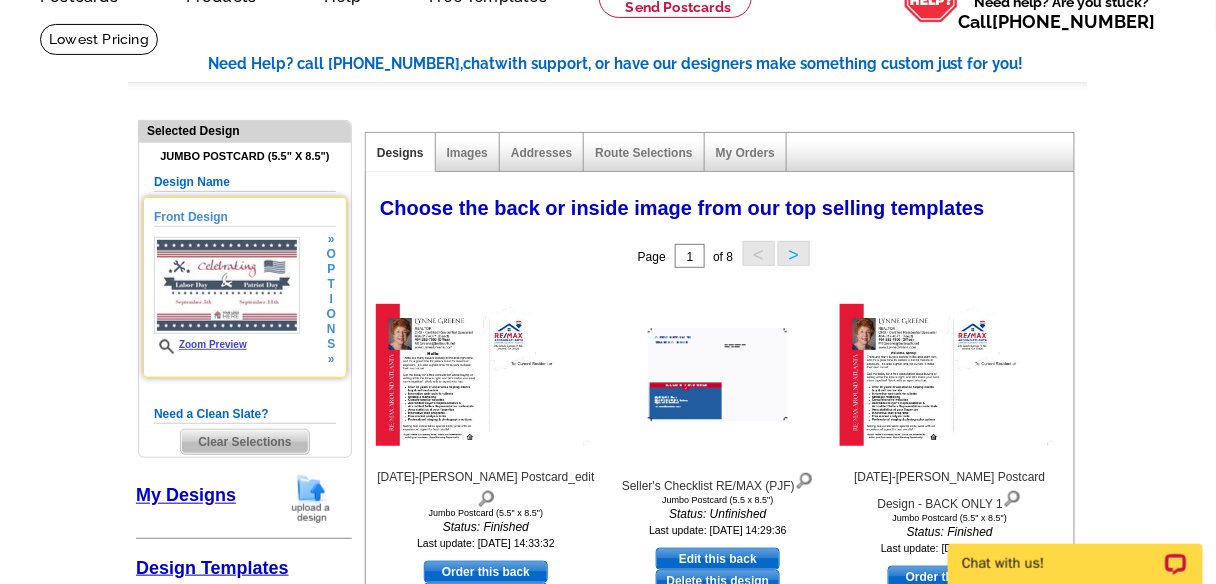 click on "i" at bounding box center (331, 299) 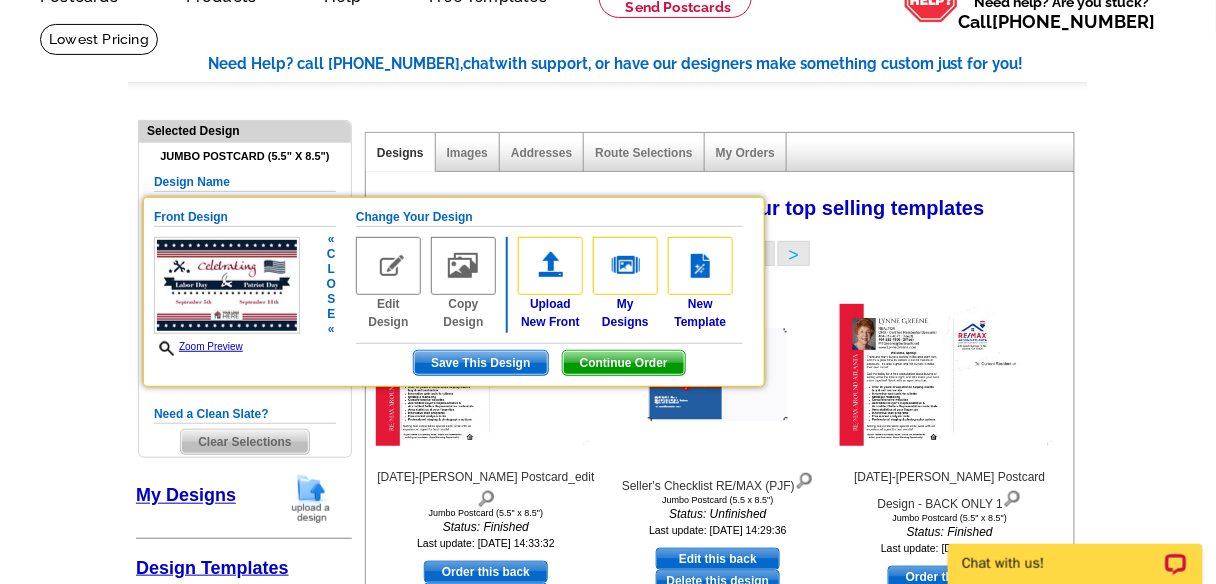click on "l" at bounding box center (331, 269) 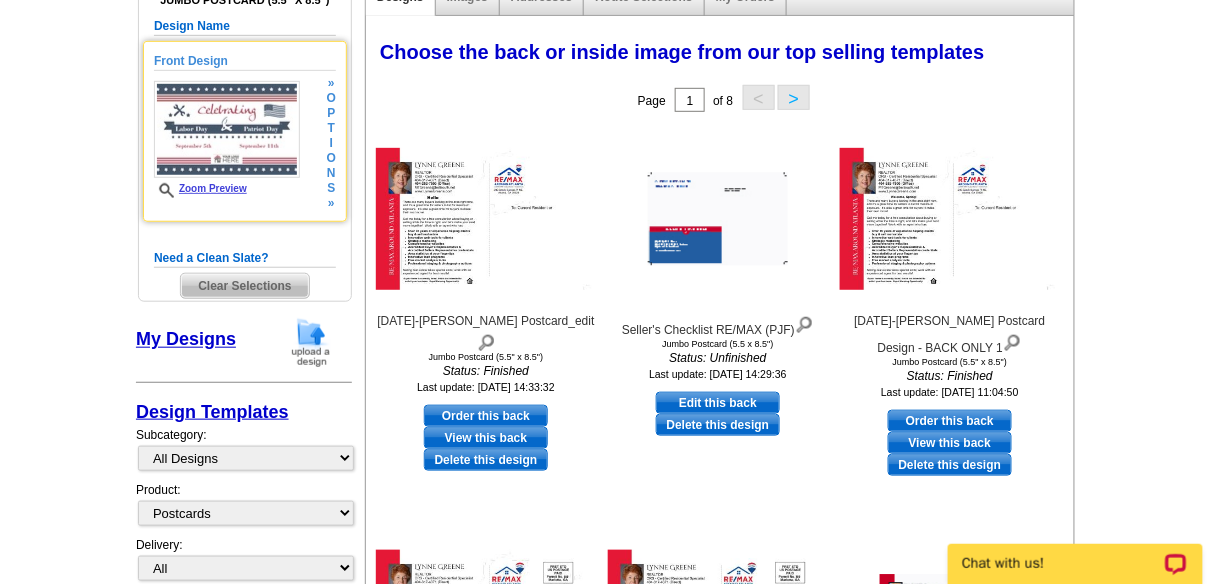 scroll, scrollTop: 288, scrollLeft: 0, axis: vertical 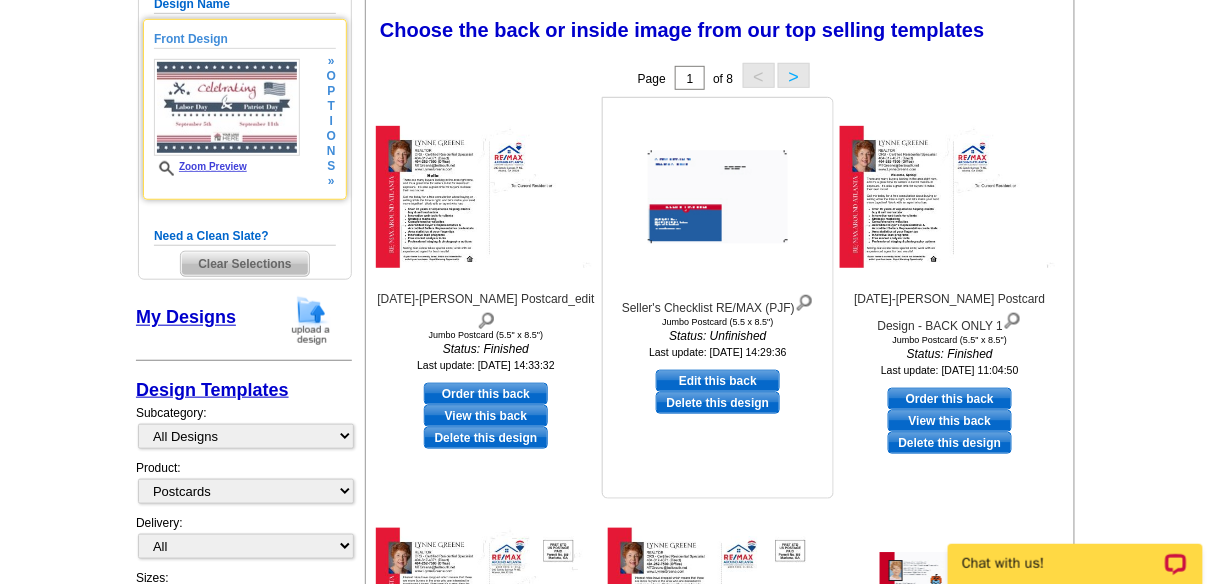 click at bounding box center [804, 301] 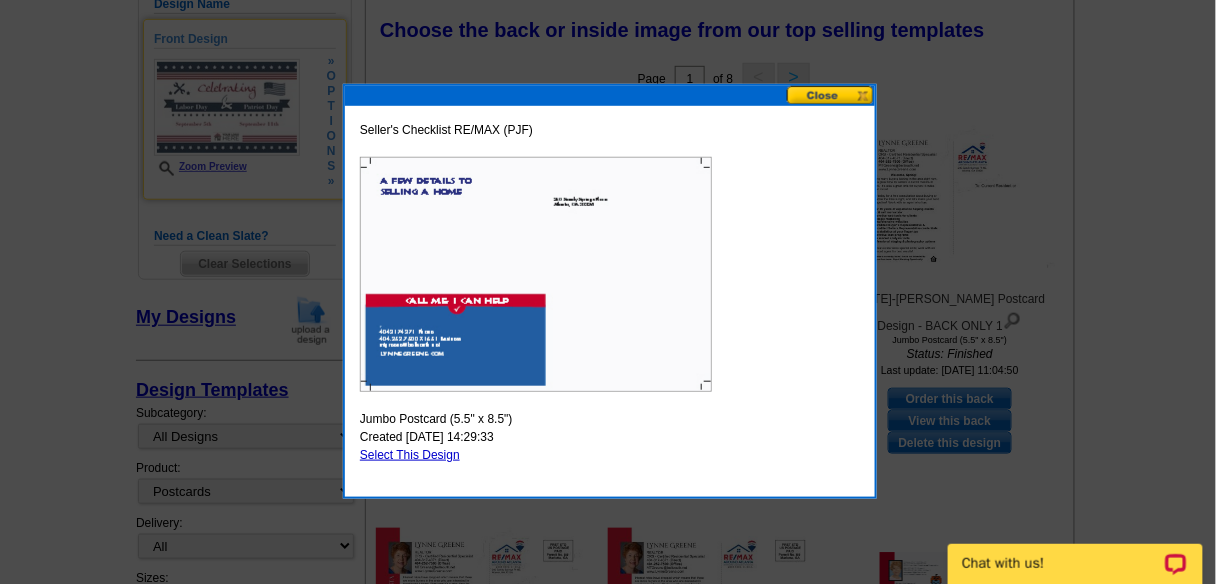 click at bounding box center (831, 95) 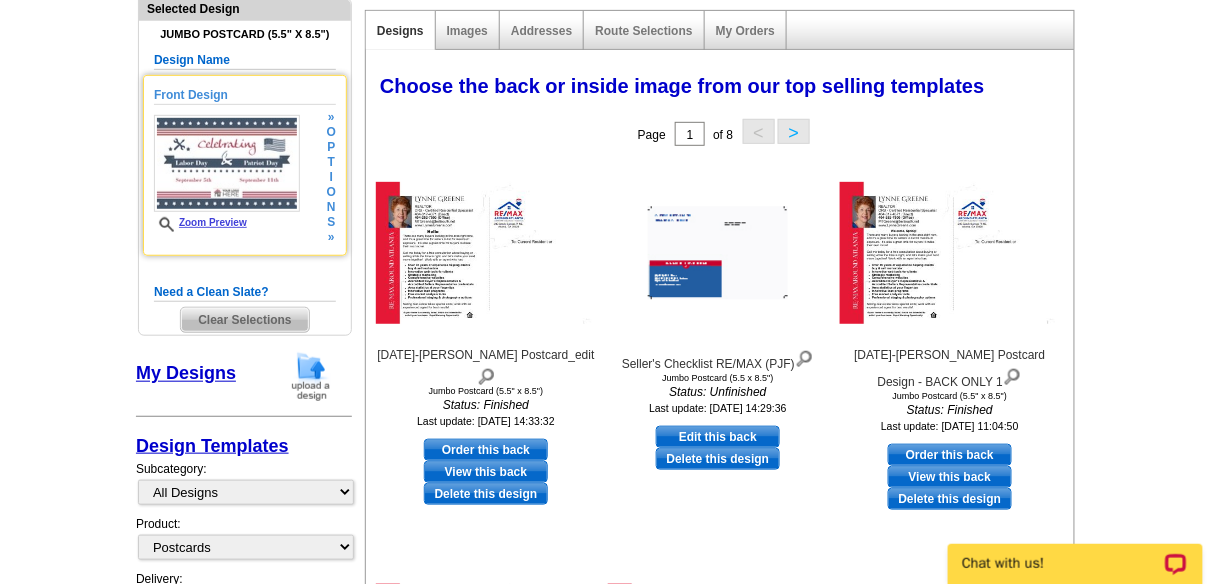 scroll, scrollTop: 260, scrollLeft: 0, axis: vertical 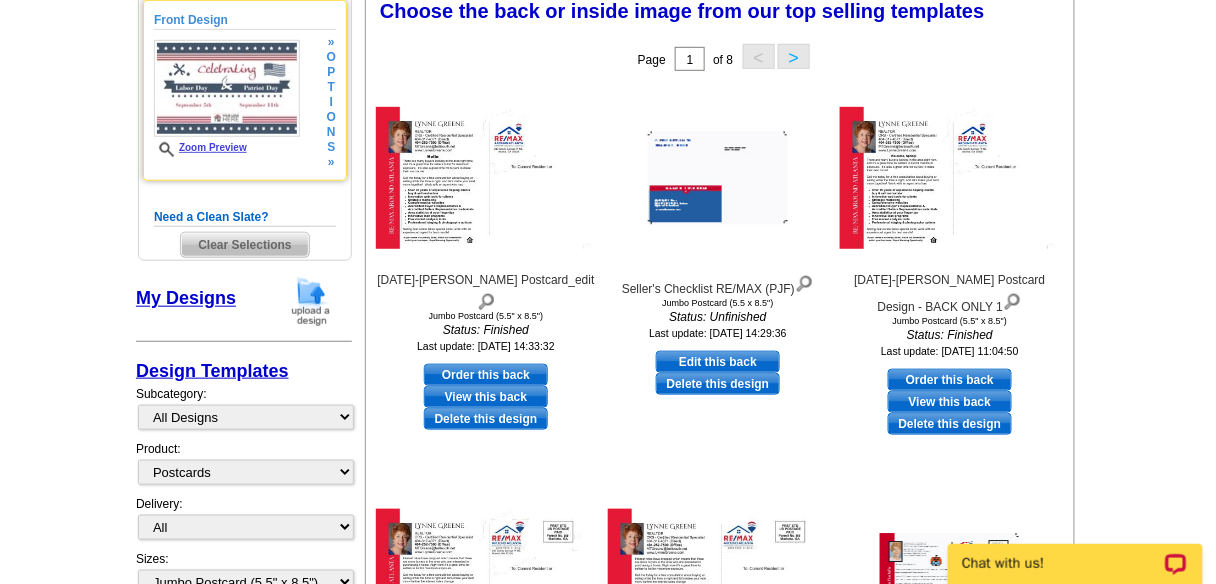 click on "My Designs" at bounding box center (186, 299) 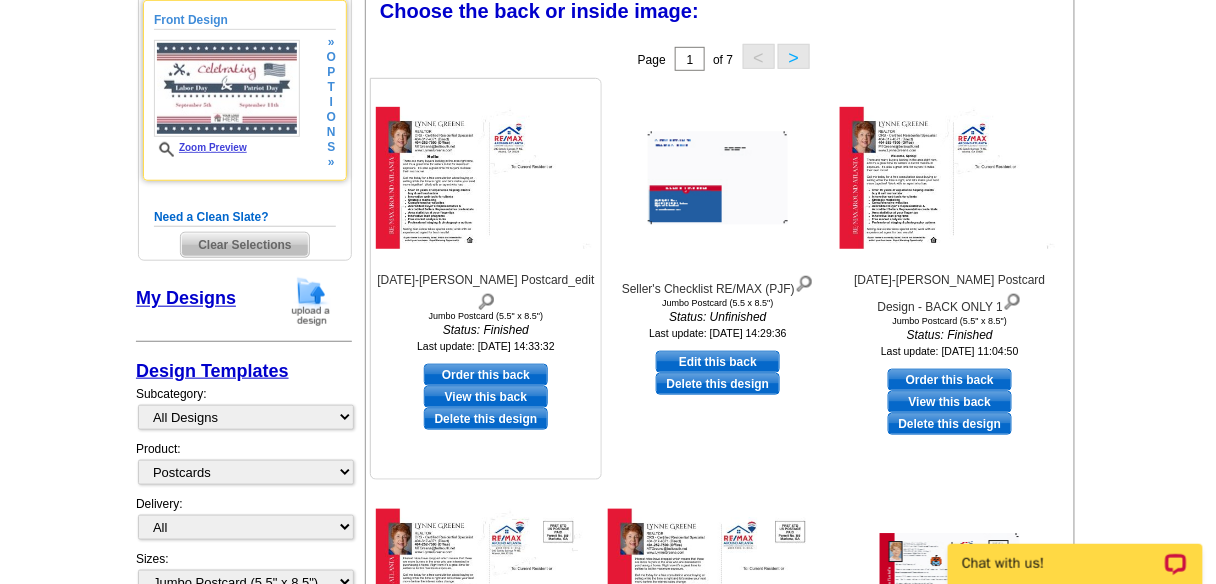 click on "Order this back" at bounding box center (486, 375) 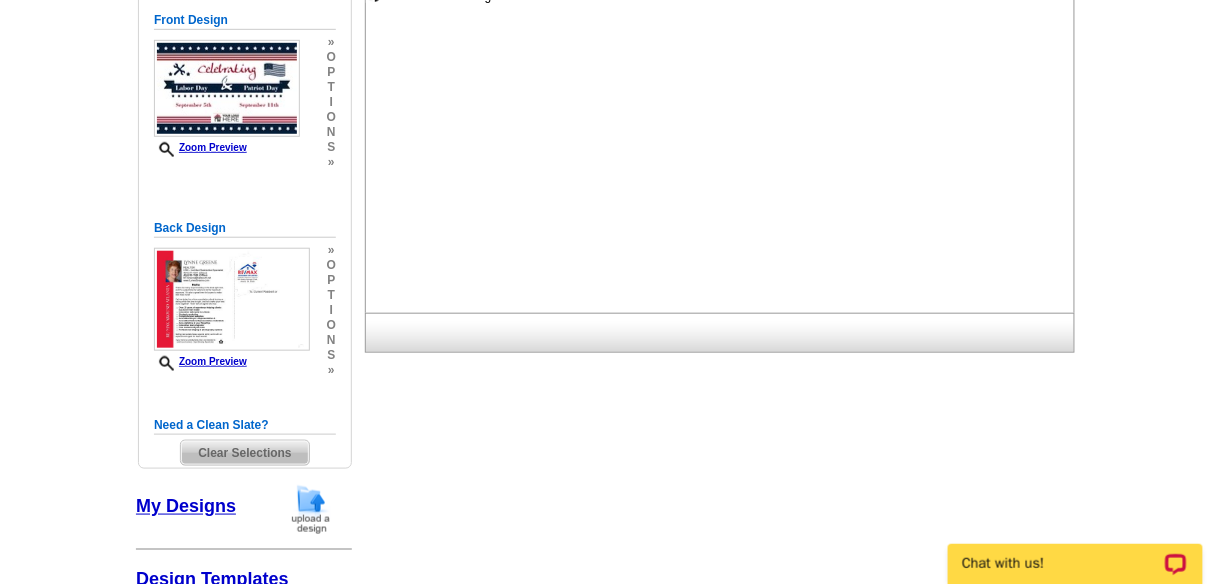 scroll, scrollTop: 0, scrollLeft: 0, axis: both 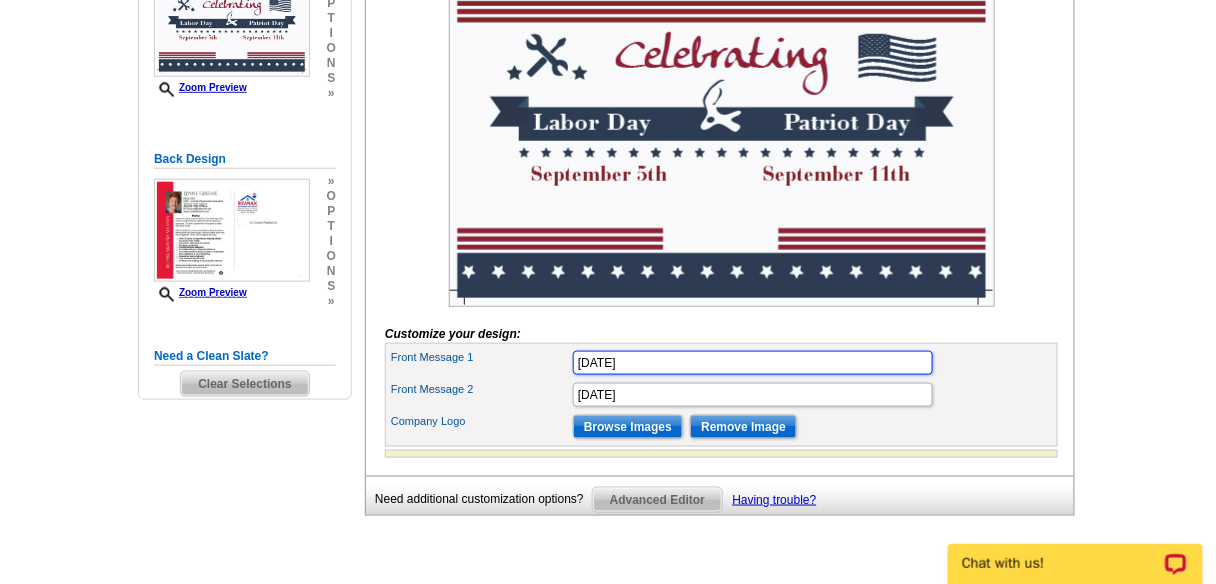 click on "September 5th" at bounding box center (753, 363) 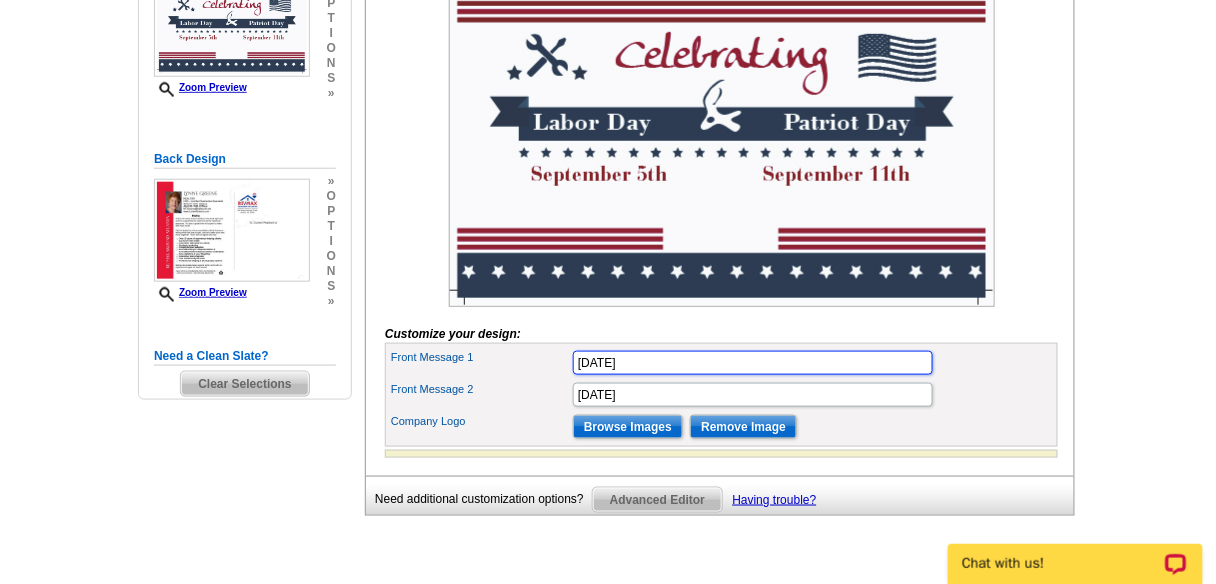 type on "September 1" 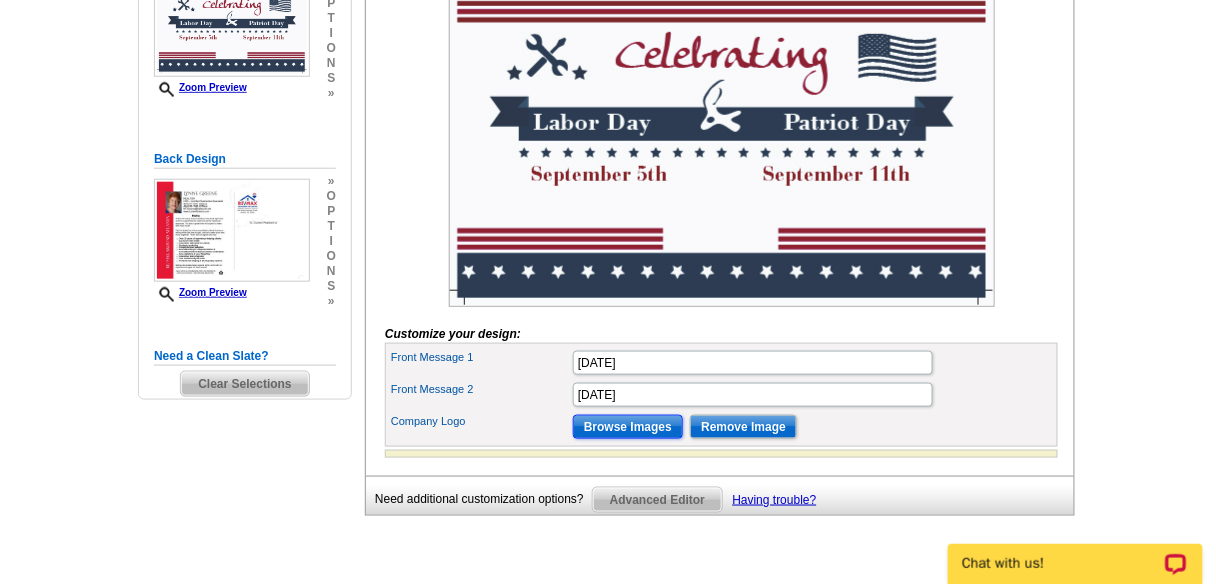 click on "Browse Images" at bounding box center (628, 427) 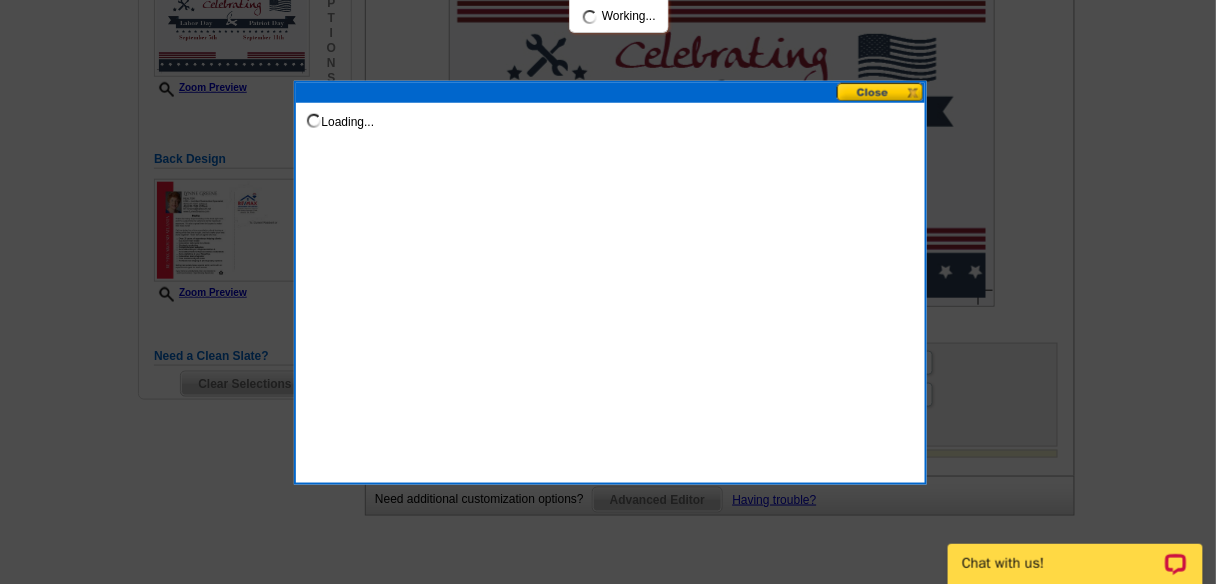 scroll, scrollTop: 0, scrollLeft: 0, axis: both 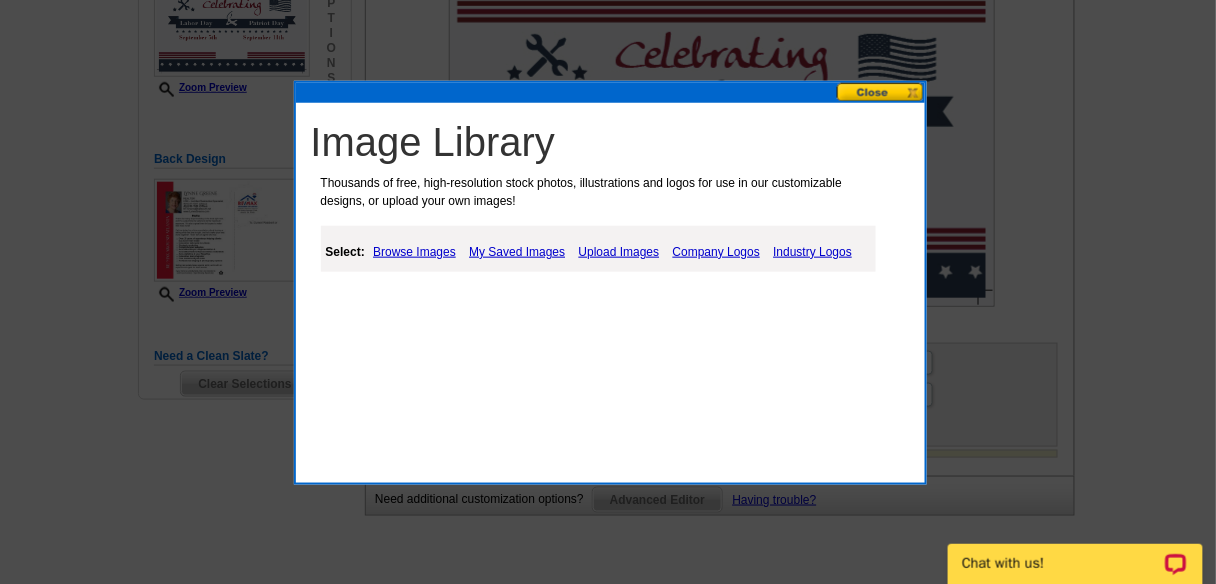 click on "My Saved Images" at bounding box center (517, 252) 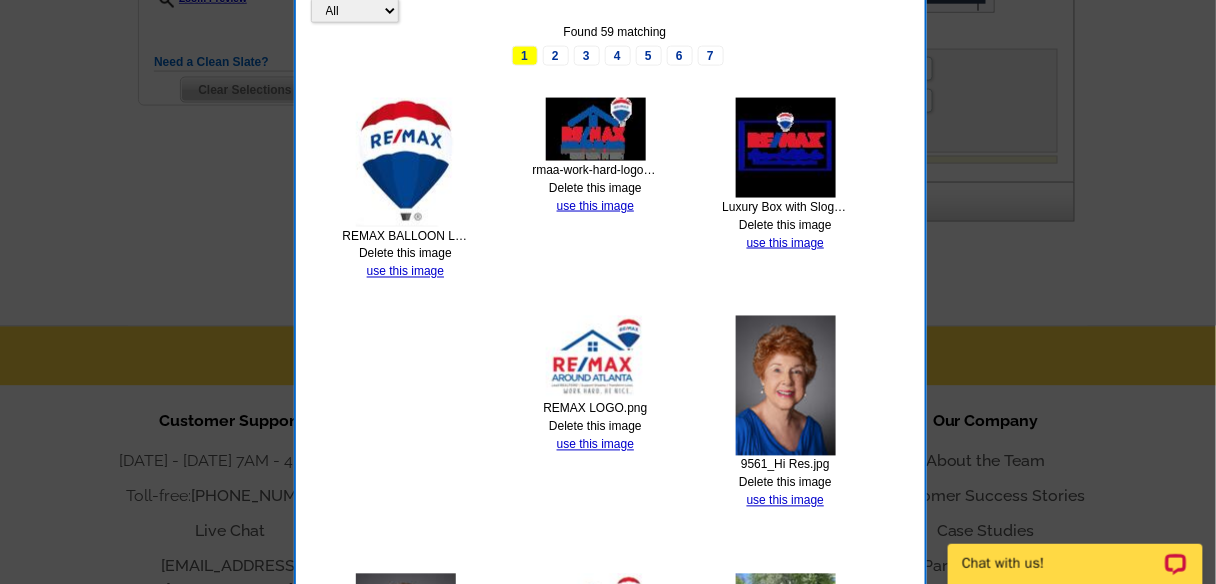 scroll, scrollTop: 678, scrollLeft: 0, axis: vertical 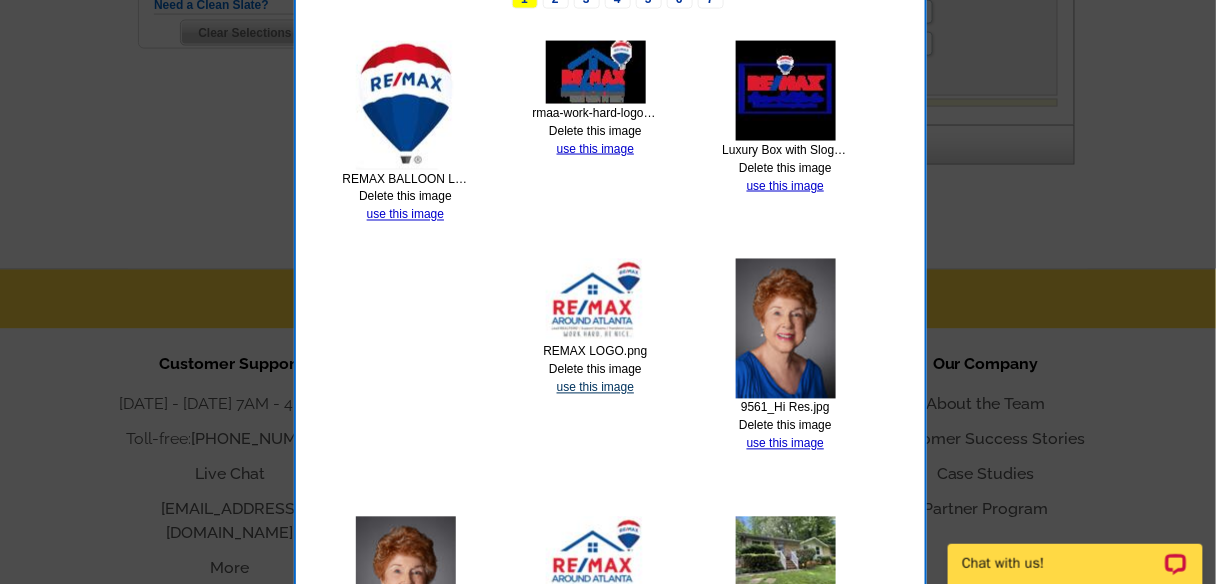 click on "use this image" at bounding box center (595, 388) 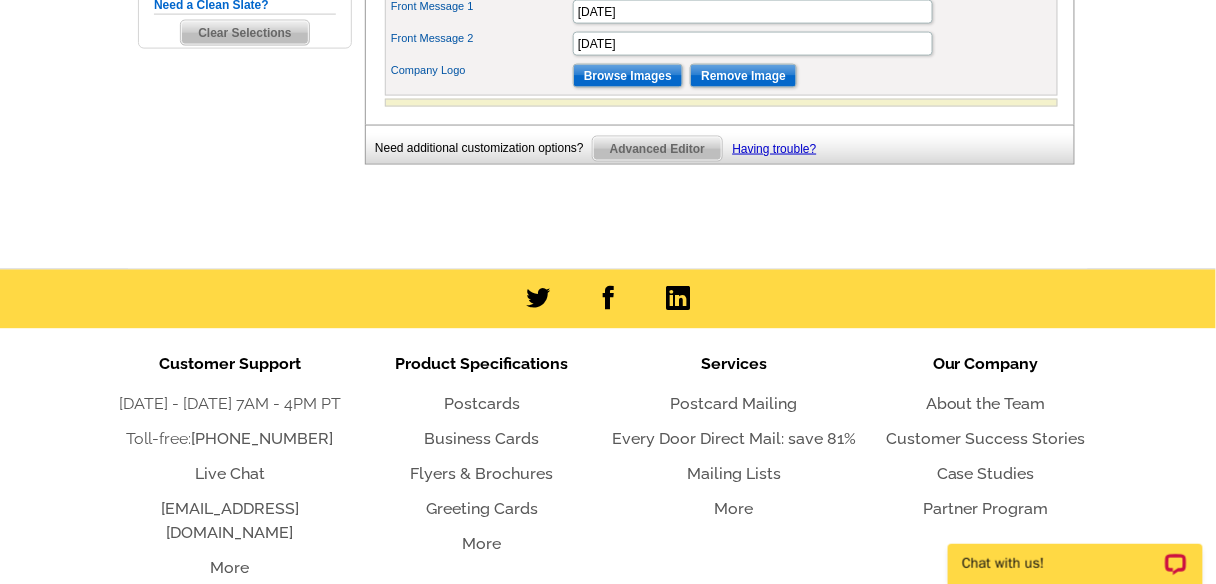scroll, scrollTop: 0, scrollLeft: 0, axis: both 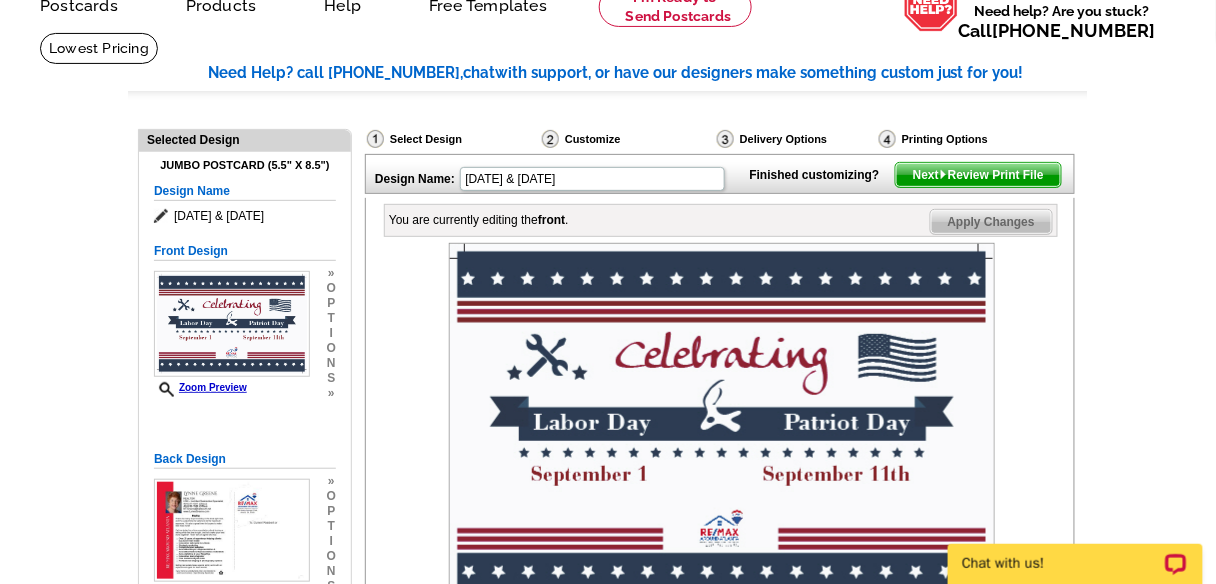 click on "Next   Review Print File" at bounding box center [978, 175] 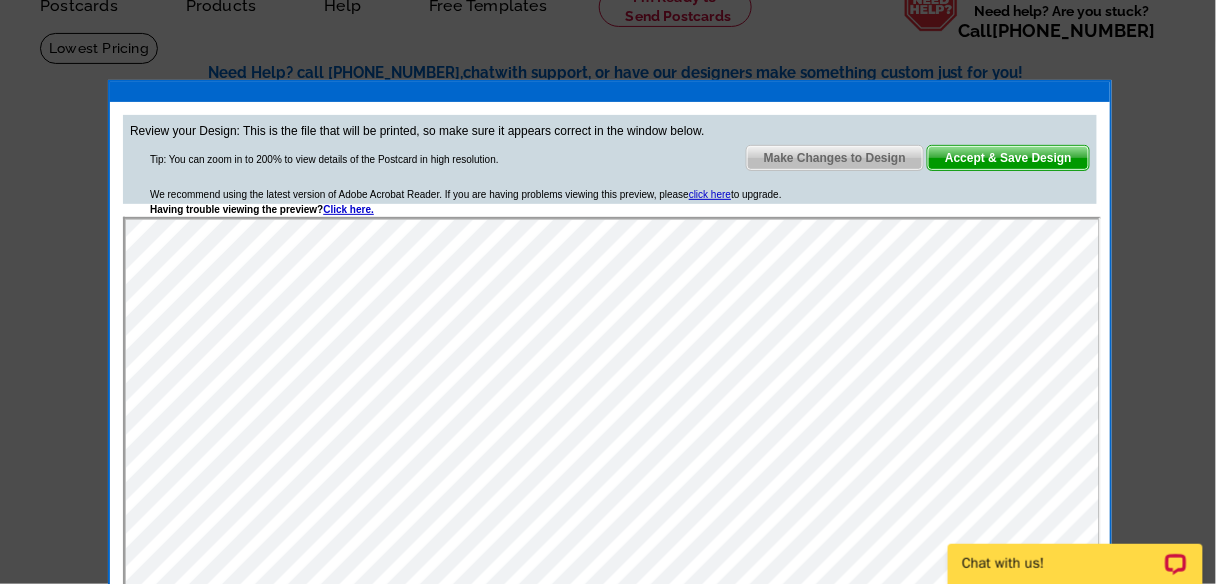 scroll, scrollTop: 0, scrollLeft: 0, axis: both 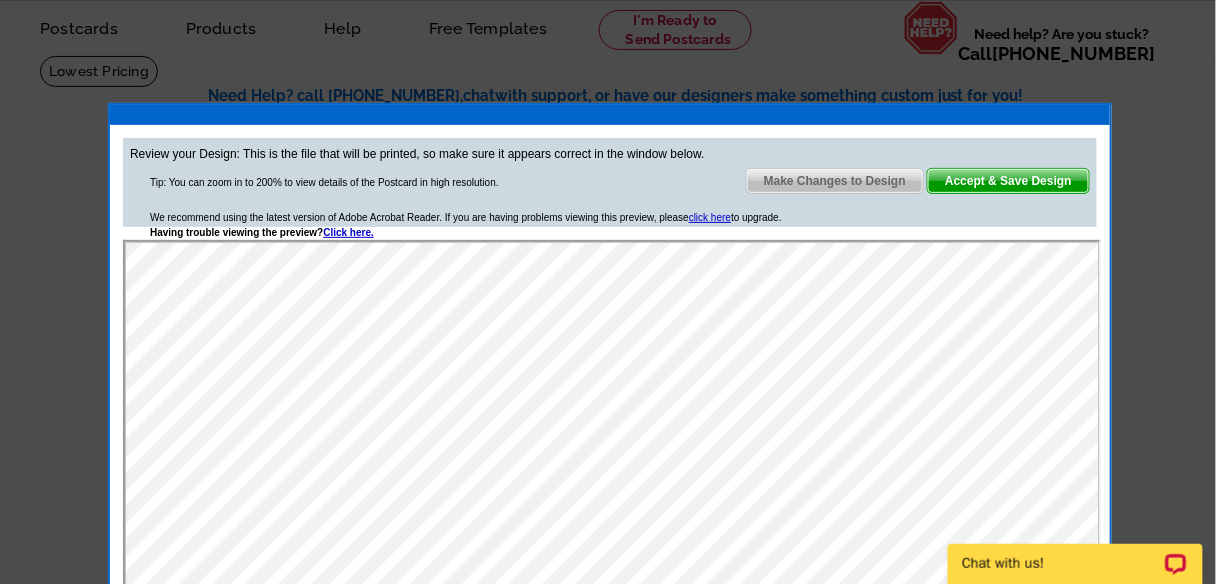 click on "Accept & Save Design" at bounding box center (1008, 181) 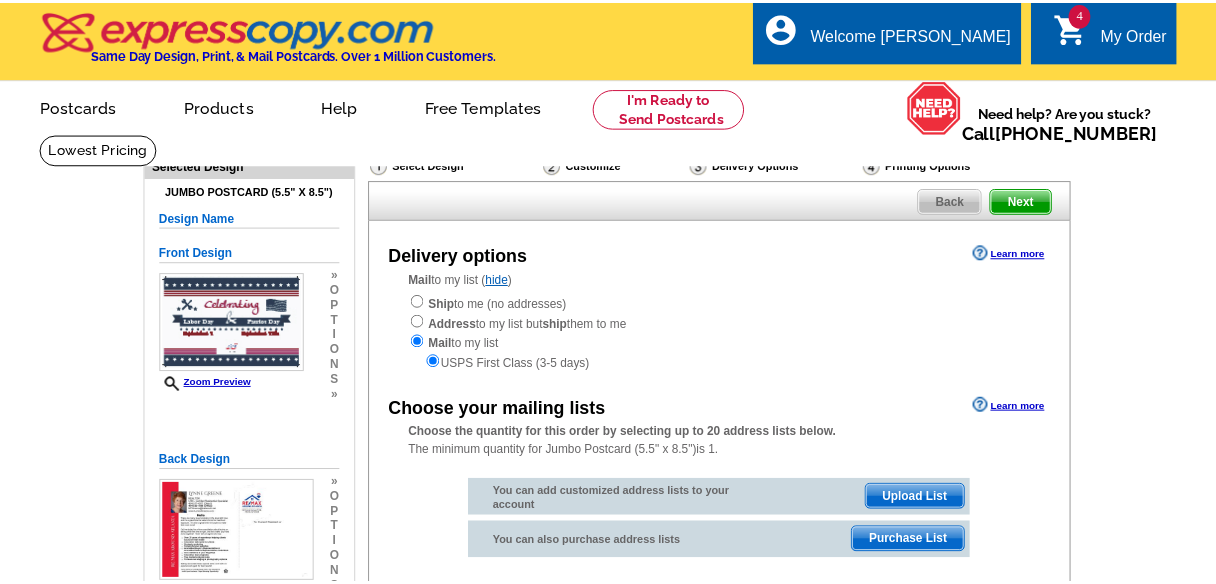 scroll, scrollTop: 0, scrollLeft: 0, axis: both 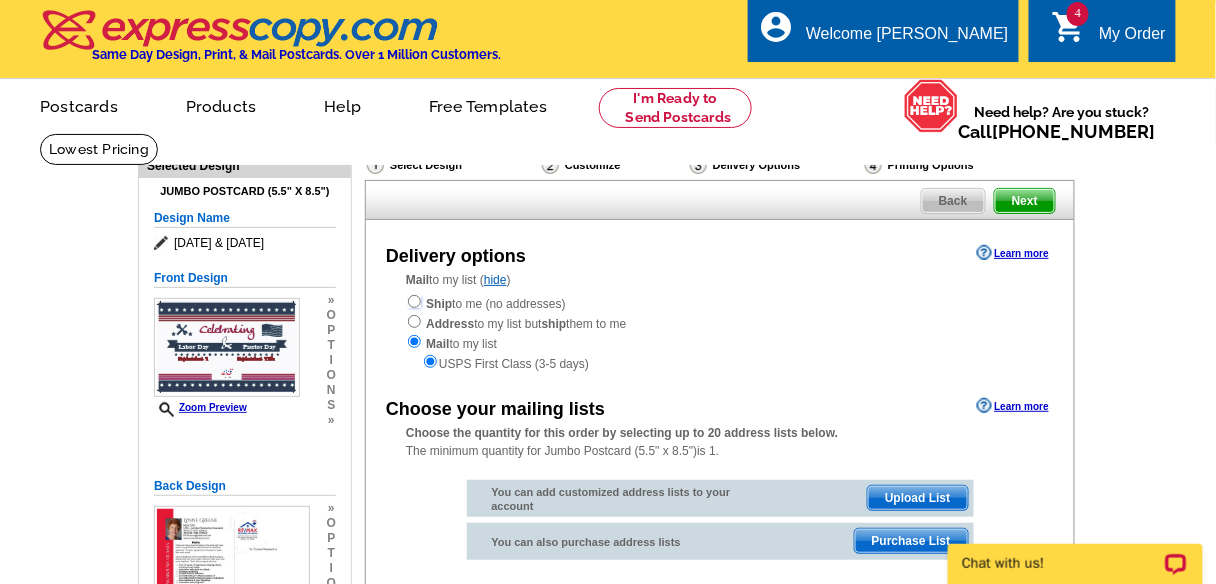 click at bounding box center (414, 301) 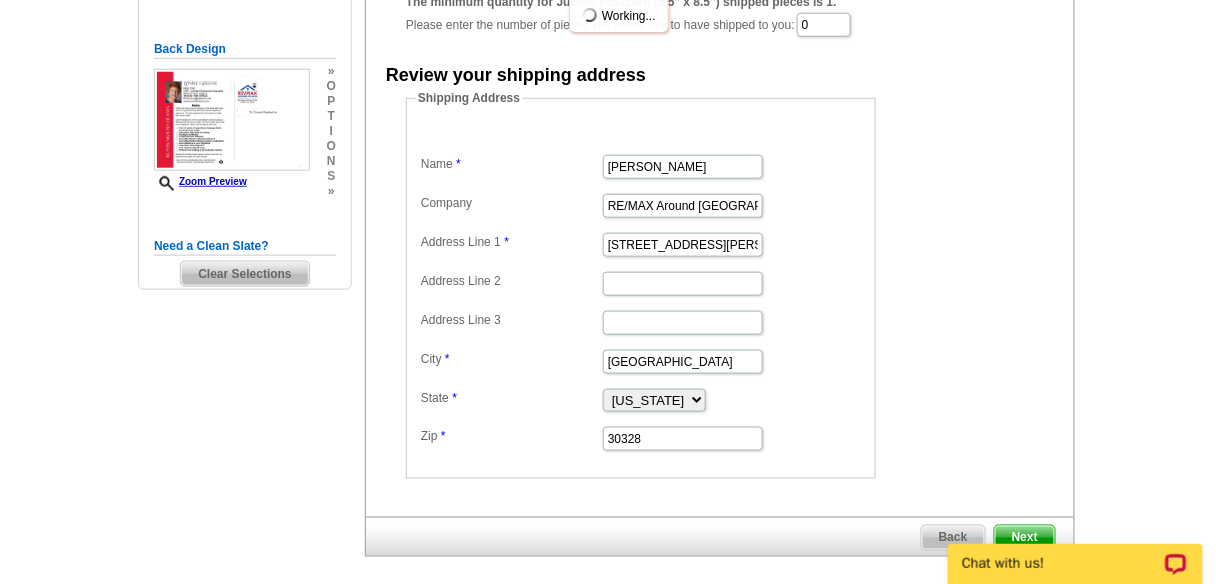 scroll, scrollTop: 325, scrollLeft: 0, axis: vertical 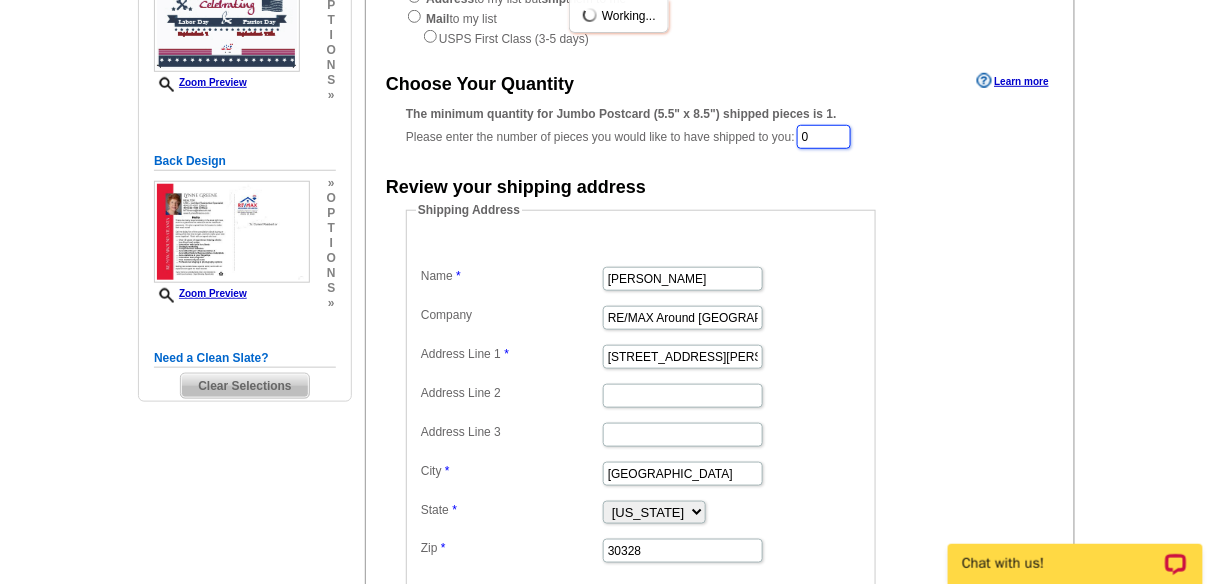 click on "0" at bounding box center (824, 137) 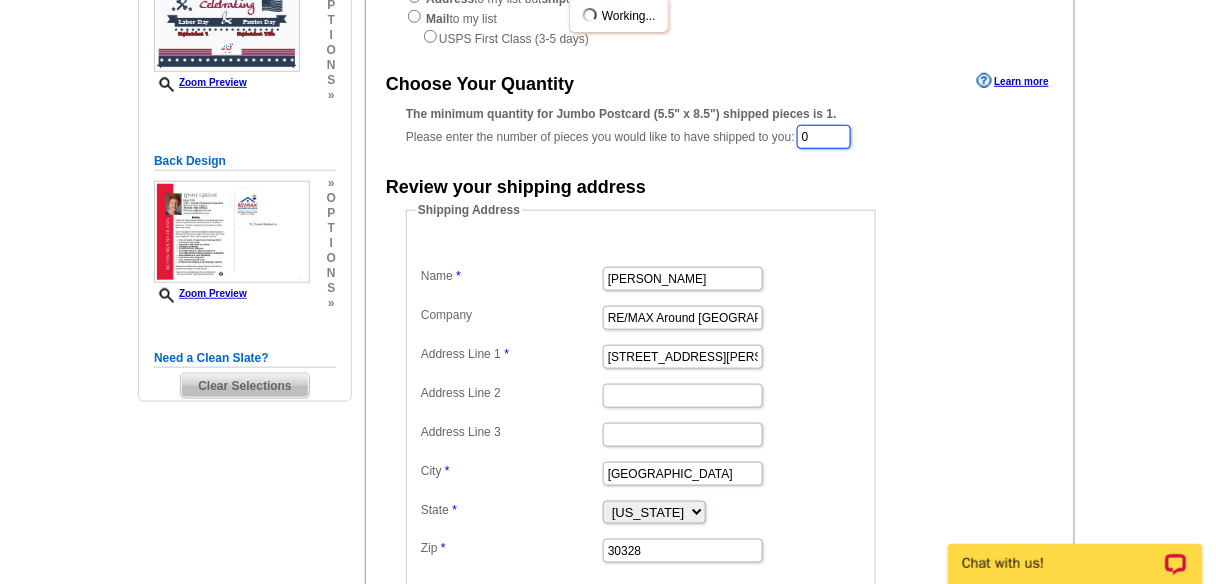 click on "0" at bounding box center [824, 137] 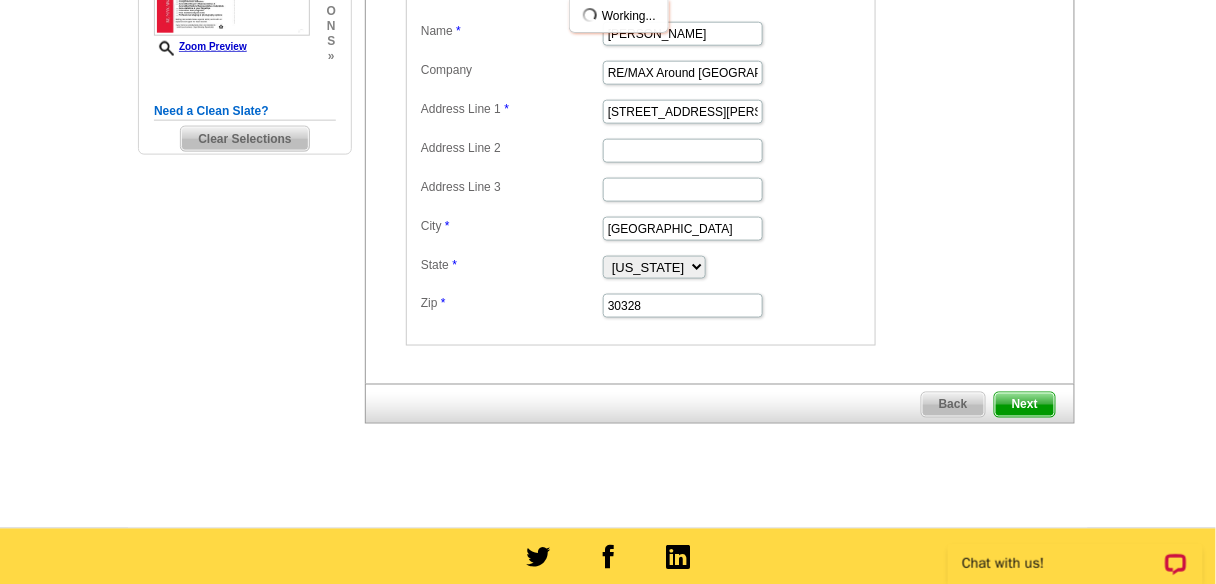 scroll, scrollTop: 603, scrollLeft: 0, axis: vertical 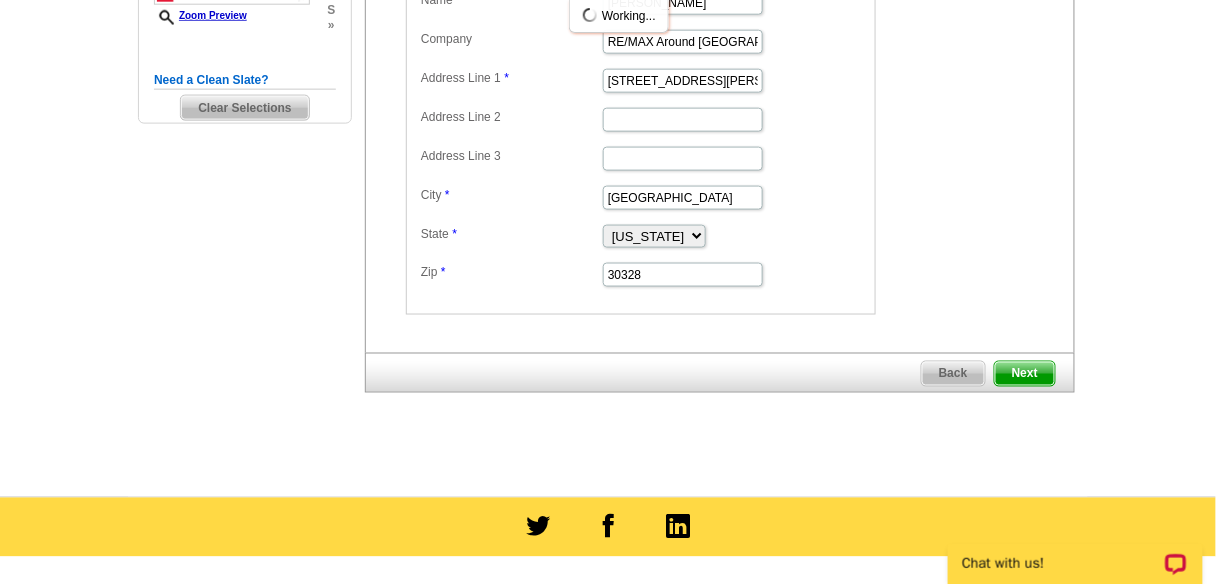 type on "175" 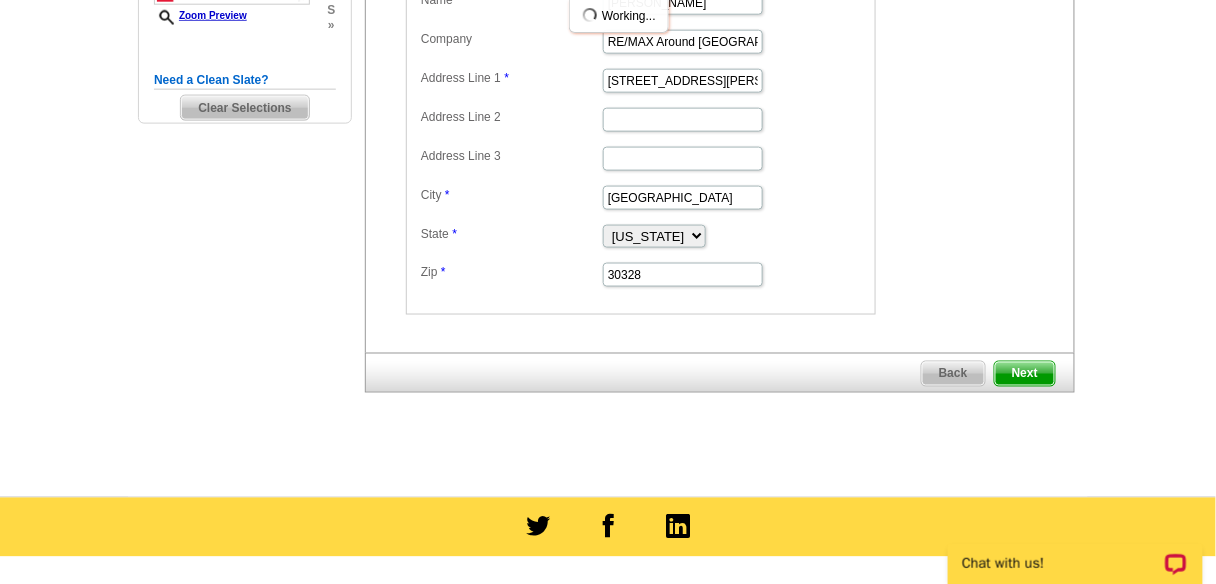 click on "Next" at bounding box center (1025, 374) 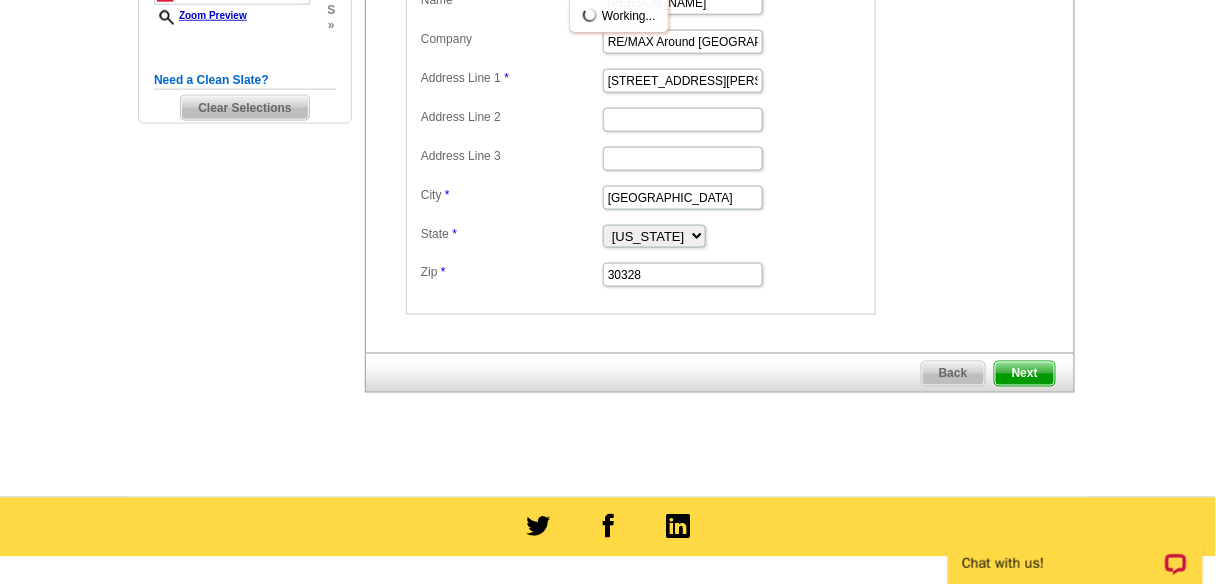 scroll, scrollTop: 0, scrollLeft: 0, axis: both 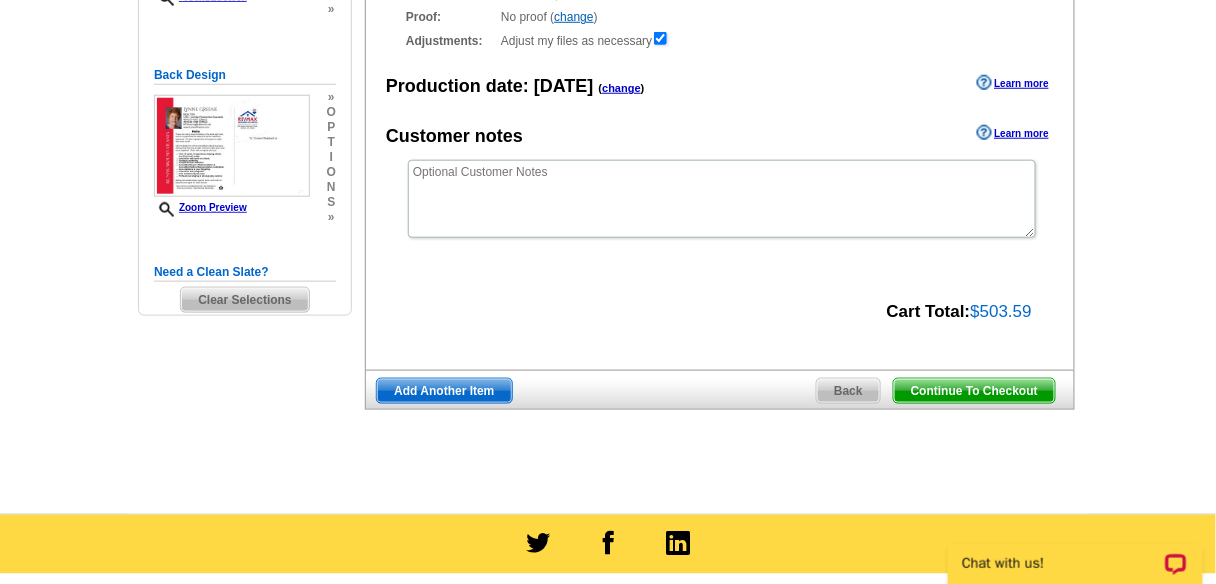 click on "Add Another Item" at bounding box center [444, 391] 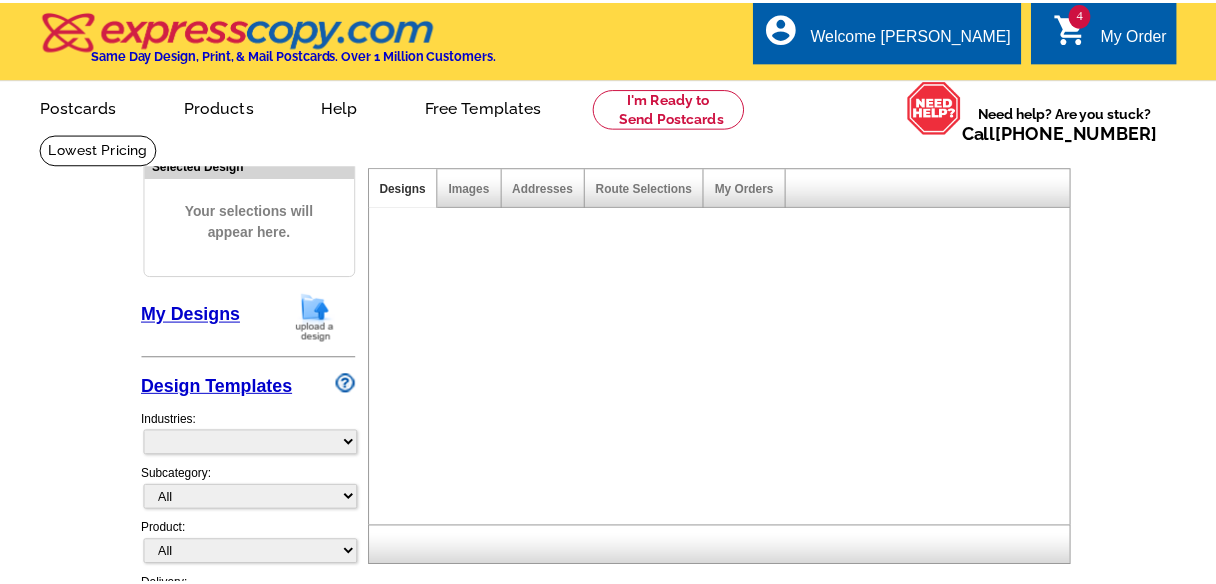 scroll, scrollTop: 0, scrollLeft: 0, axis: both 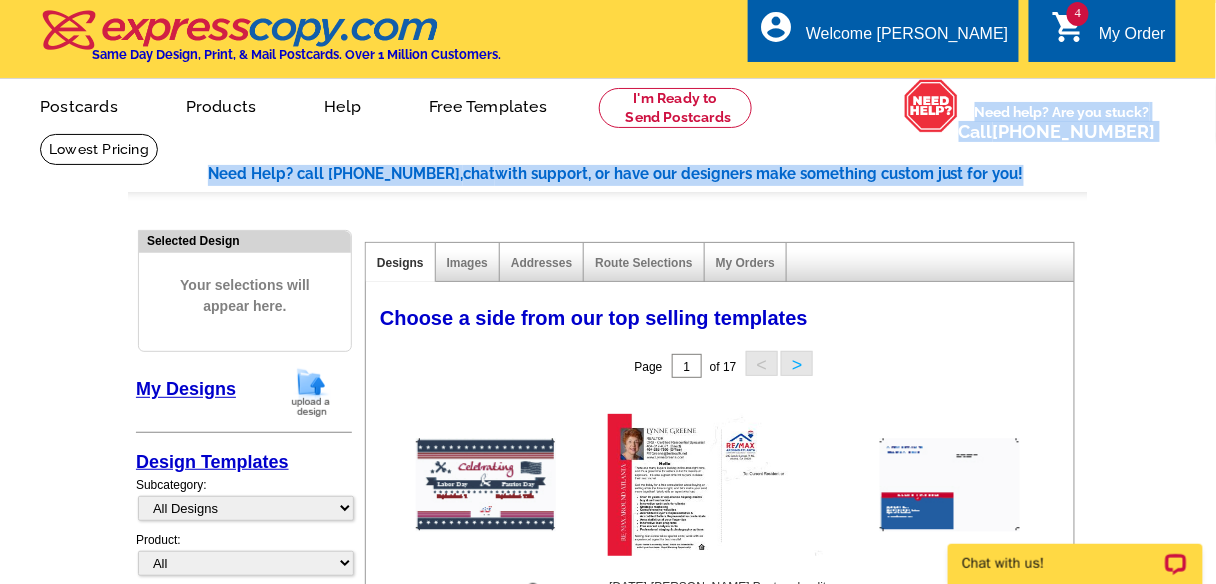 drag, startPoint x: 1214, startPoint y: 124, endPoint x: 1206, endPoint y: 197, distance: 73.43705 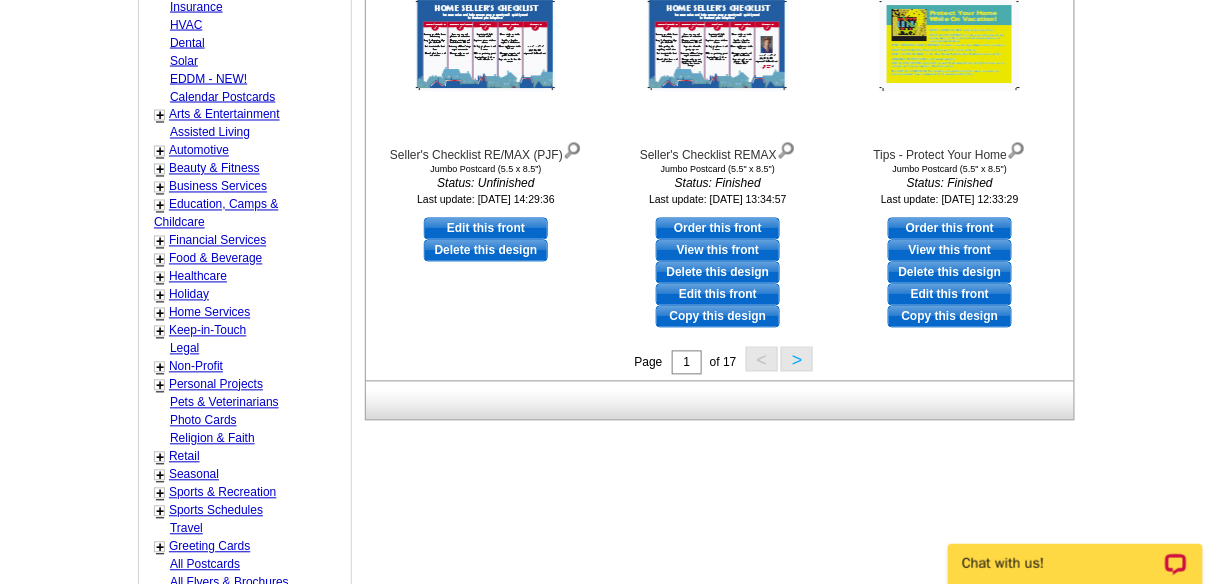 scroll, scrollTop: 851, scrollLeft: 0, axis: vertical 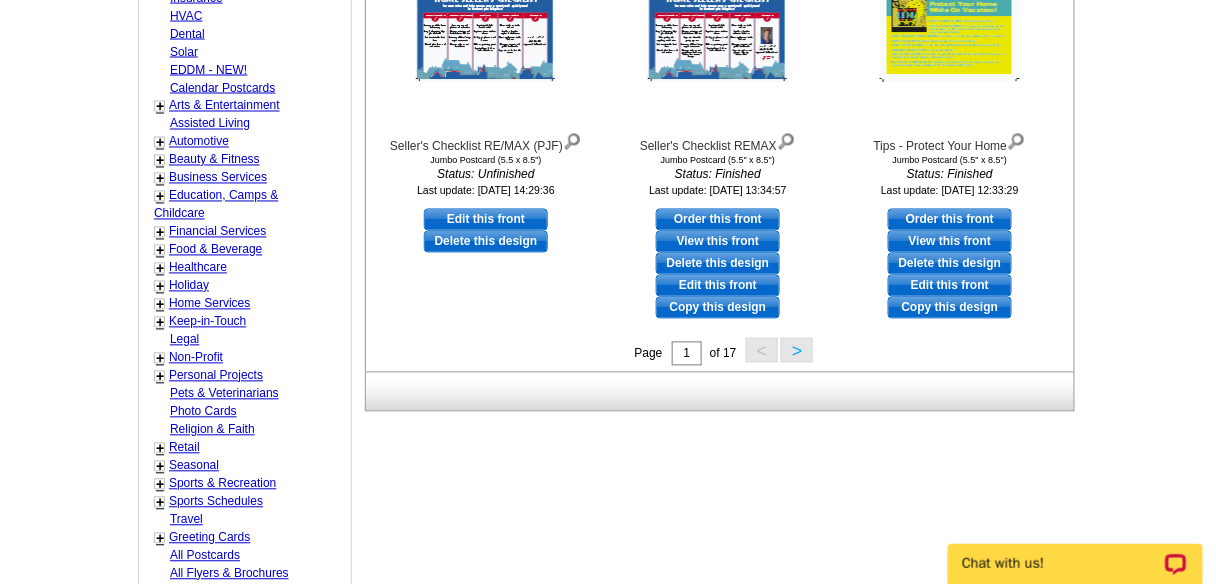 click on "Seasonal" at bounding box center [194, 466] 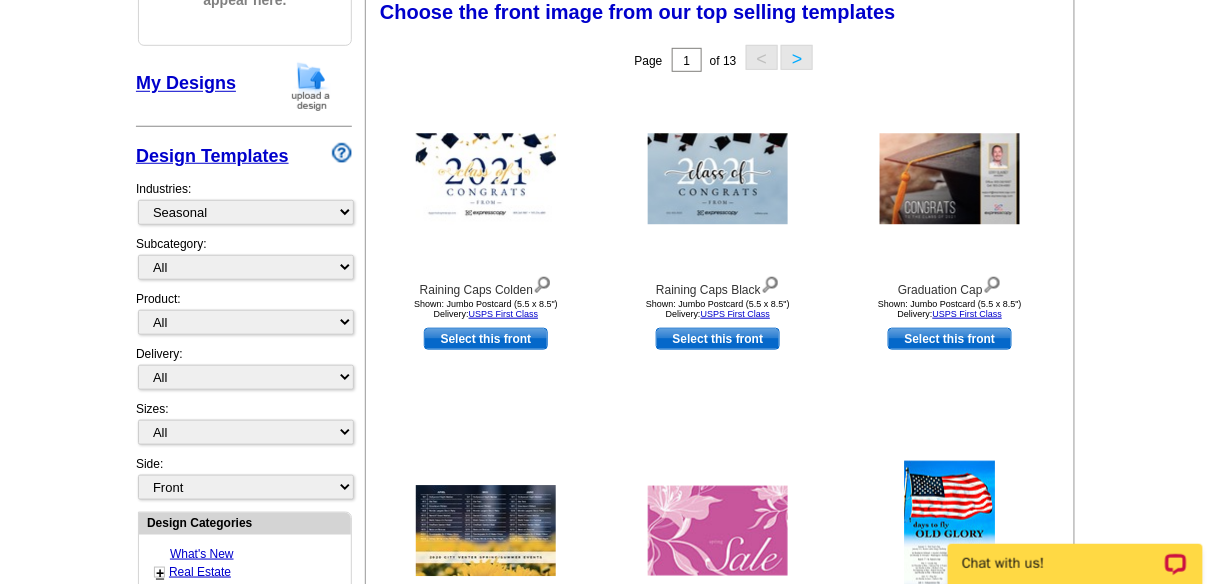 scroll, scrollTop: 295, scrollLeft: 0, axis: vertical 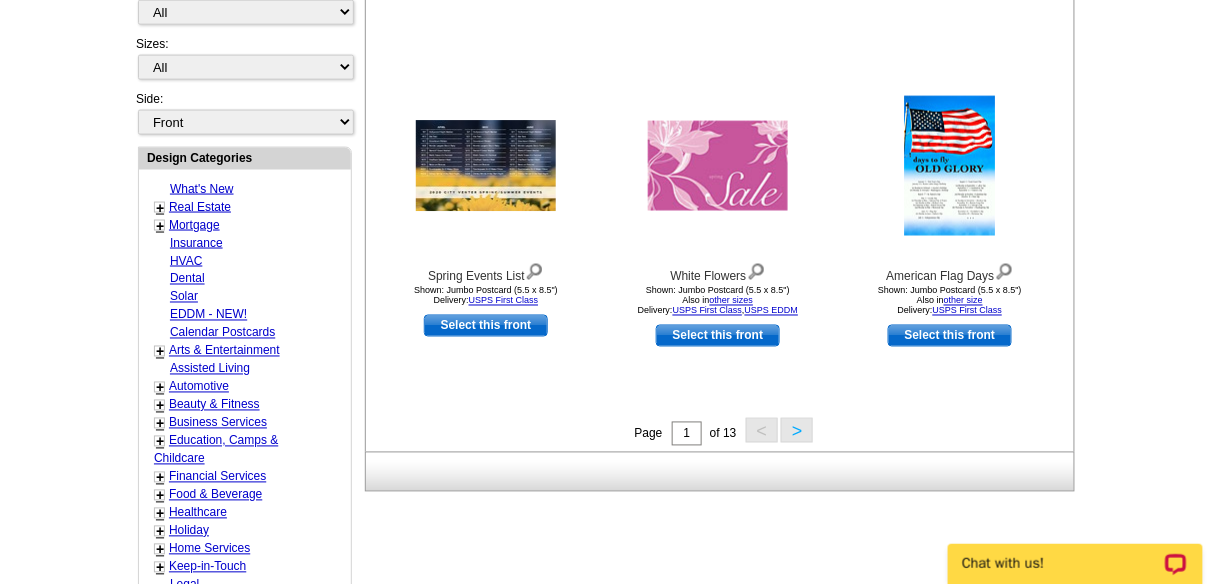 click on ">" at bounding box center (797, 430) 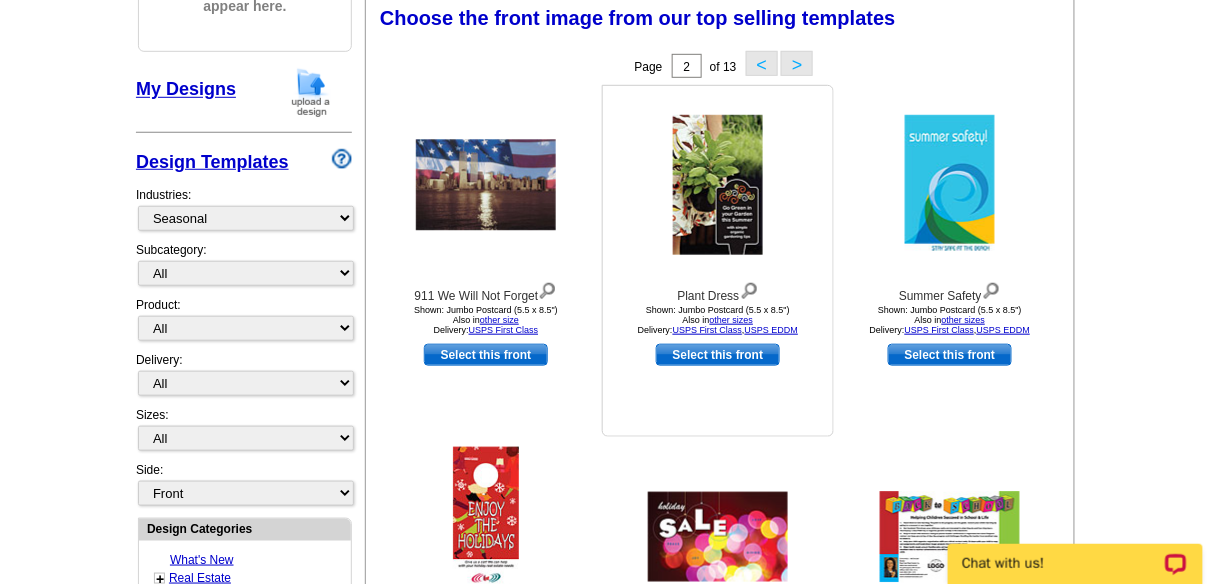 scroll, scrollTop: 295, scrollLeft: 0, axis: vertical 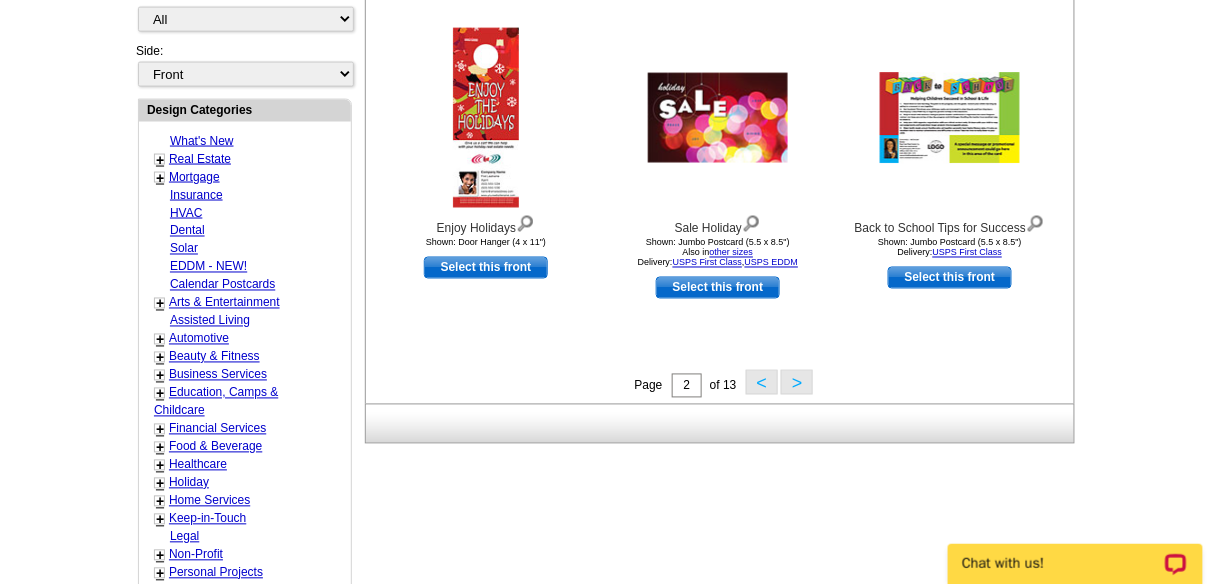 click on ">" at bounding box center [797, 382] 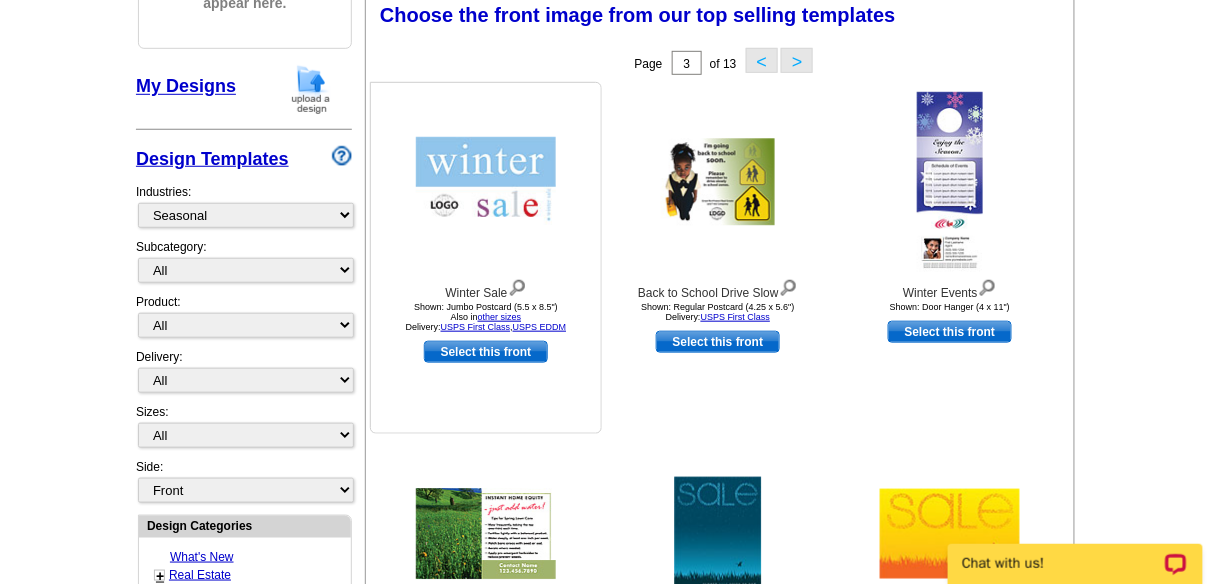 scroll, scrollTop: 295, scrollLeft: 0, axis: vertical 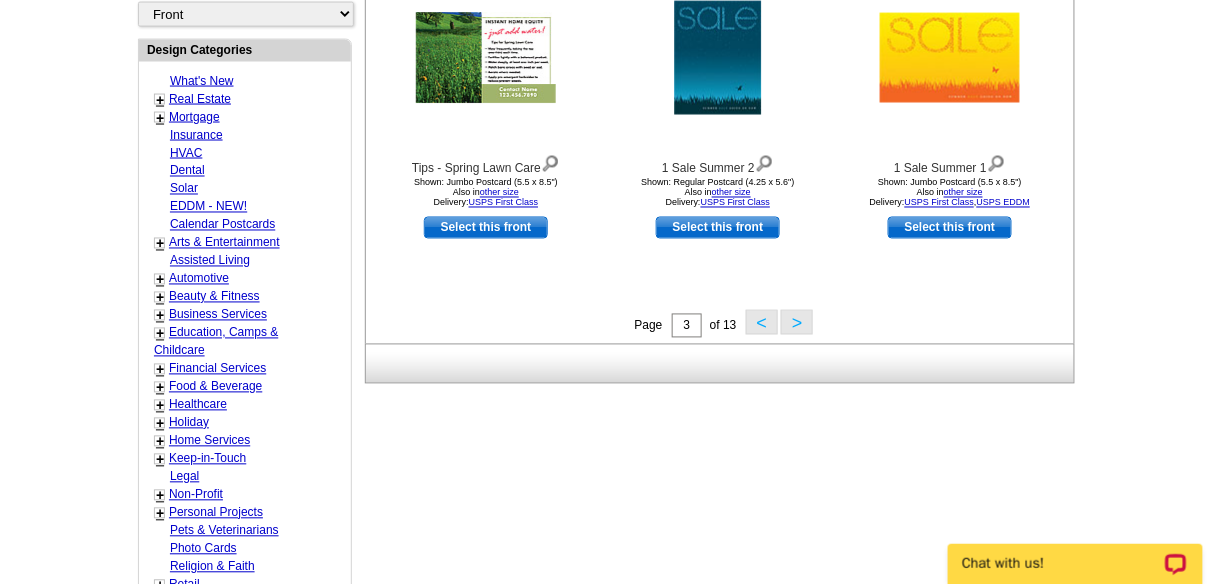click on ">" at bounding box center [797, 322] 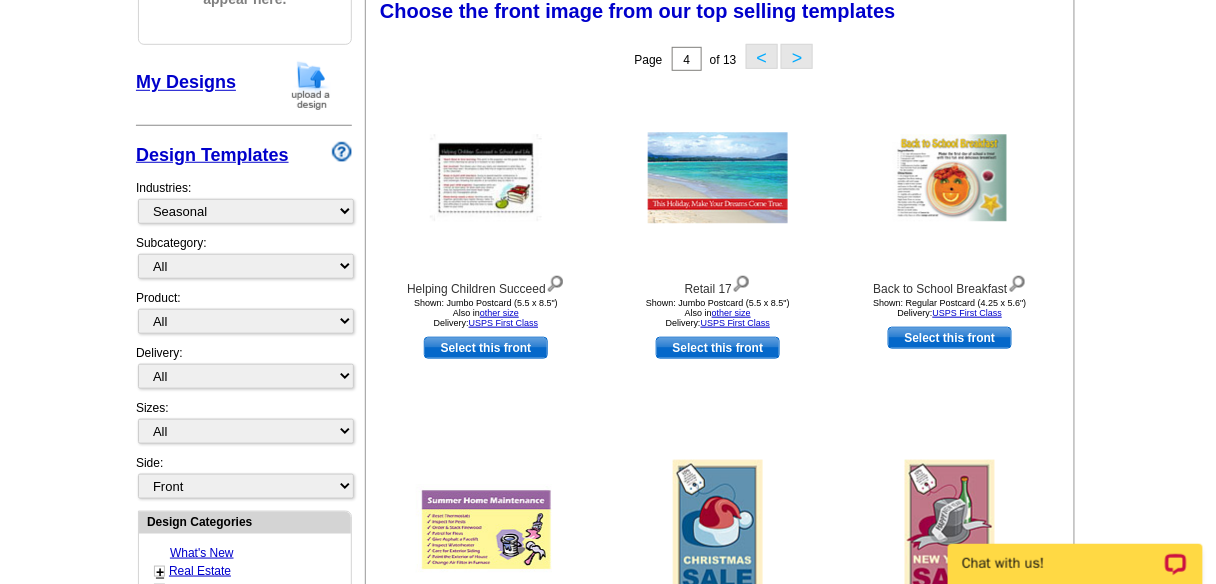 scroll, scrollTop: 295, scrollLeft: 0, axis: vertical 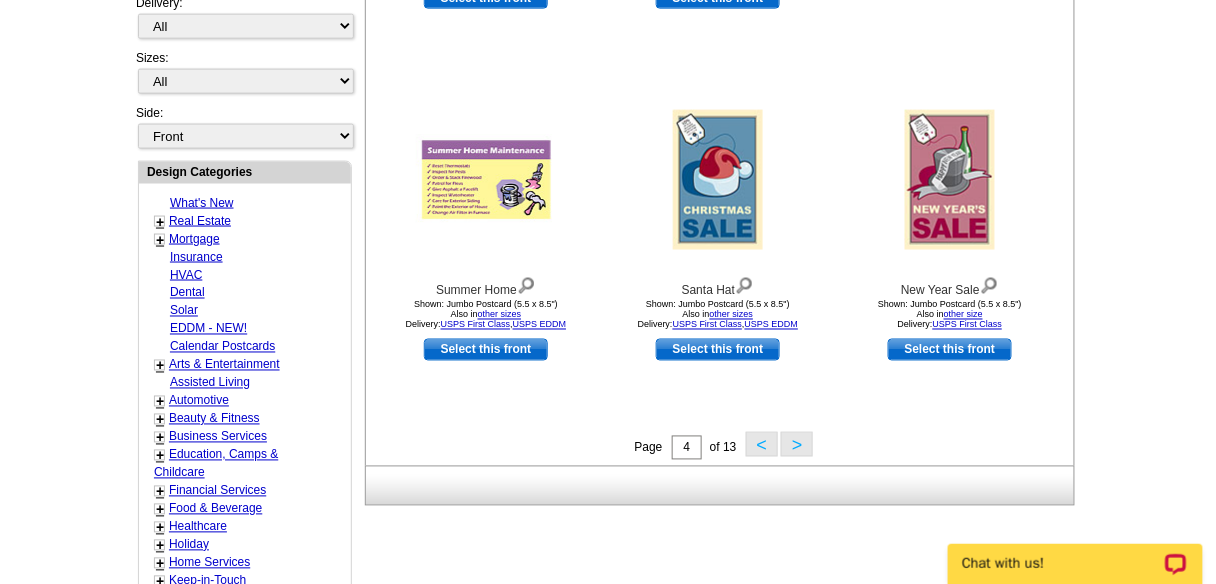 click on ">" at bounding box center [797, 444] 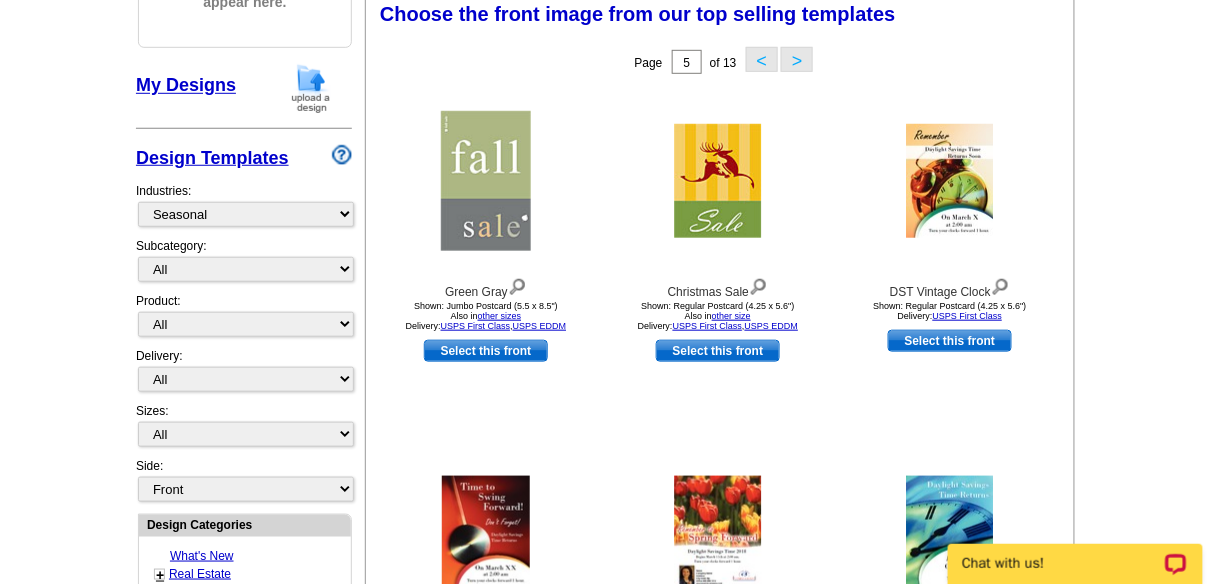 scroll, scrollTop: 295, scrollLeft: 0, axis: vertical 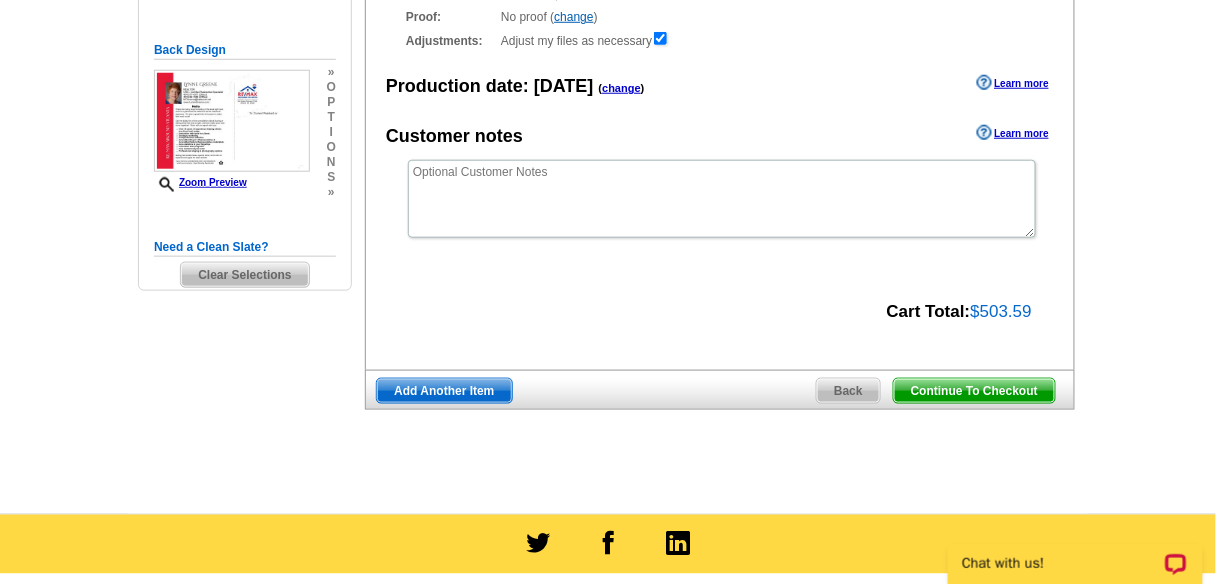 click on "Add Another Item" at bounding box center (444, 391) 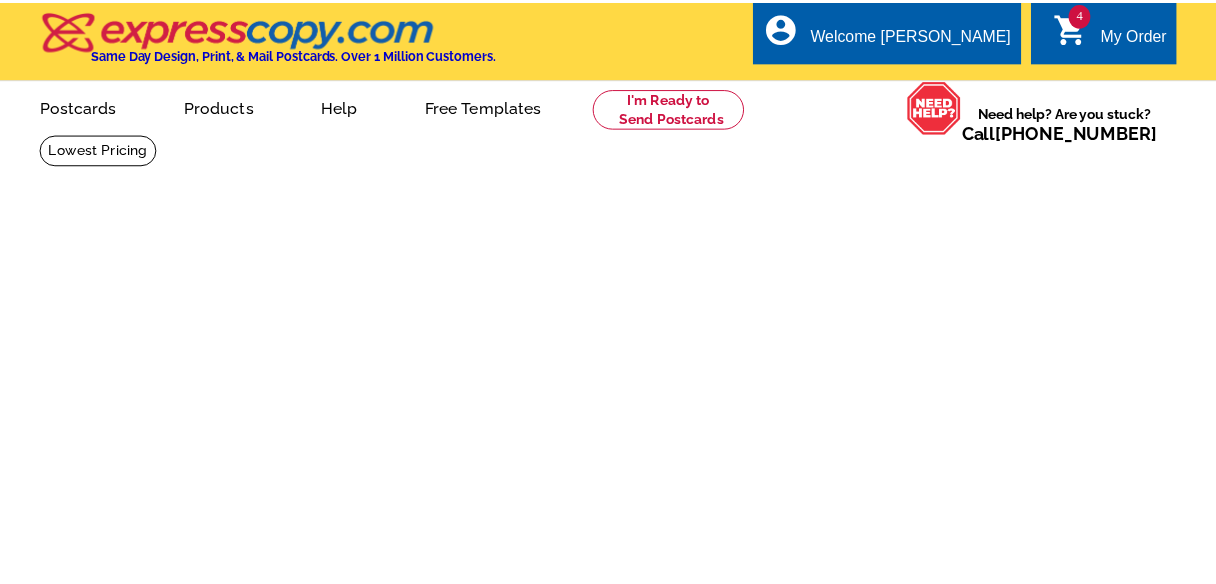 scroll, scrollTop: 0, scrollLeft: 0, axis: both 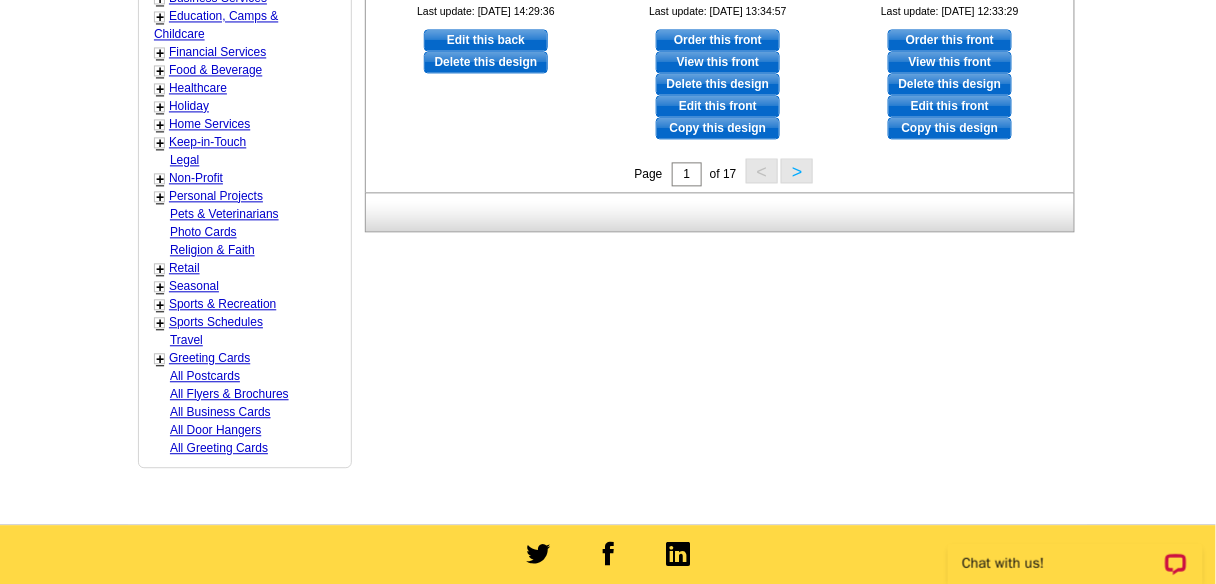 click on "Seasonal" at bounding box center [194, 286] 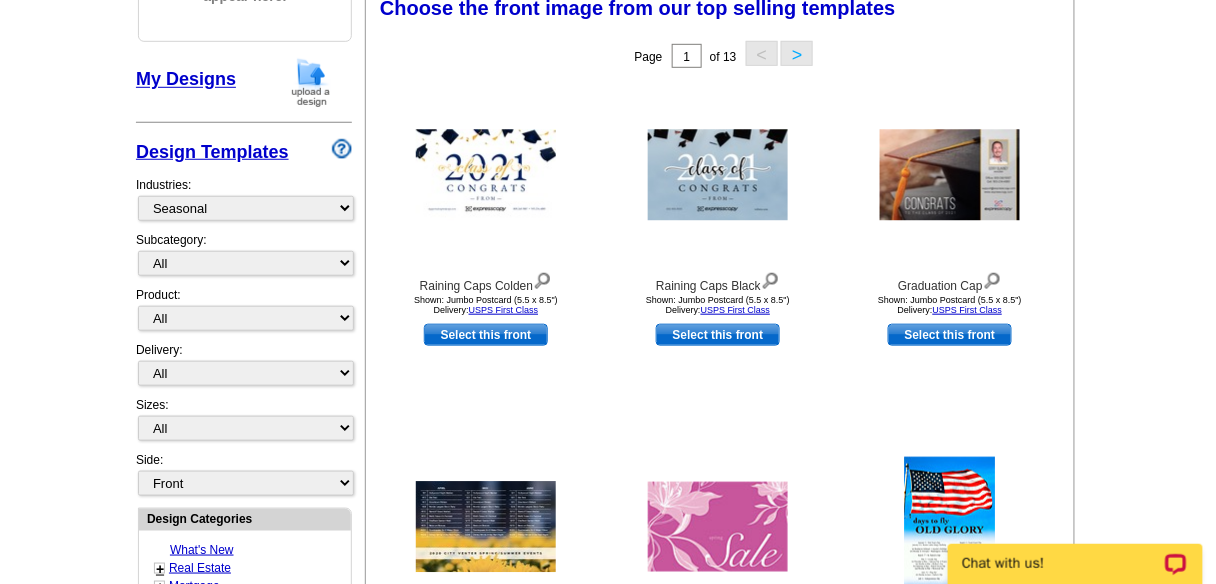 scroll, scrollTop: 295, scrollLeft: 0, axis: vertical 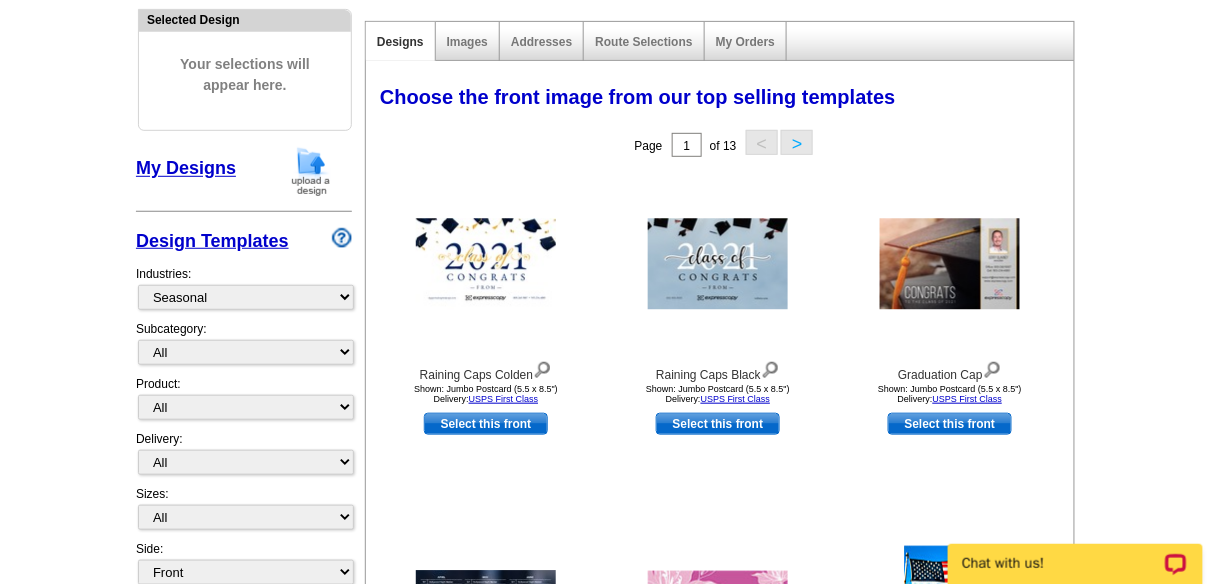click on "Design Templates" at bounding box center (212, 241) 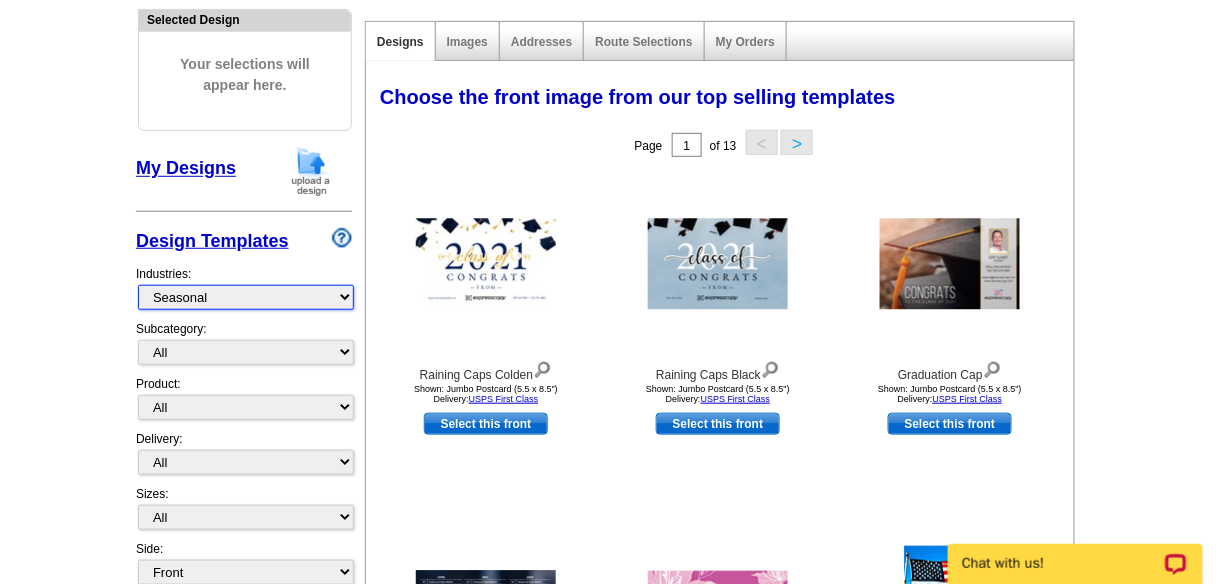 click on "What's New Real Estate Mortgage Insurance HVAC Dental Solar EDDM - NEW! Calendar Postcards Arts & Entertainment Assisted Living Automotive Beauty & Fitness Business Services Education, Camps & Childcare Financial Services Food & Beverage Healthcare Holiday Home Services Keep-in-Touch Legal Non-Profit Personal Projects Pets & Veterinarians Photo Cards Religion & Faith Retail Seasonal Sports & Recreation Sports Schedules Travel Greeting Cards All Postcards All Flyers & Brochures All Business Cards All Door Hangers All Greeting Cards" at bounding box center [246, 297] 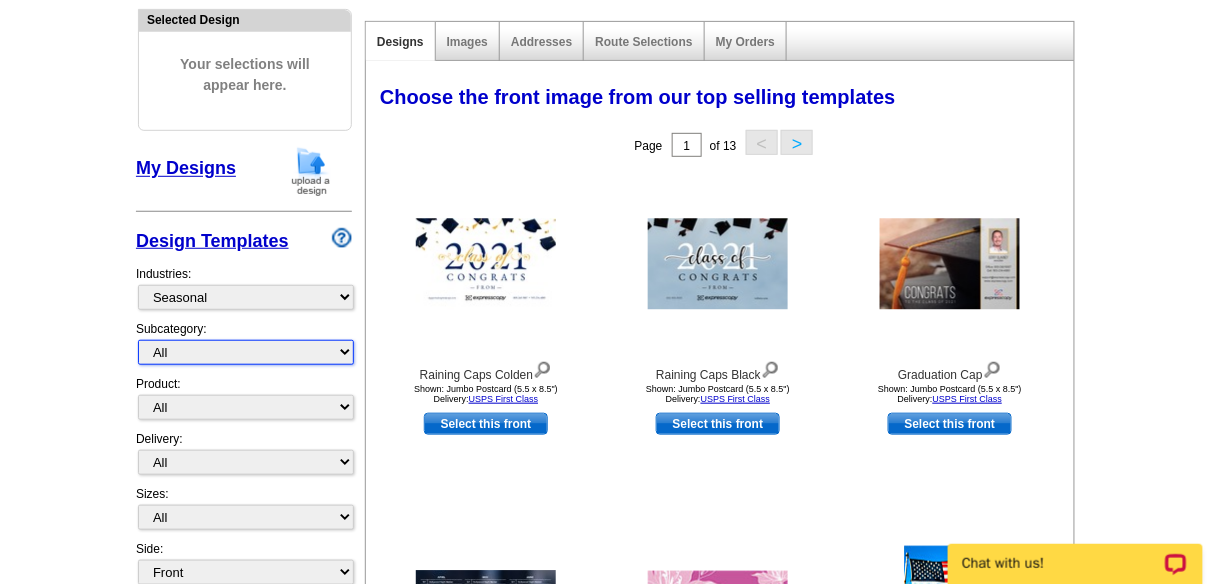 click on "All Graduation Back to School Fall Winter Spring Summer" at bounding box center [246, 352] 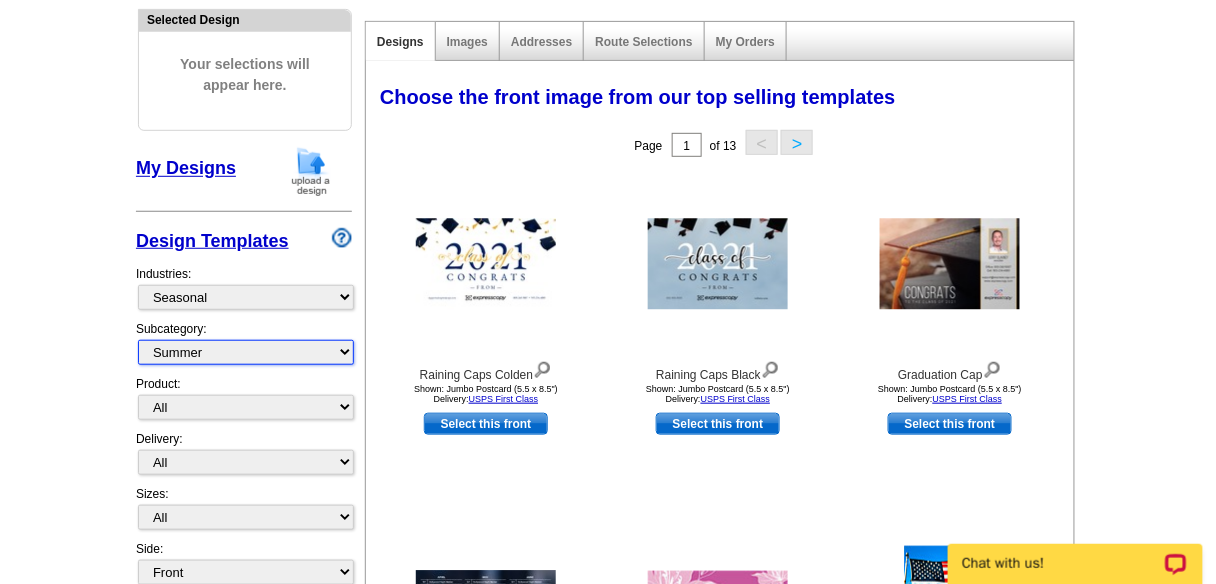 click on "All Graduation Back to School Fall Winter Spring Summer" at bounding box center [246, 352] 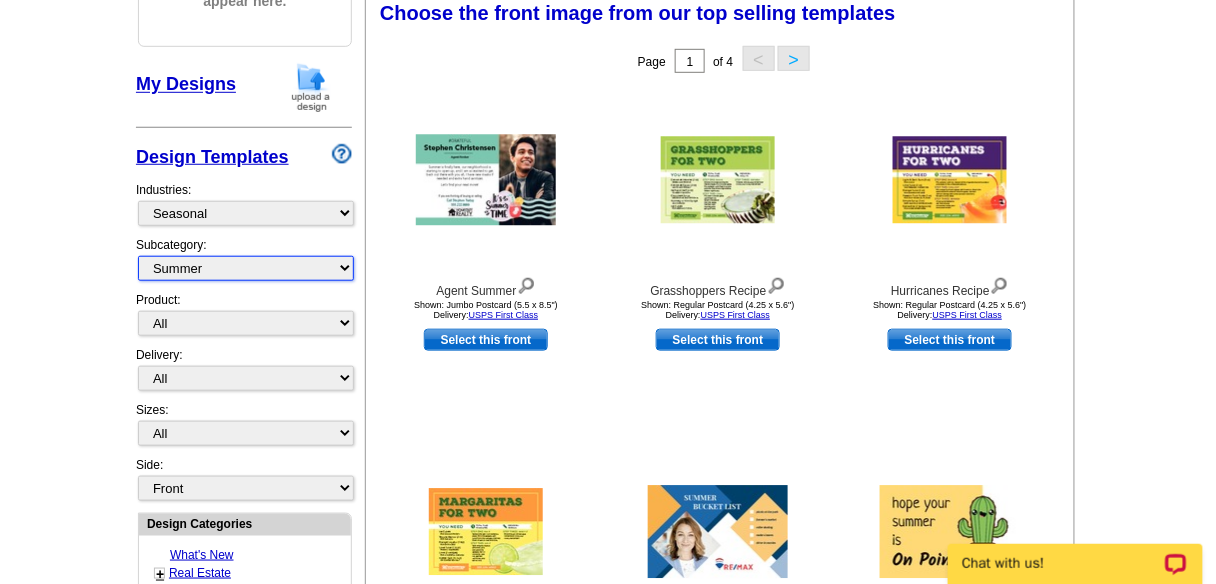 scroll, scrollTop: 378, scrollLeft: 0, axis: vertical 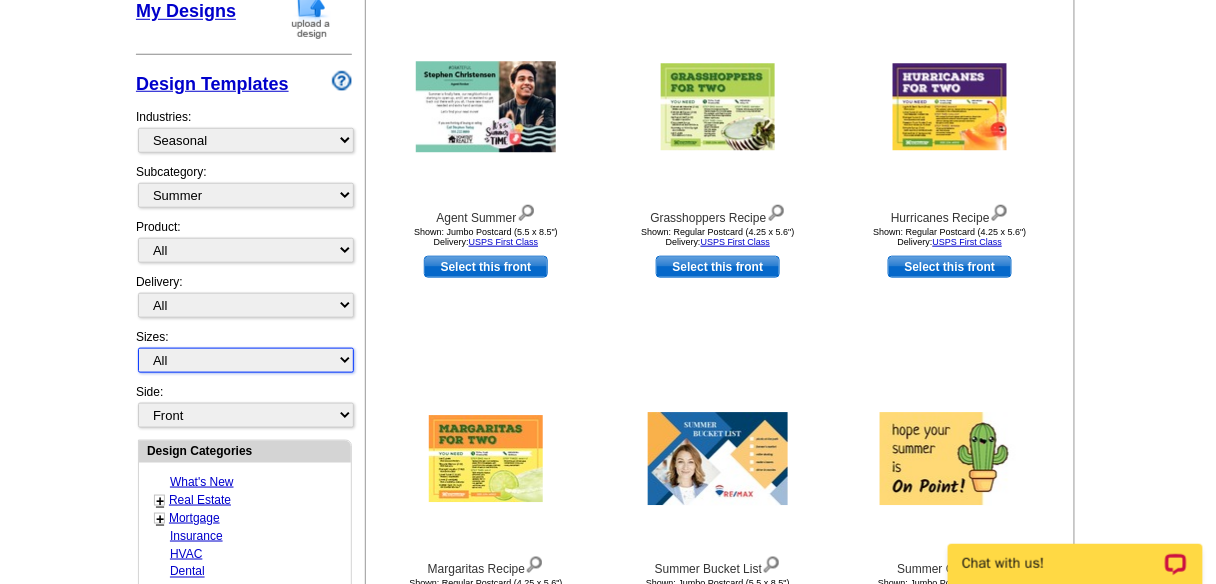 click on "All Jumbo Postcard (5.5" x 8.5") Regular Postcard (4.25" x 5.6") Panoramic Postcard (5.75" x 11.25") Giant Postcard (8.5" x 11") EDDM Postcard (6.125" x 8.25") Business Card (3.5" x 2") Letter Flyer (8.5" x 11") Tabloid Flyer (11" x 17") Greeting Card (4.5" x 6") Greeting Card - Large (8.5" x 5.5") Door Hanger (4" x 11")" at bounding box center (246, 360) 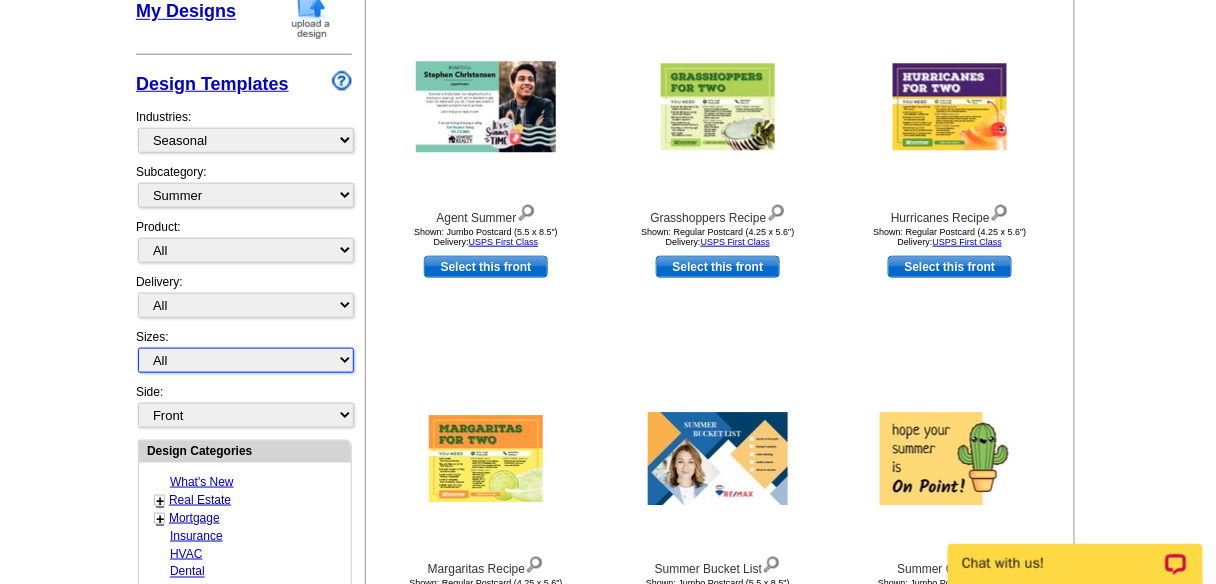 select on "2" 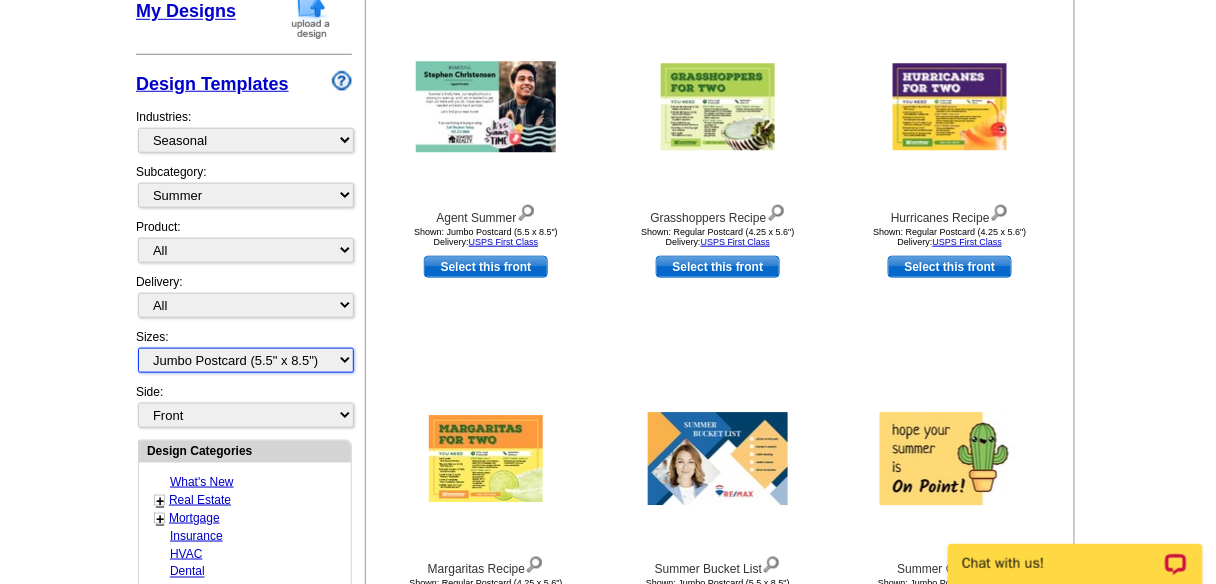 click on "All Jumbo Postcard (5.5" x 8.5") Regular Postcard (4.25" x 5.6") Panoramic Postcard (5.75" x 11.25") Giant Postcard (8.5" x 11") EDDM Postcard (6.125" x 8.25") Business Card (3.5" x 2") Letter Flyer (8.5" x 11") Tabloid Flyer (11" x 17") Greeting Card (4.5" x 6") Greeting Card - Large (8.5" x 5.5") Door Hanger (4" x 11")" at bounding box center (246, 360) 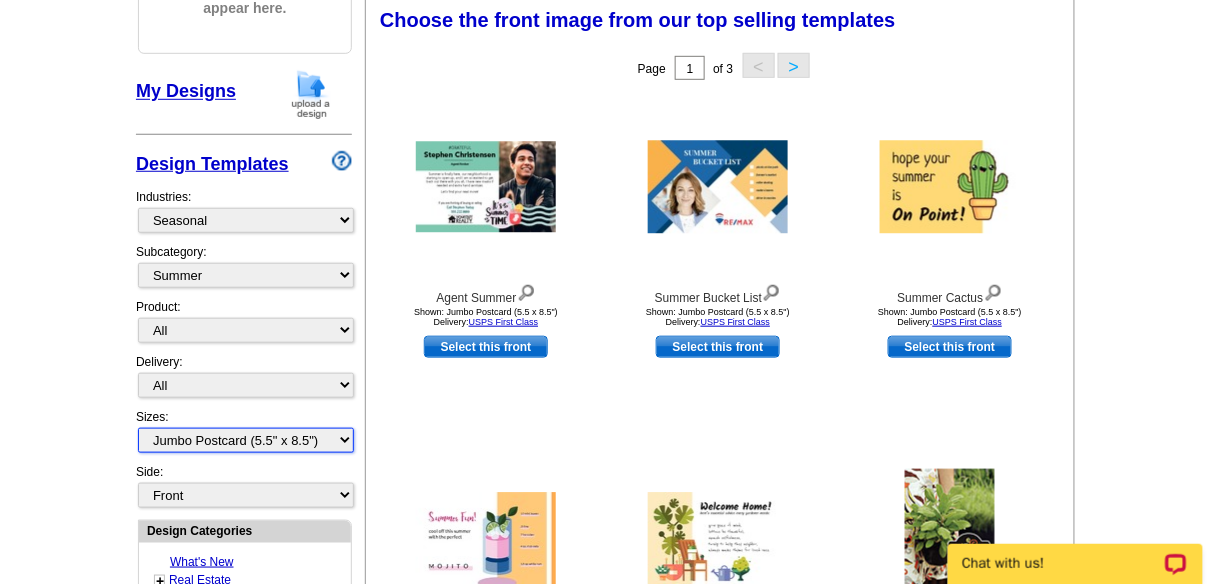 scroll, scrollTop: 295, scrollLeft: 0, axis: vertical 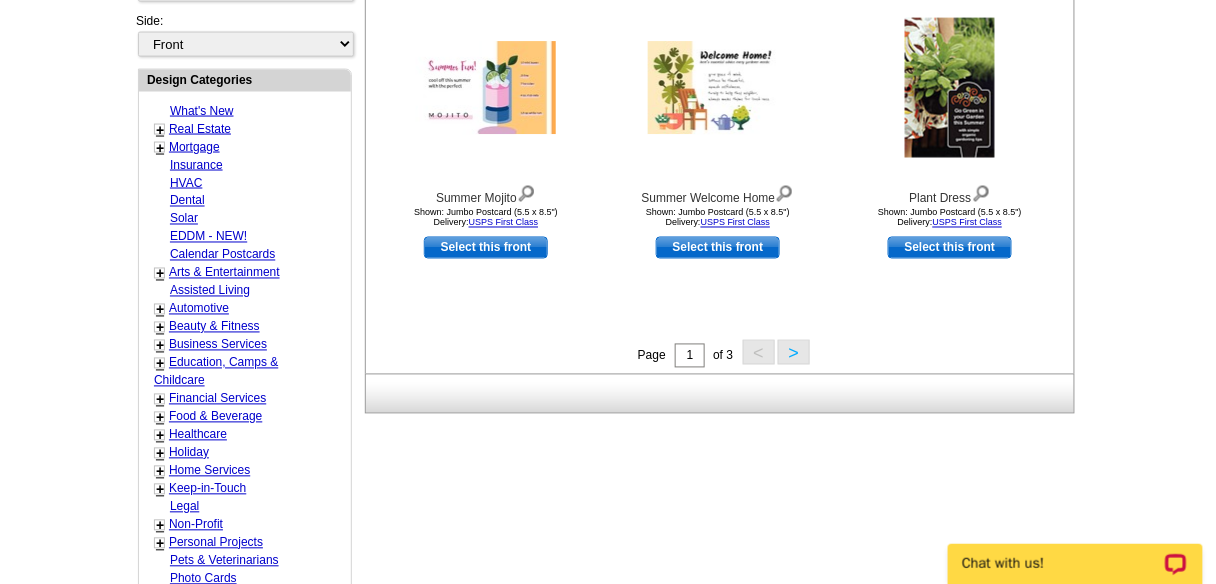 click on ">" at bounding box center [794, 352] 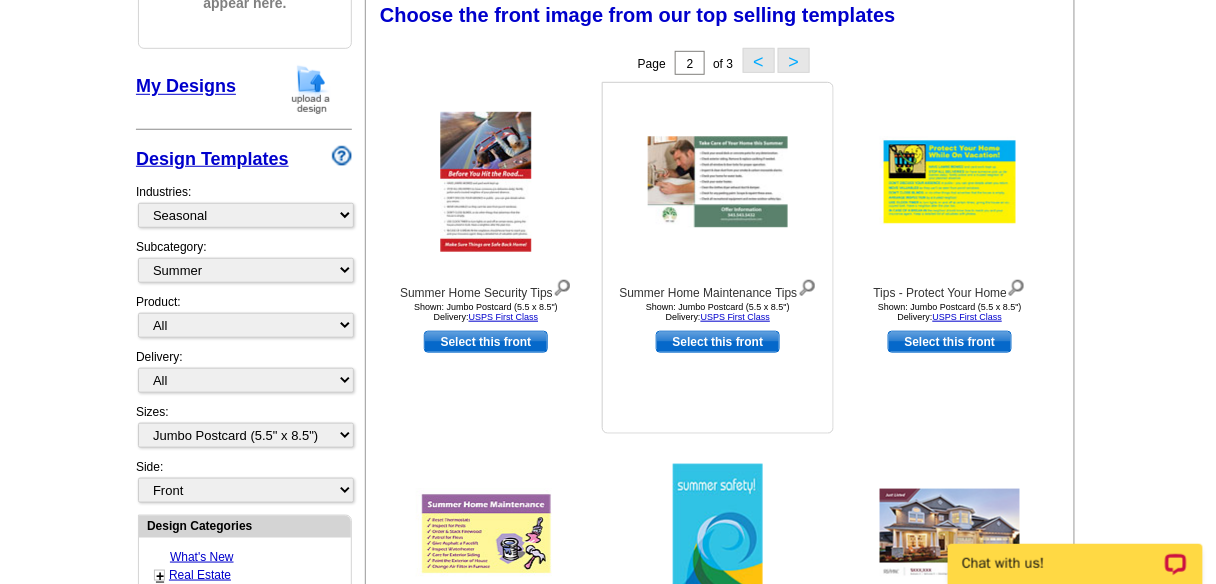 scroll, scrollTop: 295, scrollLeft: 0, axis: vertical 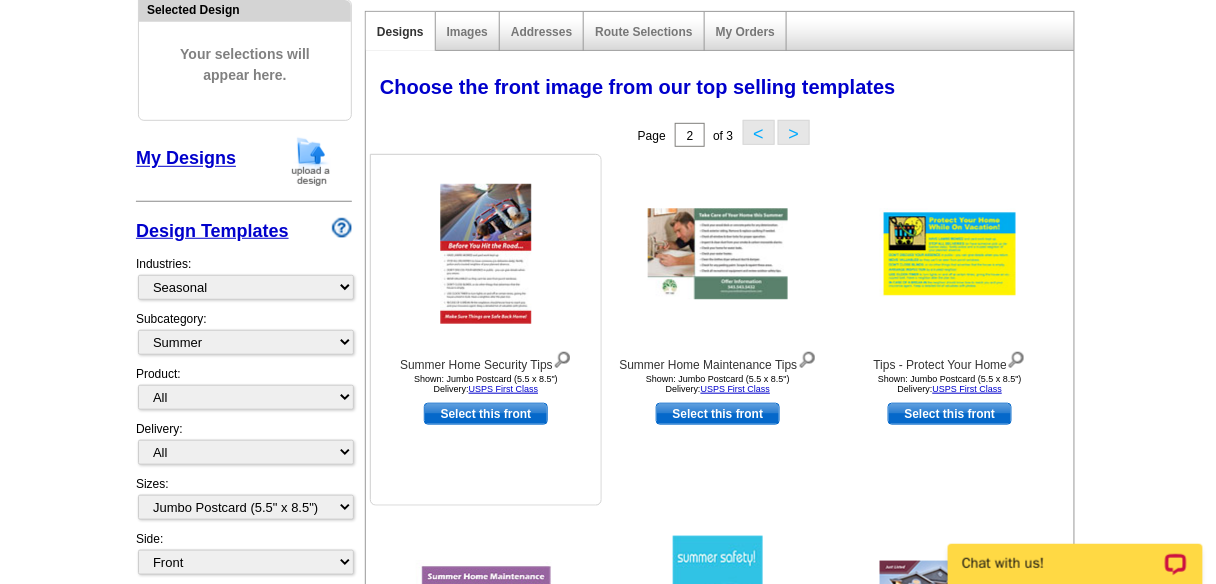 click on "Select this front" at bounding box center (486, 414) 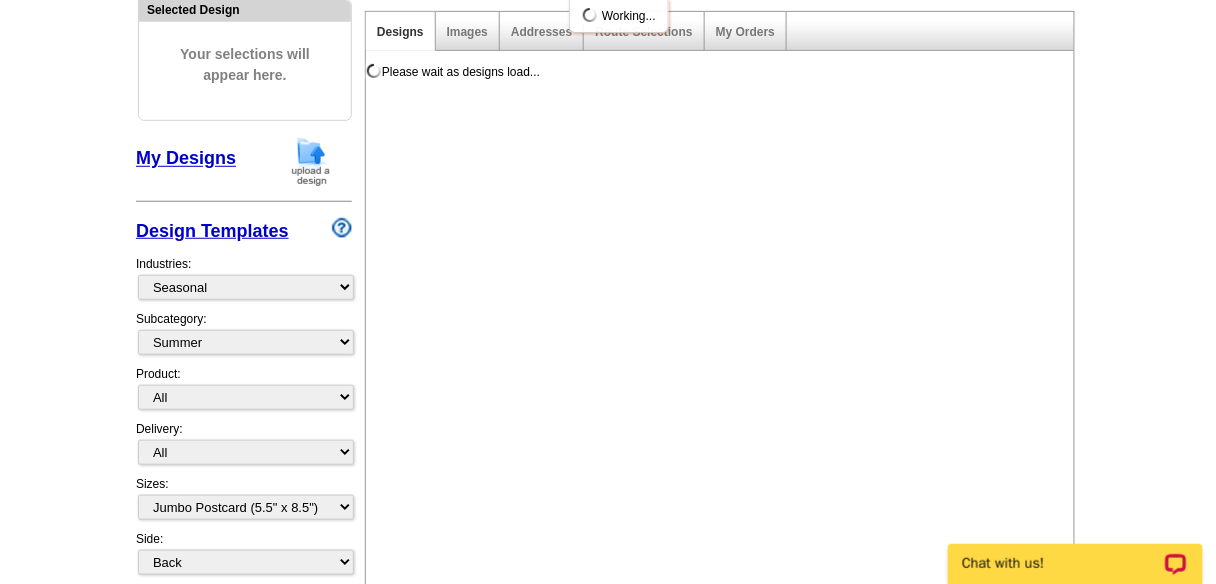 scroll, scrollTop: 0, scrollLeft: 0, axis: both 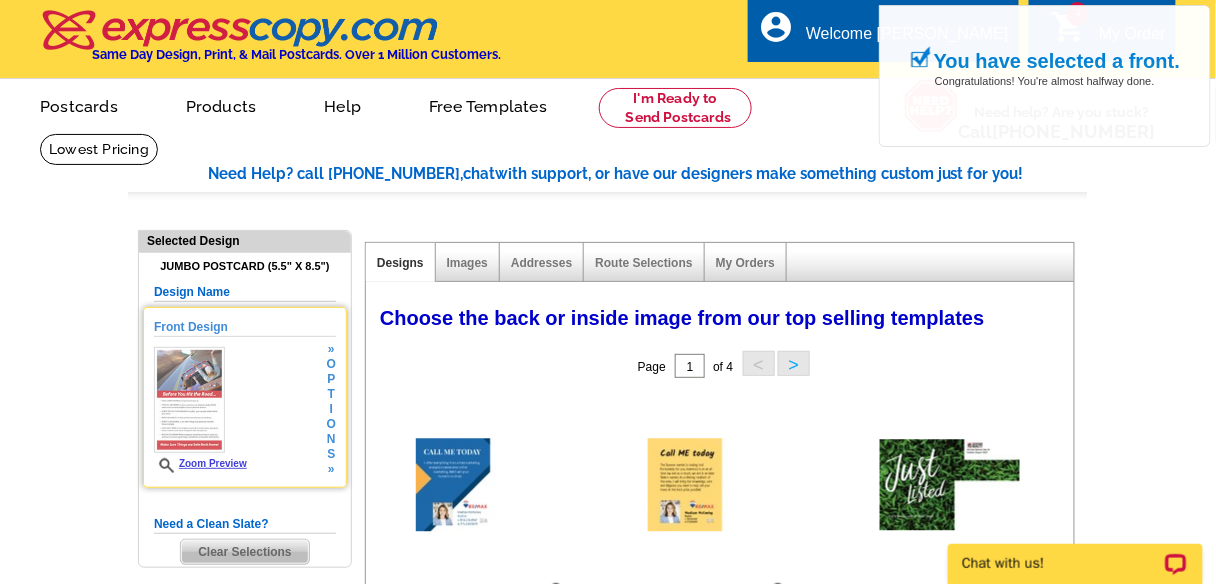 click on "Zoom Preview" at bounding box center [200, 463] 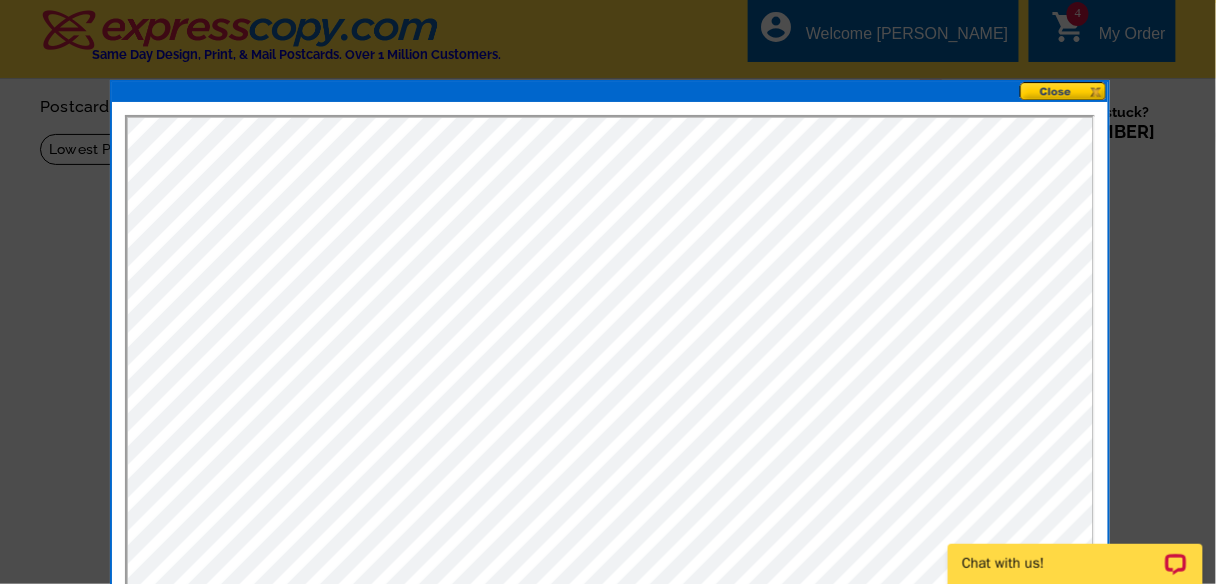 scroll, scrollTop: 0, scrollLeft: 0, axis: both 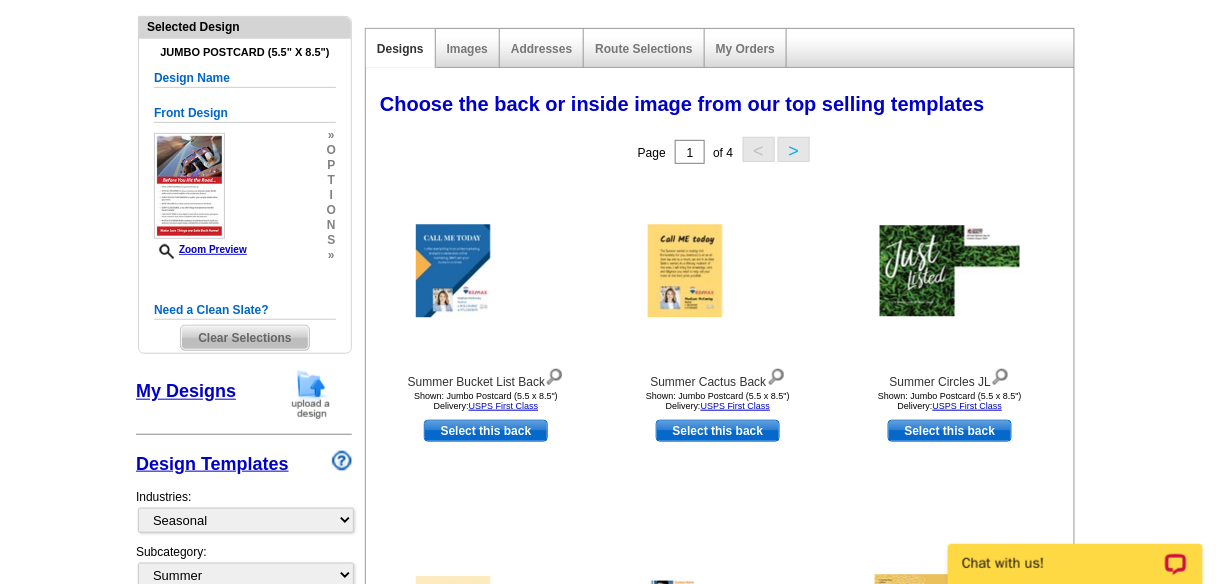 click on "My Designs" at bounding box center (186, 392) 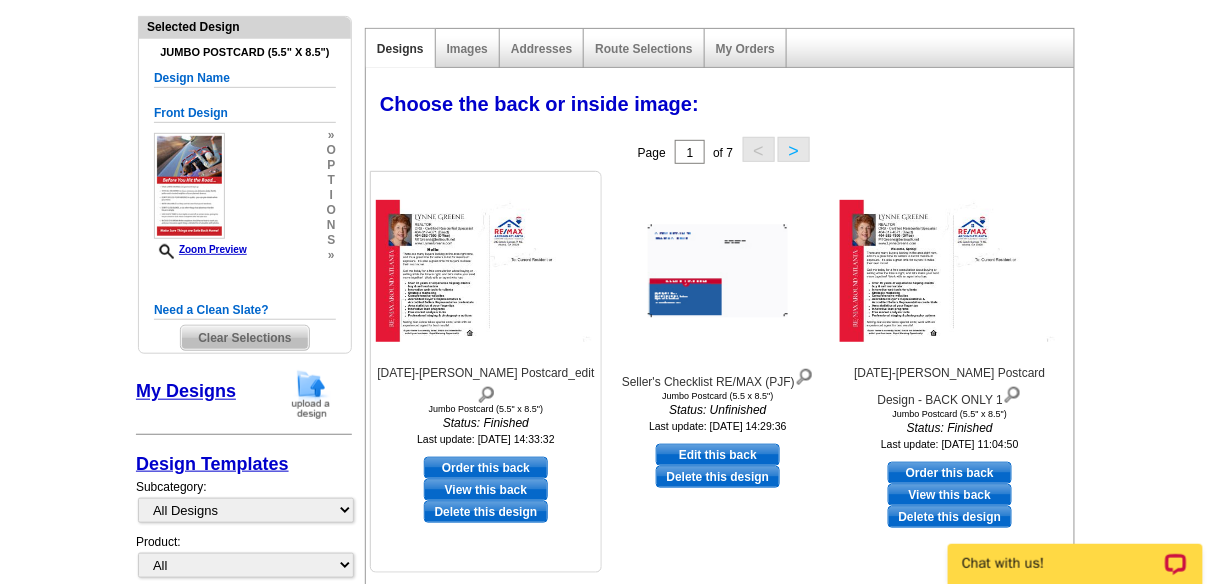 click on "Order this back" at bounding box center [486, 468] 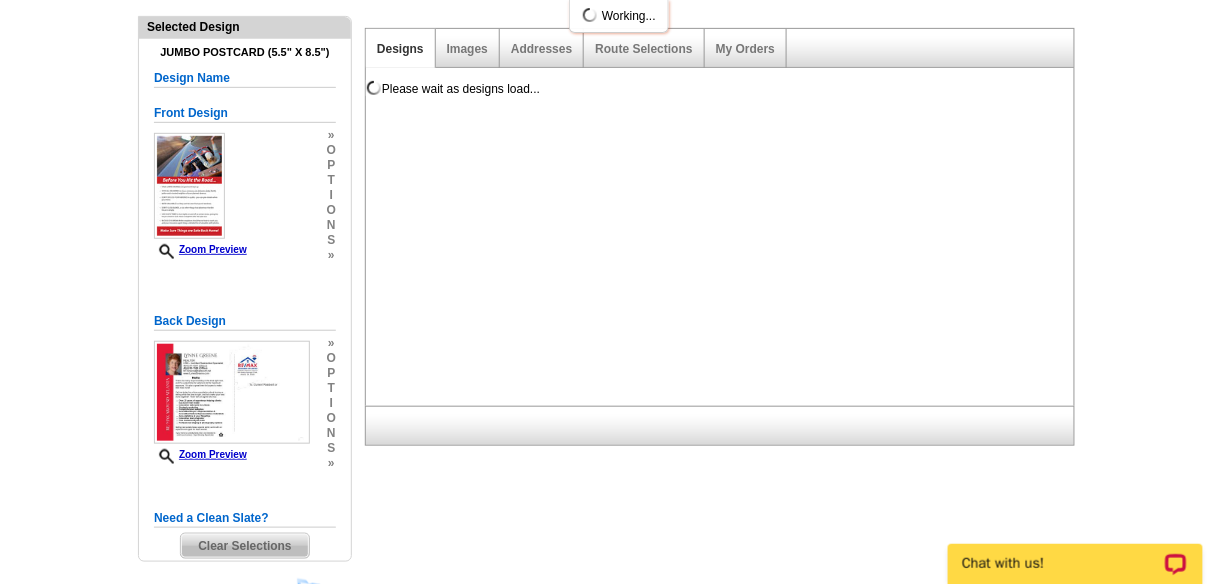 scroll, scrollTop: 0, scrollLeft: 0, axis: both 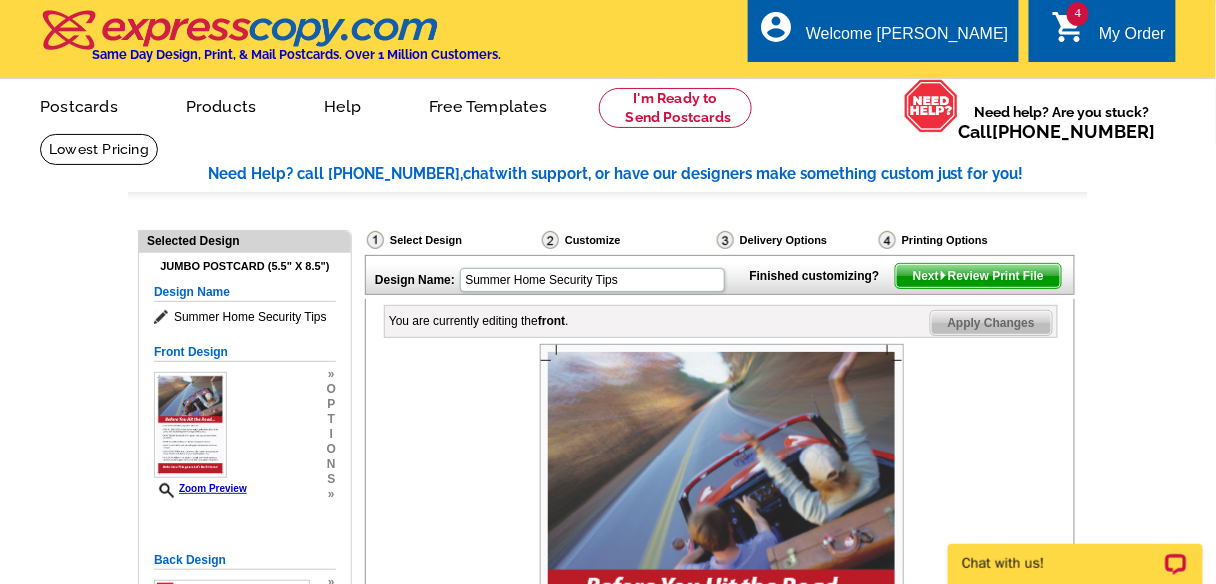 click on "Next   Review Print File" at bounding box center [978, 276] 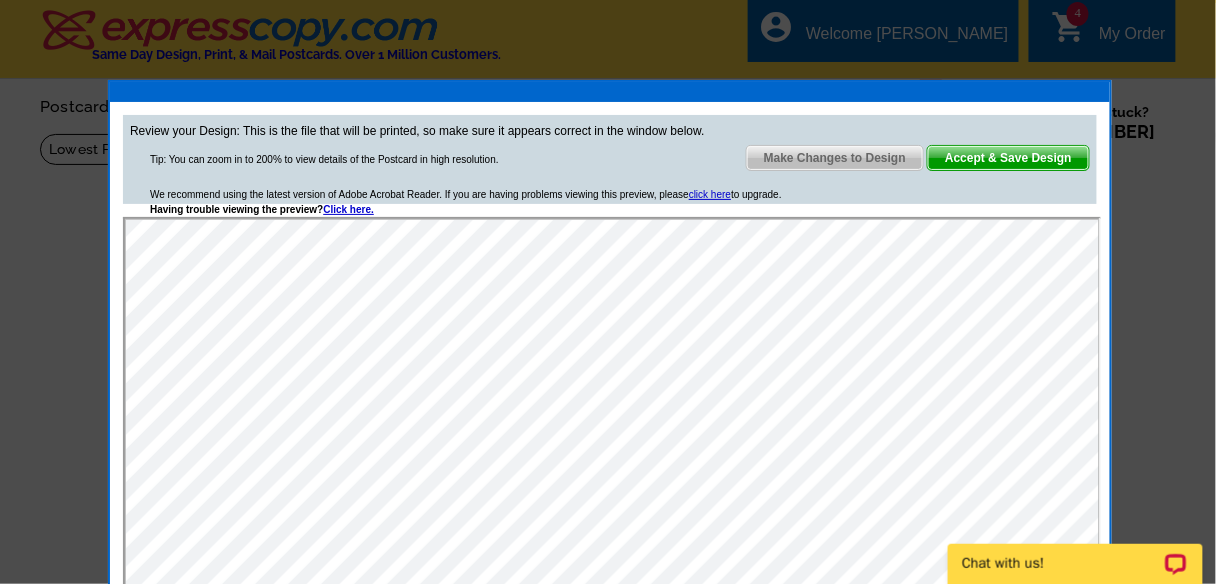 scroll, scrollTop: 0, scrollLeft: 0, axis: both 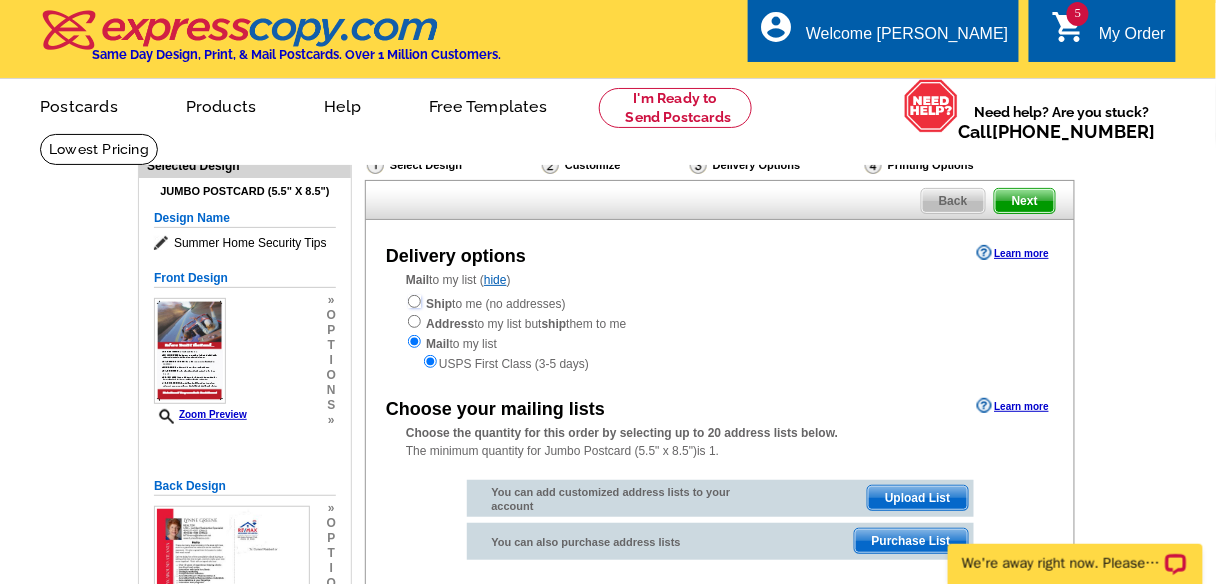 click at bounding box center [414, 301] 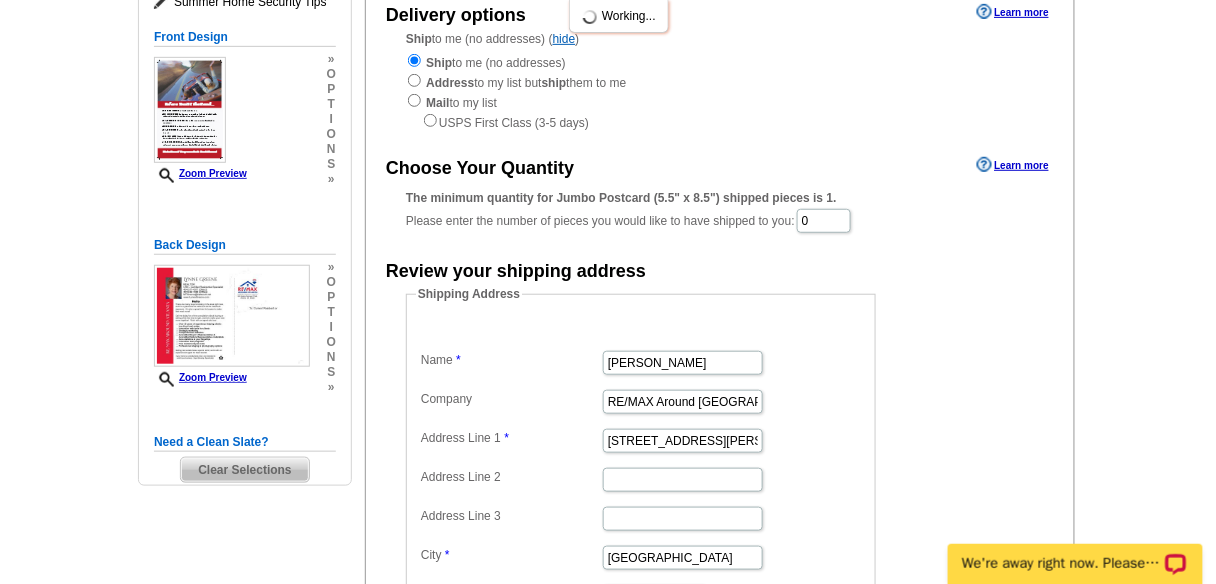 scroll, scrollTop: 183, scrollLeft: 0, axis: vertical 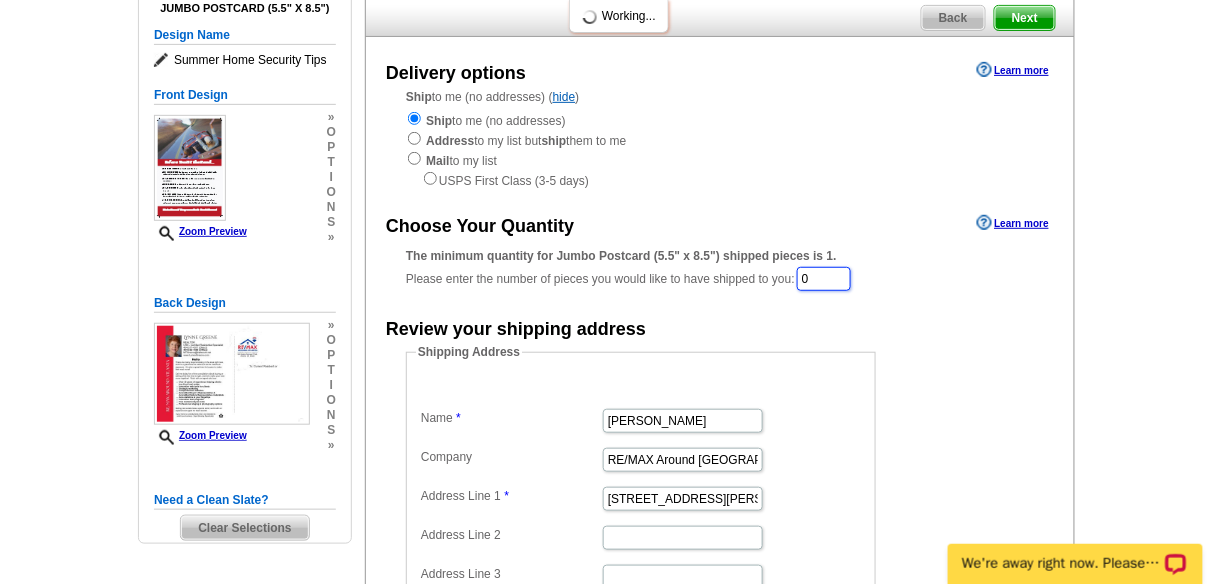 click on "0" at bounding box center [824, 279] 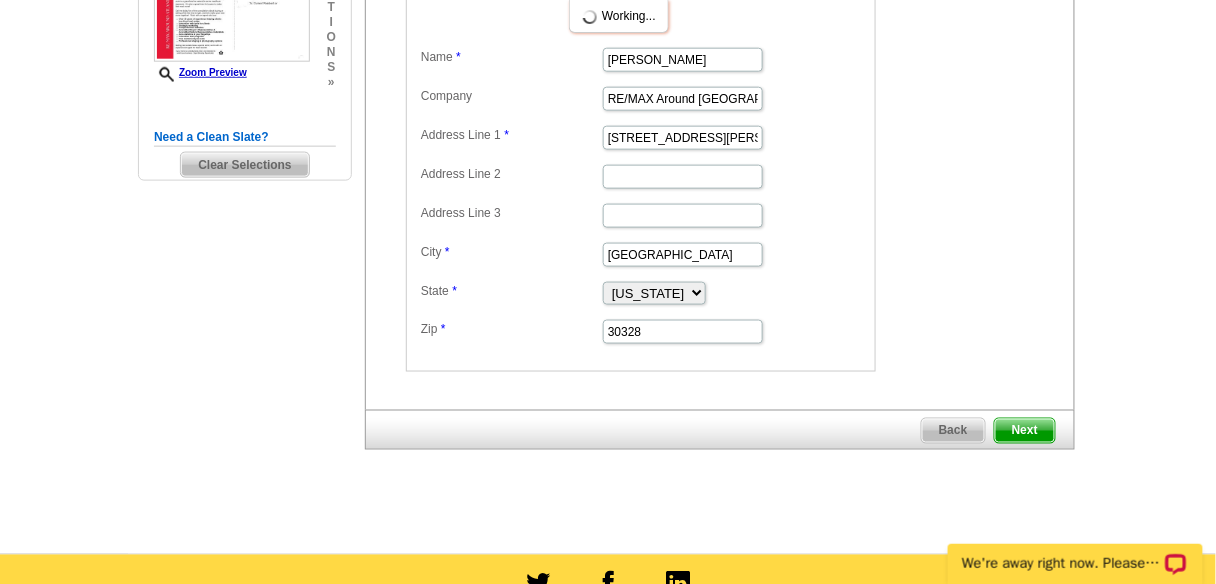 scroll, scrollTop: 584, scrollLeft: 0, axis: vertical 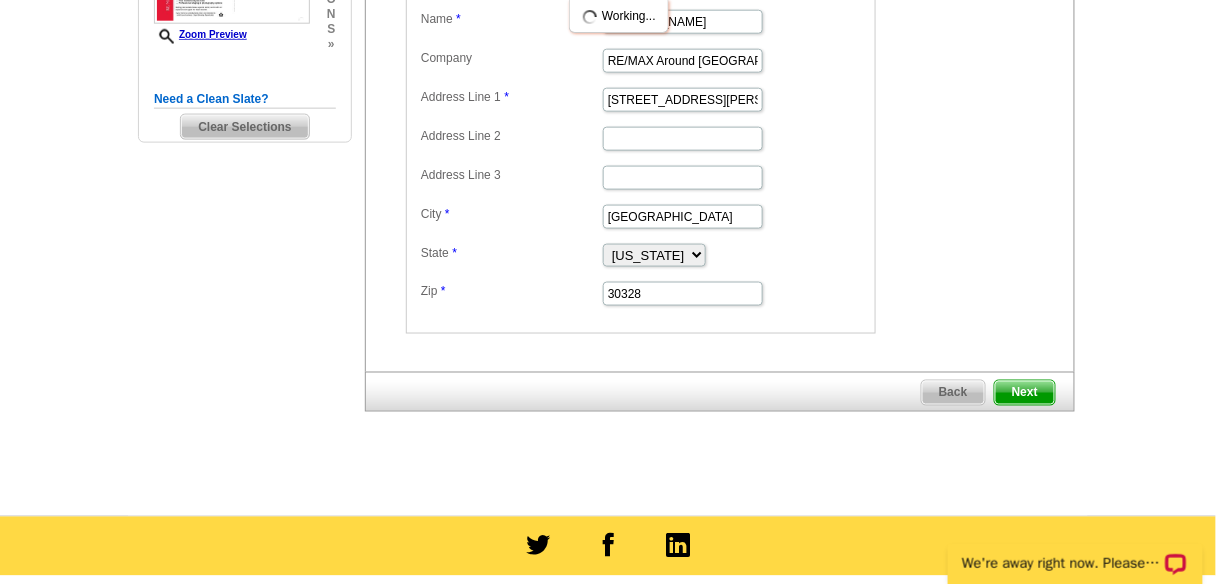 type on "175" 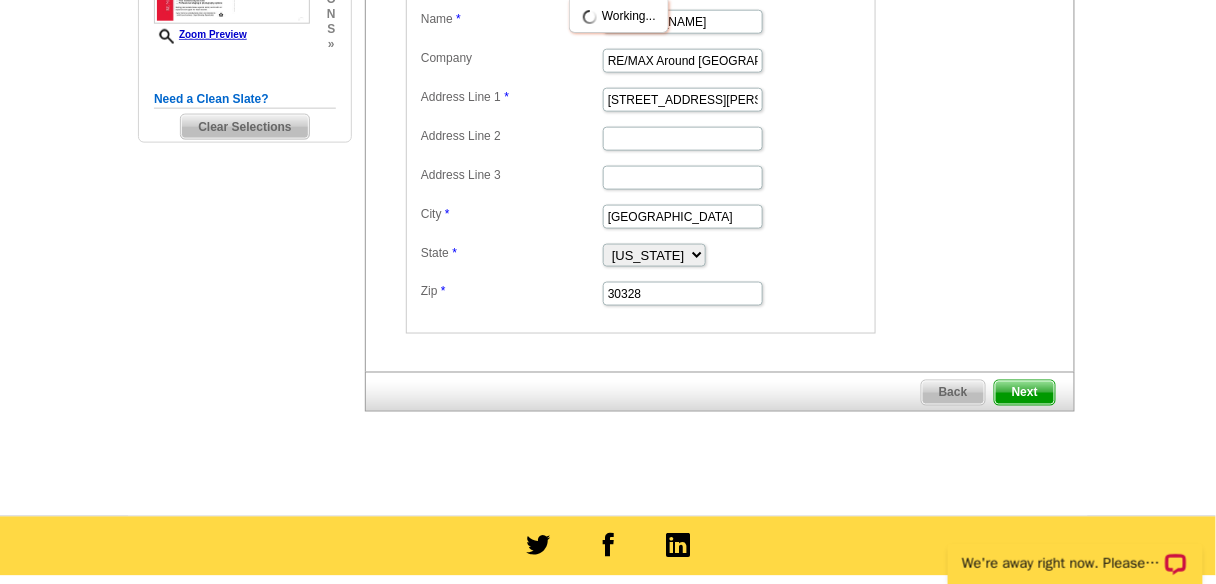 click on "Next" at bounding box center (1025, 393) 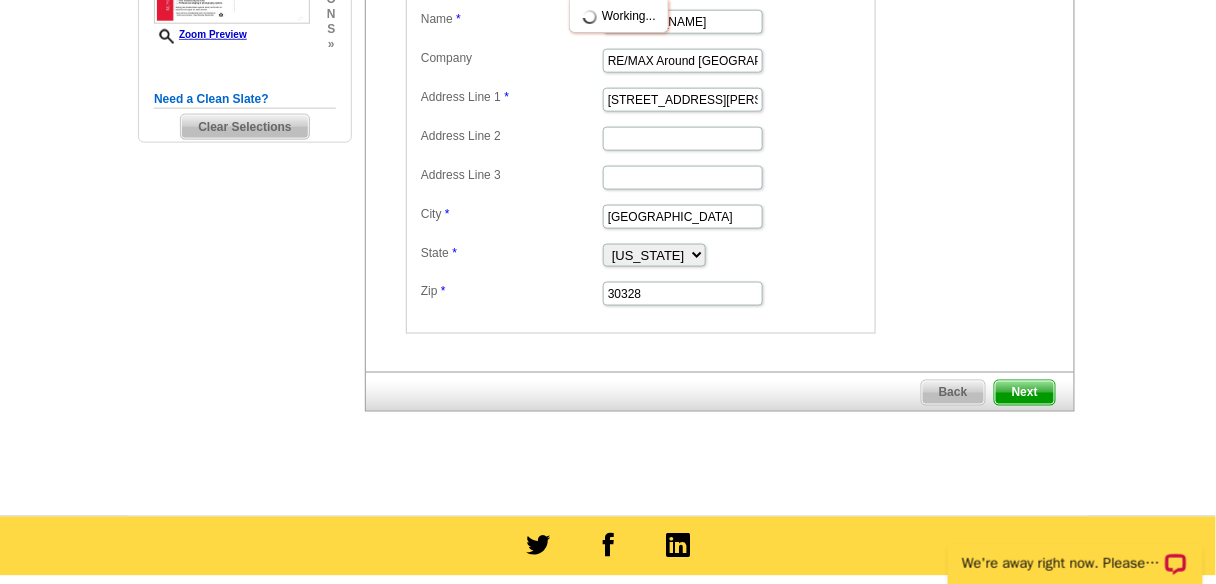 scroll, scrollTop: 0, scrollLeft: 0, axis: both 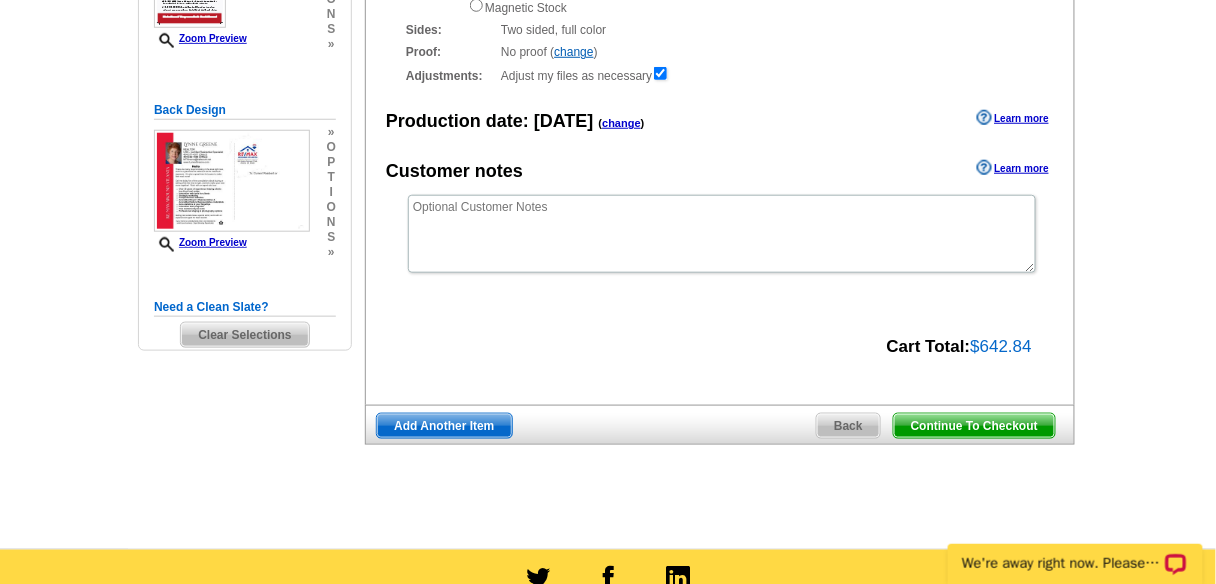 click on "Add Another Item" at bounding box center (444, 426) 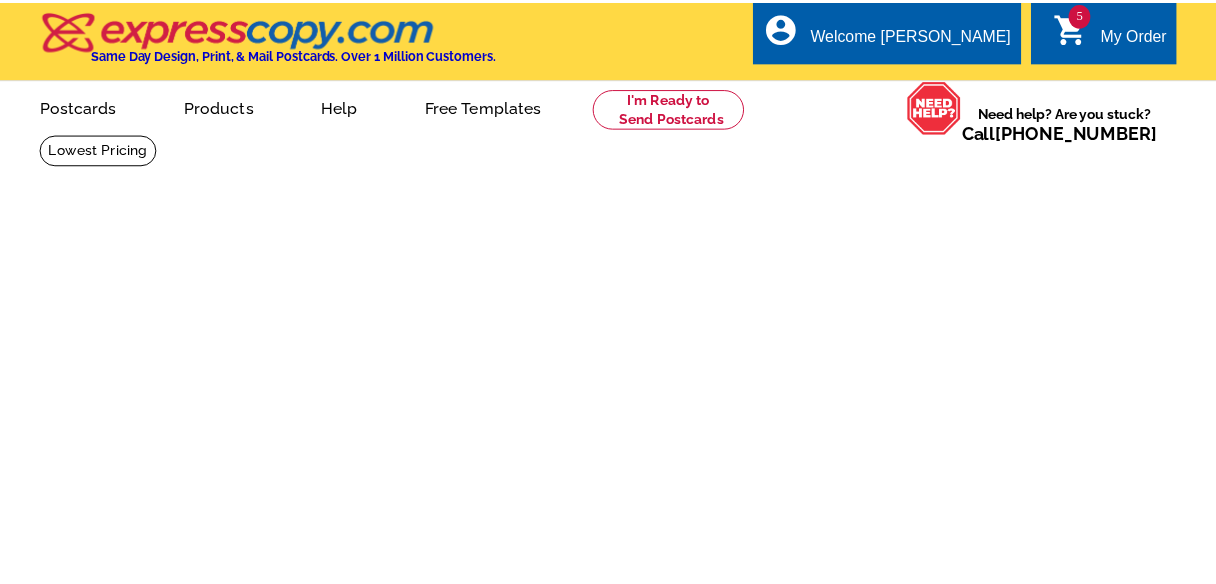 scroll, scrollTop: 0, scrollLeft: 0, axis: both 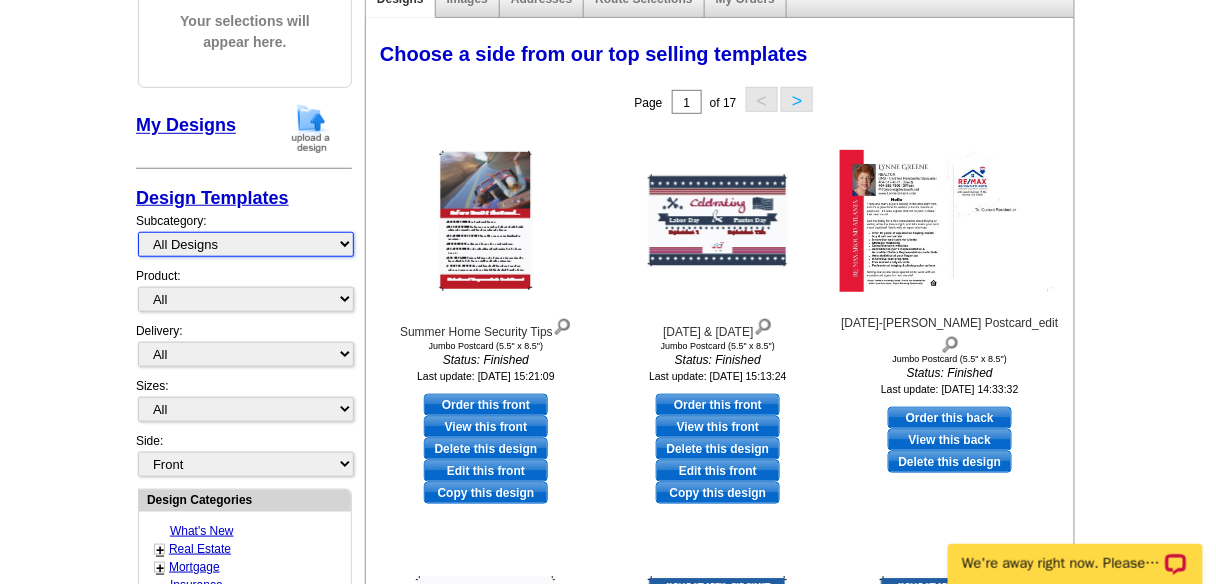 click on "All Designs Finished Designs Unfinished Designs" at bounding box center [246, 244] 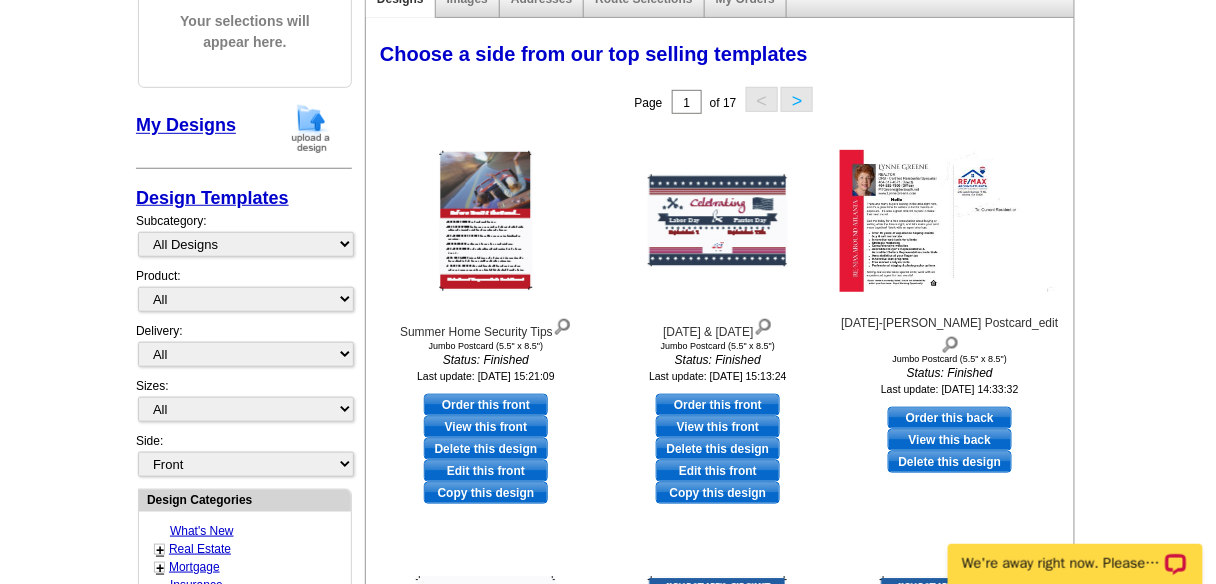 click on "Need Help? call 800-260-5887,  chat  with support, or have our designers make something custom just for you!
Got it, no need for the selection guide next time.
Show Results
Selected Design
Your selections will appear here.
My Designs
Design Templates
Industries:
What's New Real Estate Mortgage Insurance HVAC Dental Solar EDDM - NEW! Calendar Postcards Arts & Entertainment Assisted Living Automotive All" at bounding box center [608, 580] 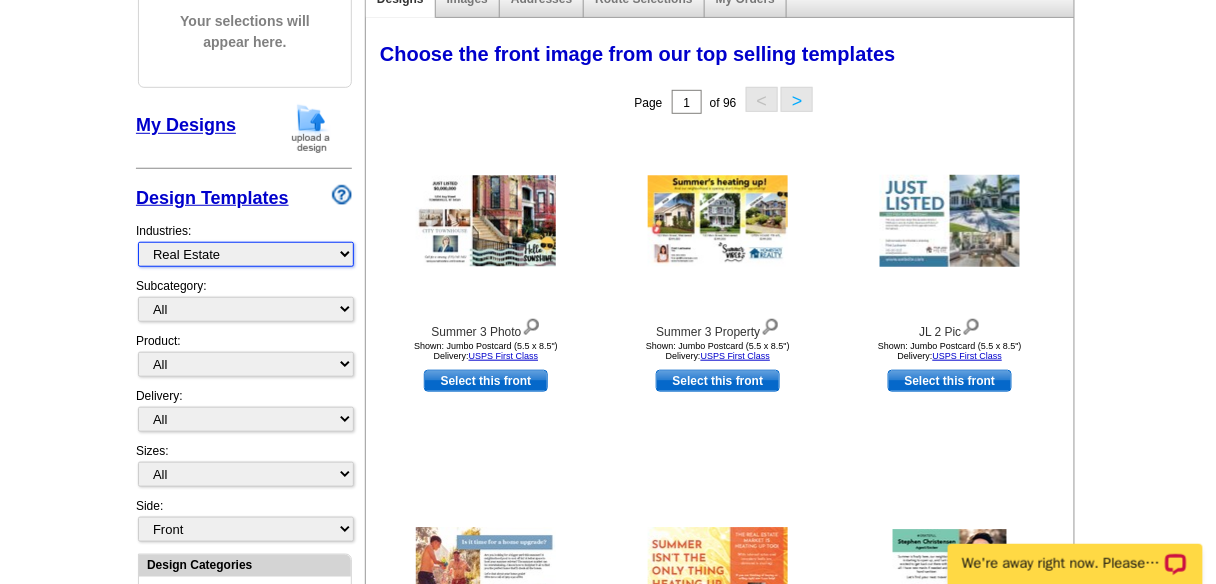 click on "What's New Real Estate Mortgage Insurance HVAC Dental Solar EDDM - NEW! Calendar Postcards Arts & Entertainment Assisted Living Automotive Beauty & Fitness Business Services Education, Camps & Childcare Financial Services Food & Beverage Healthcare Holiday Home Services Keep-in-Touch Legal Non-Profit Personal Projects Pets & Veterinarians Photo Cards Religion & Faith Retail Seasonal Sports & Recreation Sports Schedules Travel Greeting Cards All Postcards All Flyers & Brochures All Business Cards All Door Hangers All Greeting Cards" at bounding box center [246, 254] 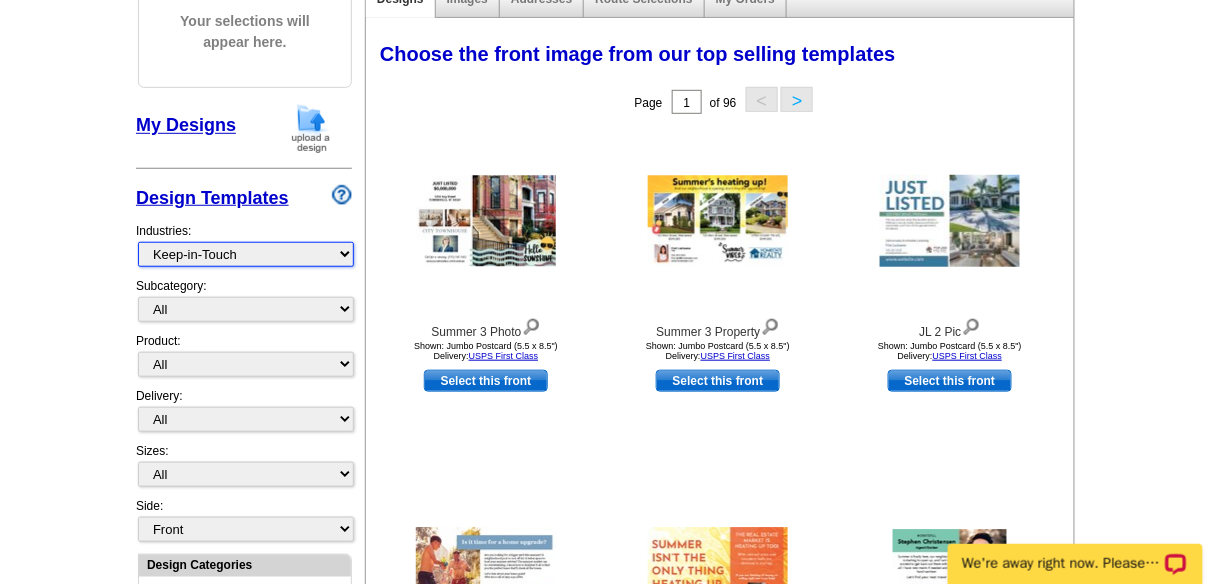 click on "What's New Real Estate Mortgage Insurance HVAC Dental Solar EDDM - NEW! Calendar Postcards Arts & Entertainment Assisted Living Automotive Beauty & Fitness Business Services Education, Camps & Childcare Financial Services Food & Beverage Healthcare Holiday Home Services Keep-in-Touch Legal Non-Profit Personal Projects Pets & Veterinarians Photo Cards Religion & Faith Retail Seasonal Sports & Recreation Sports Schedules Travel Greeting Cards All Postcards All Flyers & Brochures All Business Cards All Door Hangers All Greeting Cards" at bounding box center [246, 254] 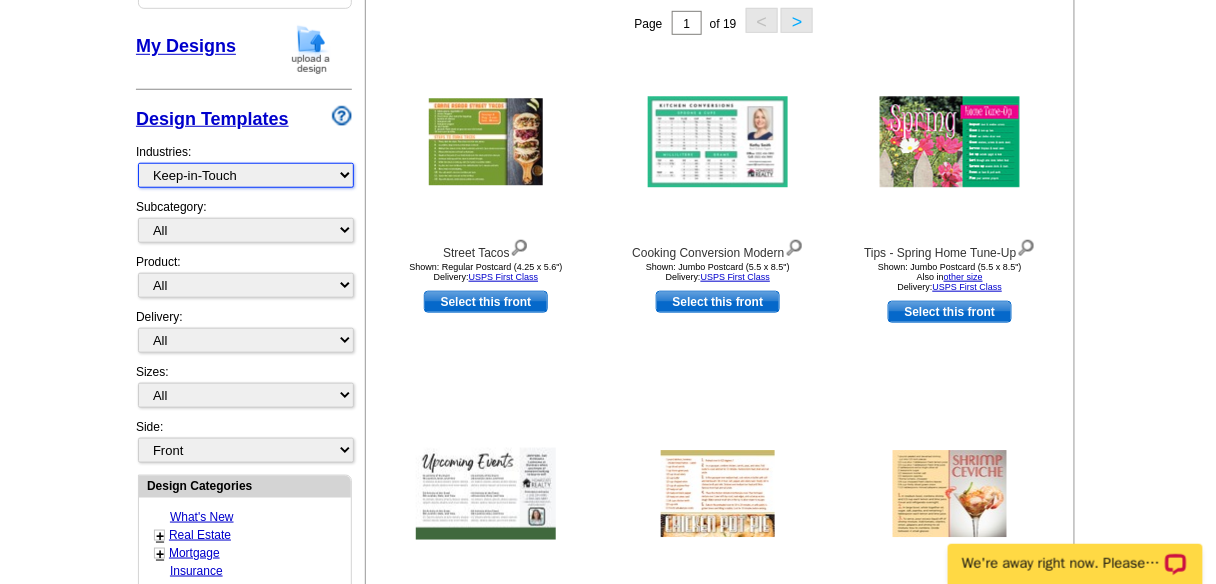 scroll, scrollTop: 325, scrollLeft: 0, axis: vertical 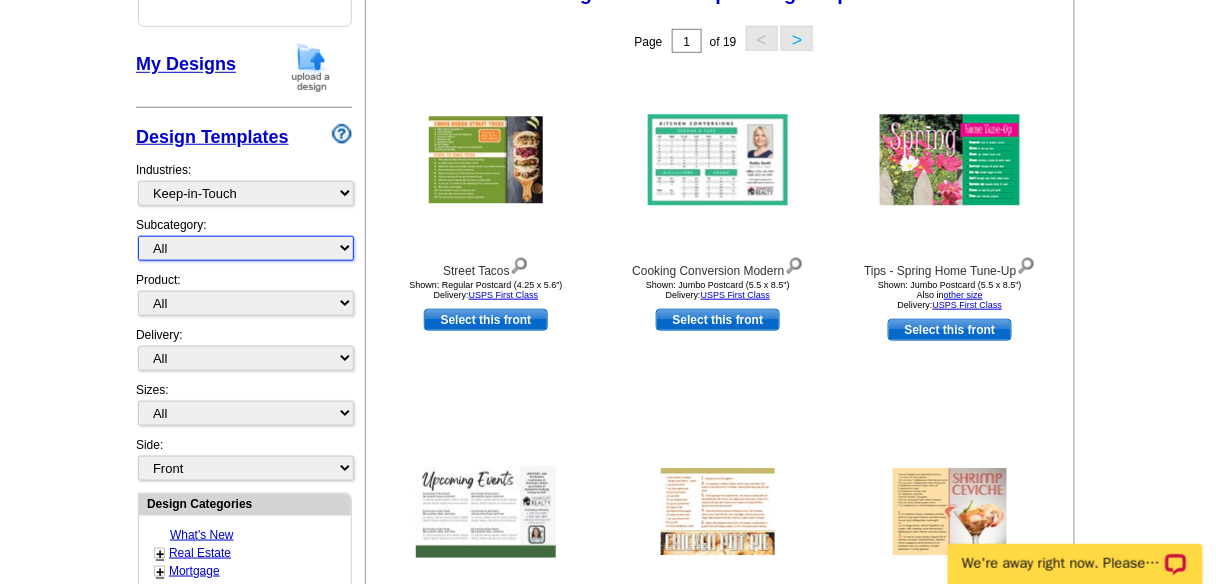 click on "All Calendars Helpful Tips Recipes" at bounding box center [246, 248] 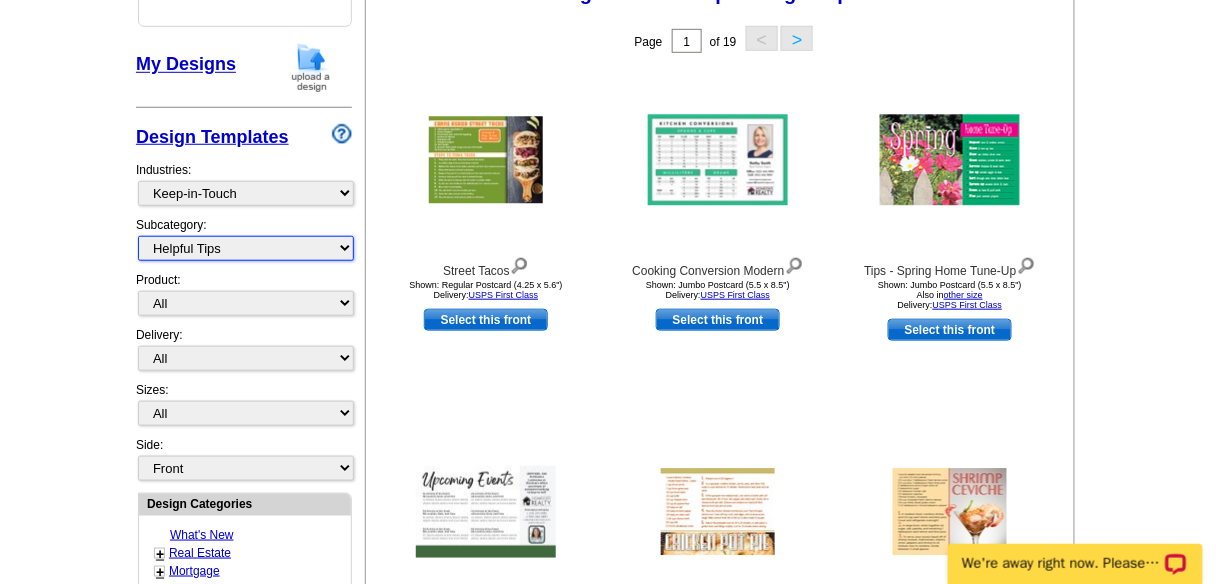 click on "All Calendars Helpful Tips Recipes" at bounding box center [246, 248] 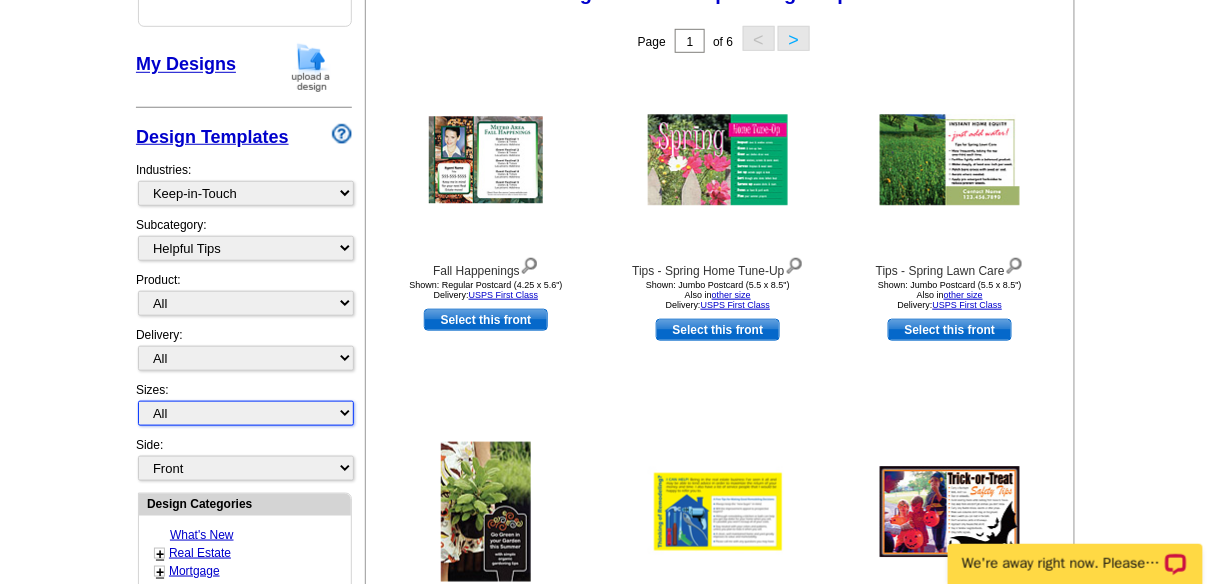 drag, startPoint x: 276, startPoint y: 408, endPoint x: 263, endPoint y: 402, distance: 14.3178215 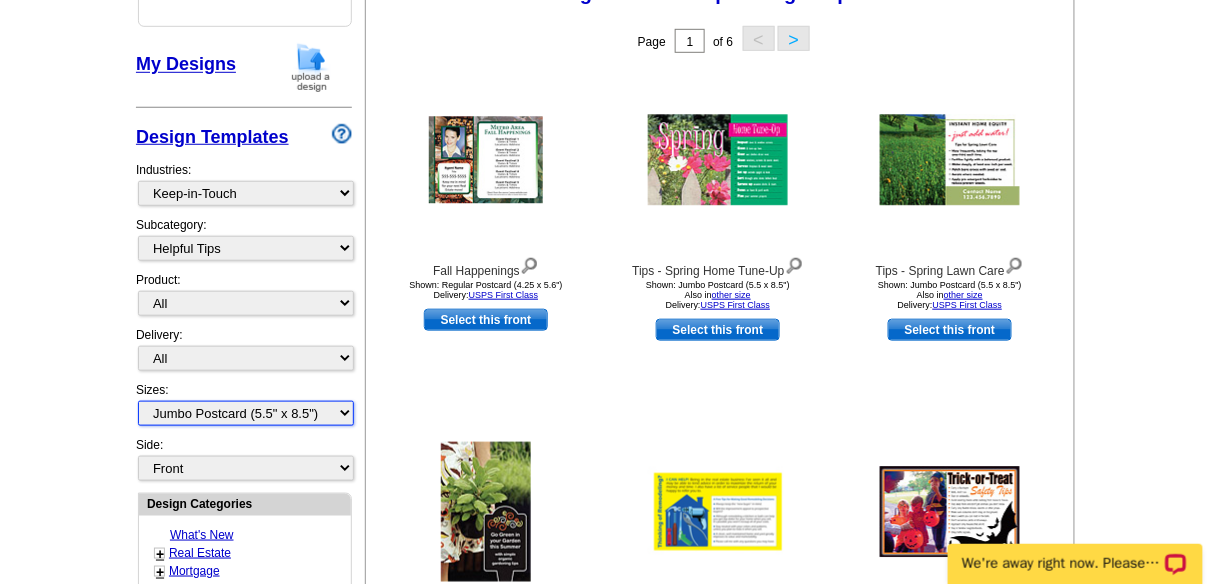click on "All Jumbo Postcard (5.5" x 8.5") Regular Postcard (4.25" x 5.6") Panoramic Postcard (5.75" x 11.25") Giant Postcard (8.5" x 11") EDDM Postcard (6.125" x 8.25") Business Card (3.5" x 2") Letter Flyer (8.5" x 11") Tabloid Flyer (11" x 17") Greeting Card (4.5" x 6") Greeting Card - Large (8.5" x 5.5") Door Hanger (4" x 11")" at bounding box center (246, 413) 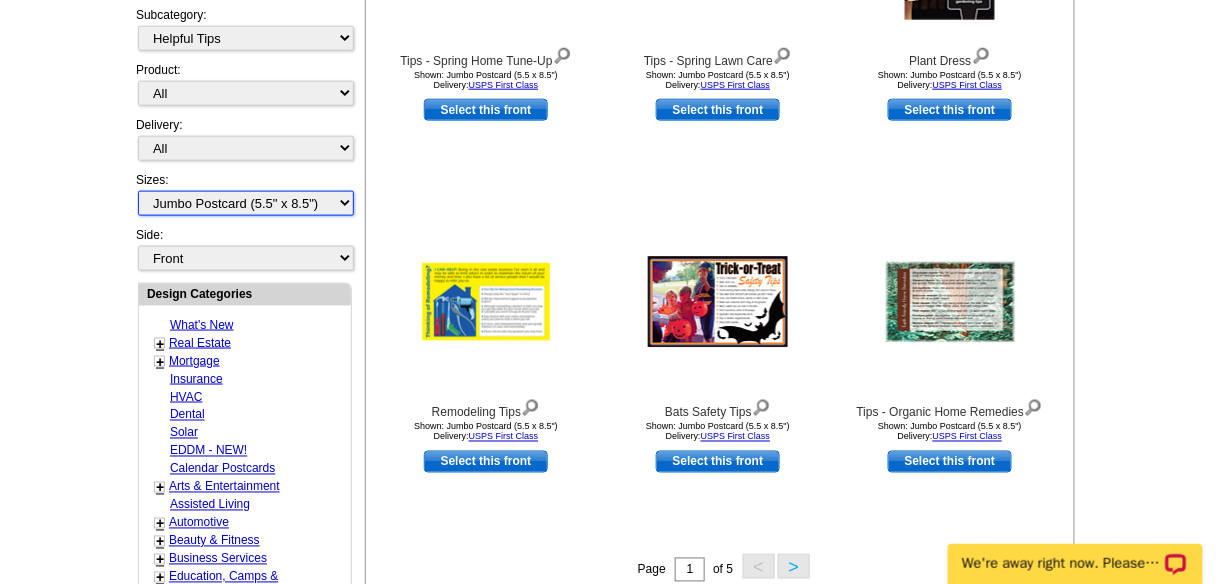 scroll, scrollTop: 540, scrollLeft: 0, axis: vertical 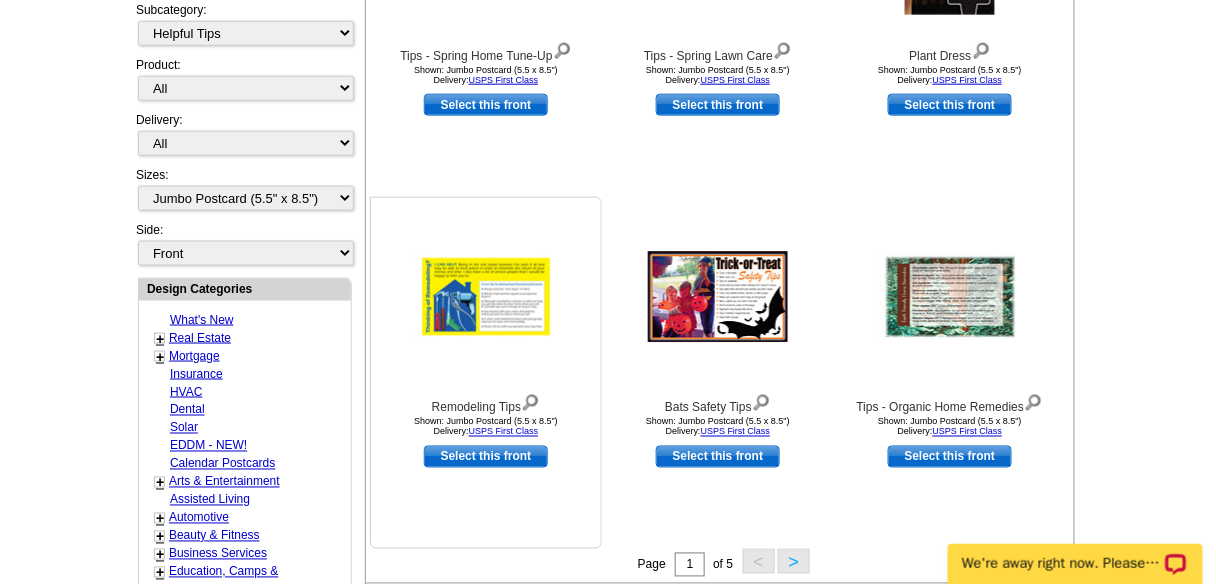 click on "Select this front" at bounding box center [486, 457] 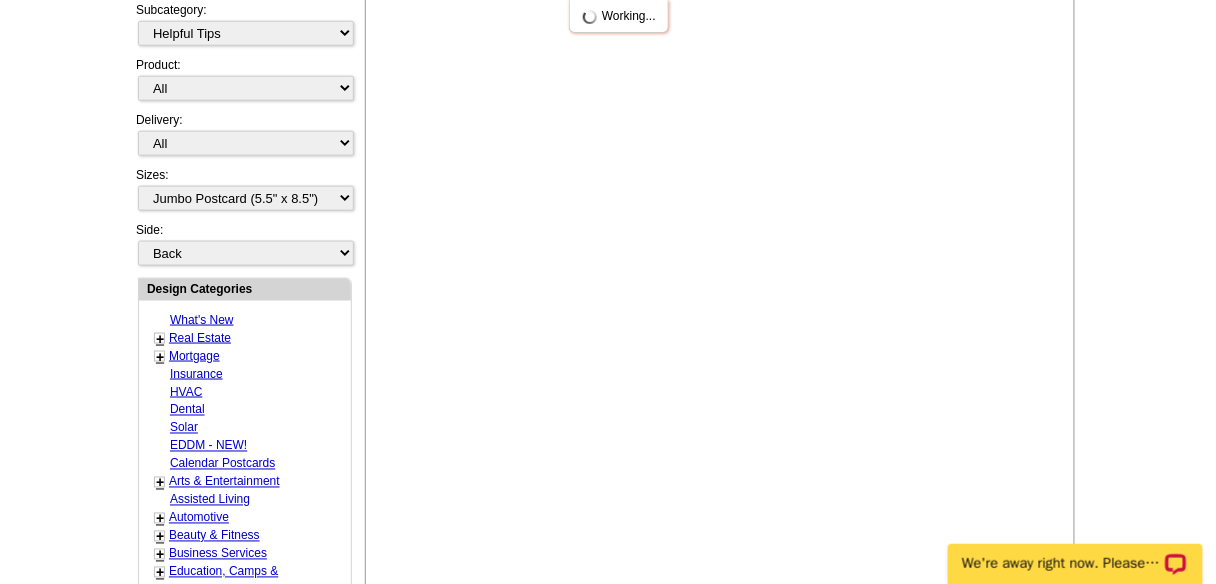 scroll, scrollTop: 0, scrollLeft: 0, axis: both 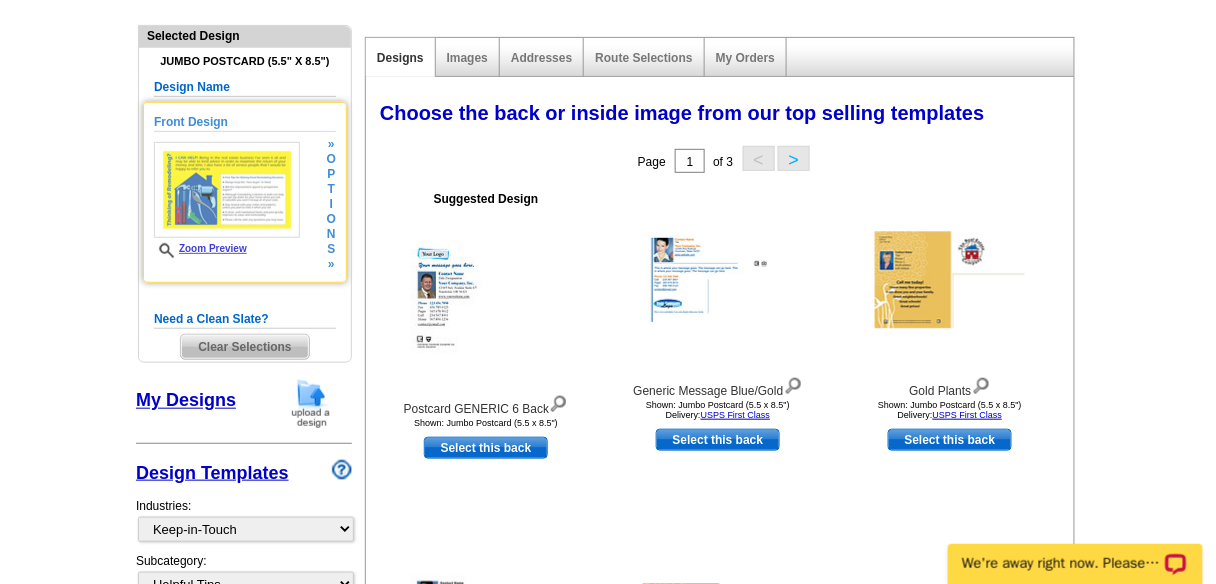click on "Zoom Preview" at bounding box center [200, 248] 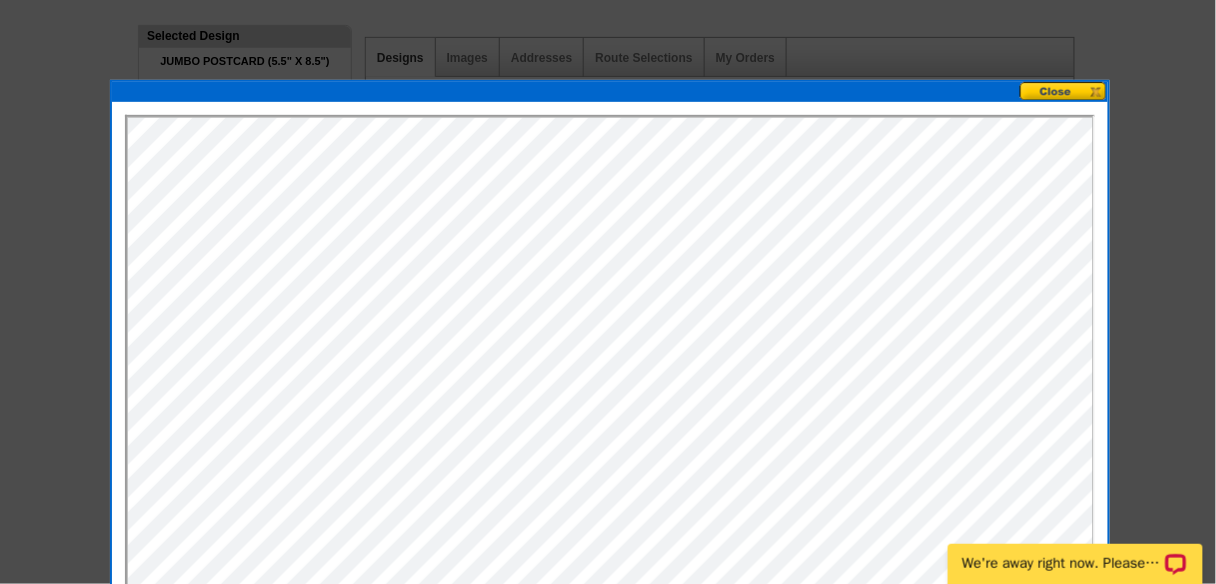 scroll, scrollTop: 0, scrollLeft: 0, axis: both 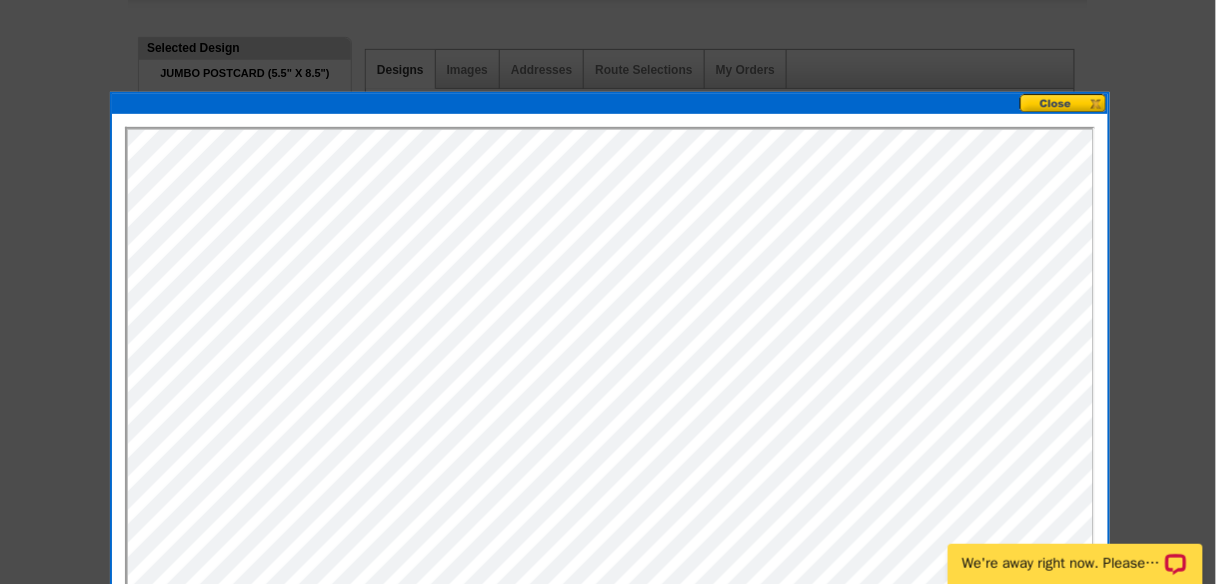 click at bounding box center [1064, 103] 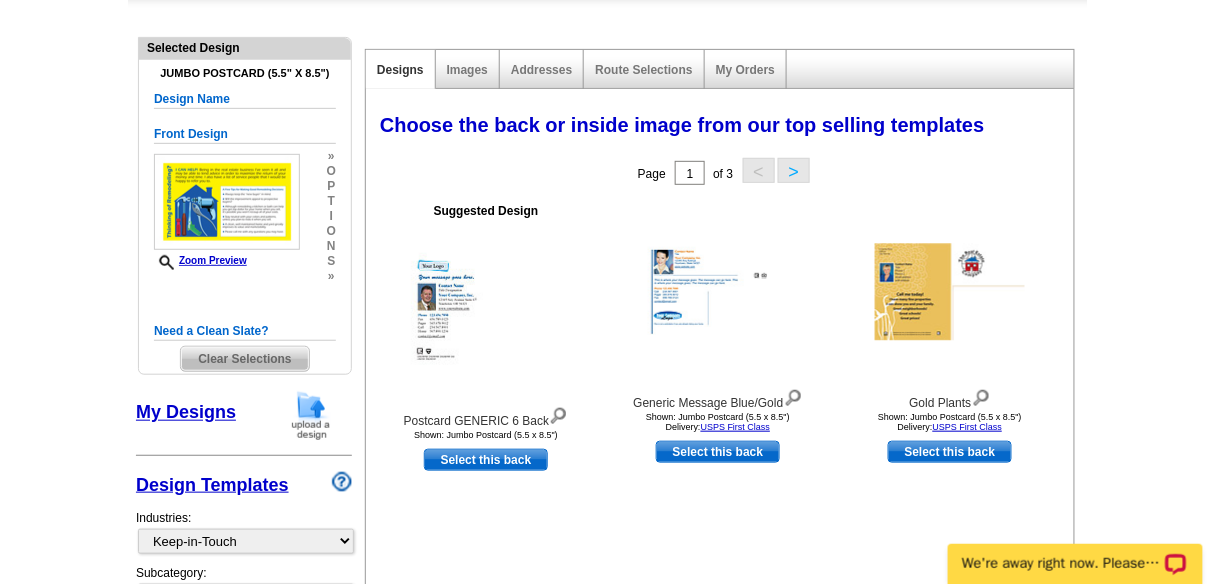 click on "My Designs" at bounding box center [186, 413] 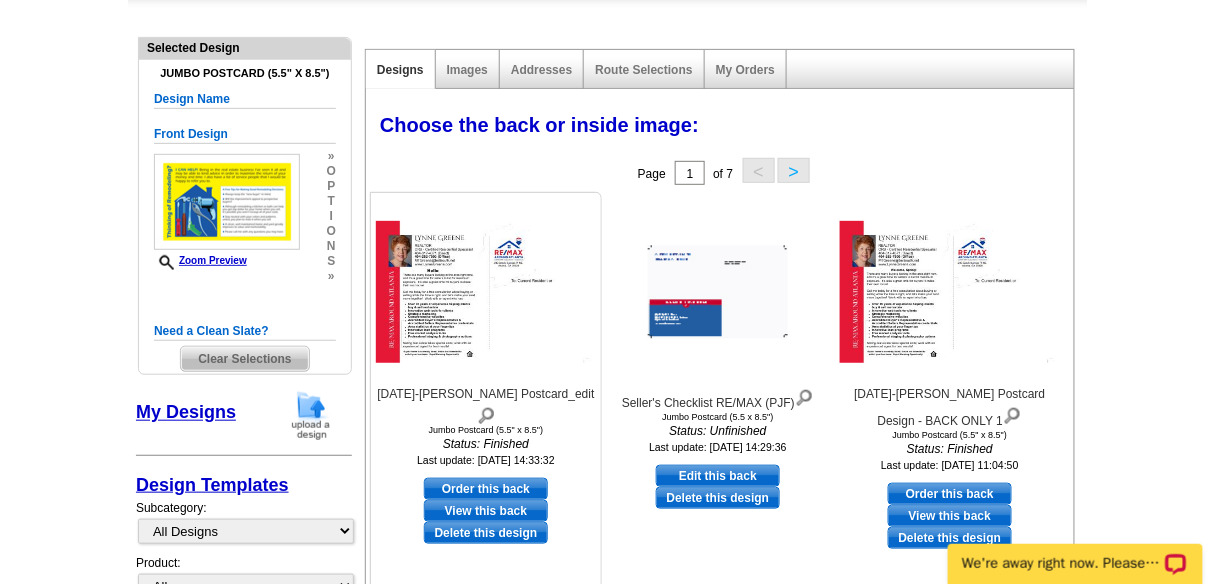 click on "Order this back" at bounding box center [486, 489] 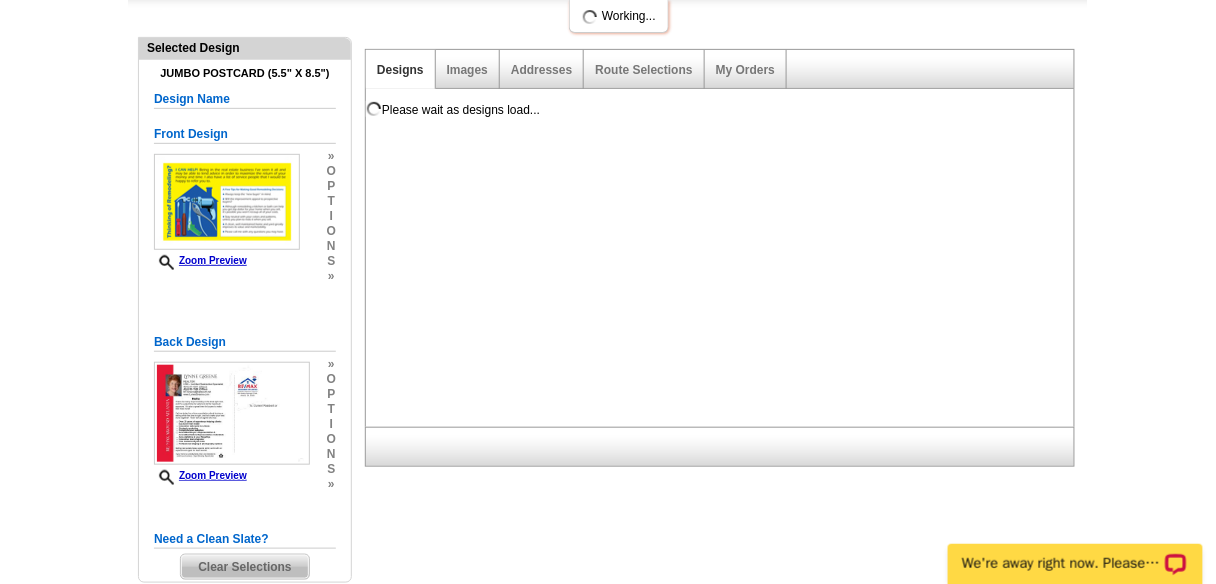 scroll, scrollTop: 0, scrollLeft: 0, axis: both 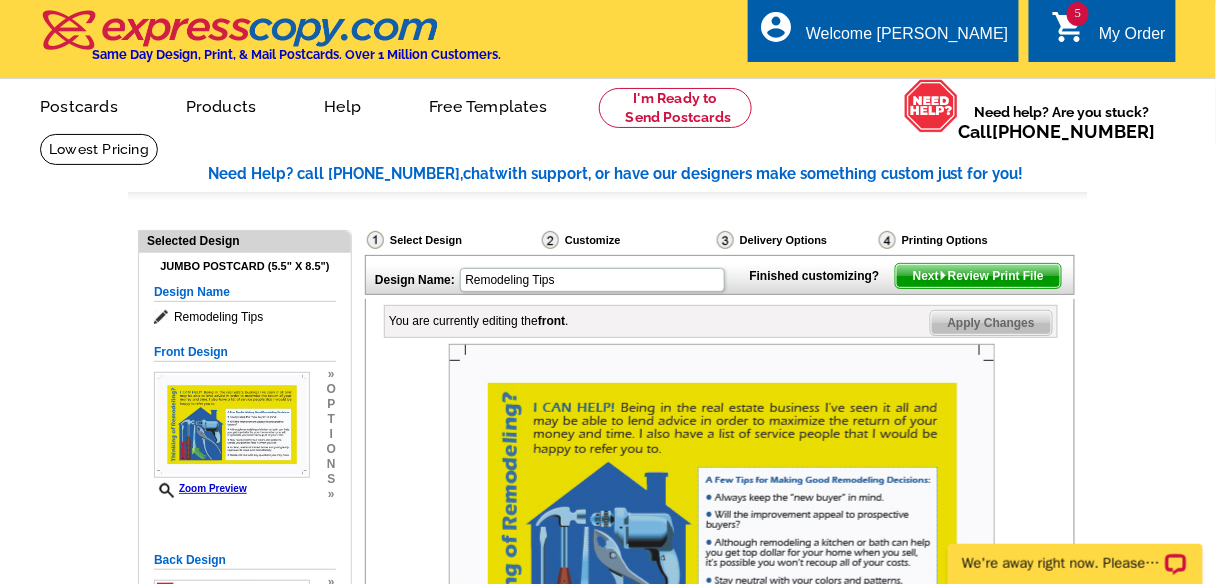 click on "Next   Review Print File" at bounding box center (978, 276) 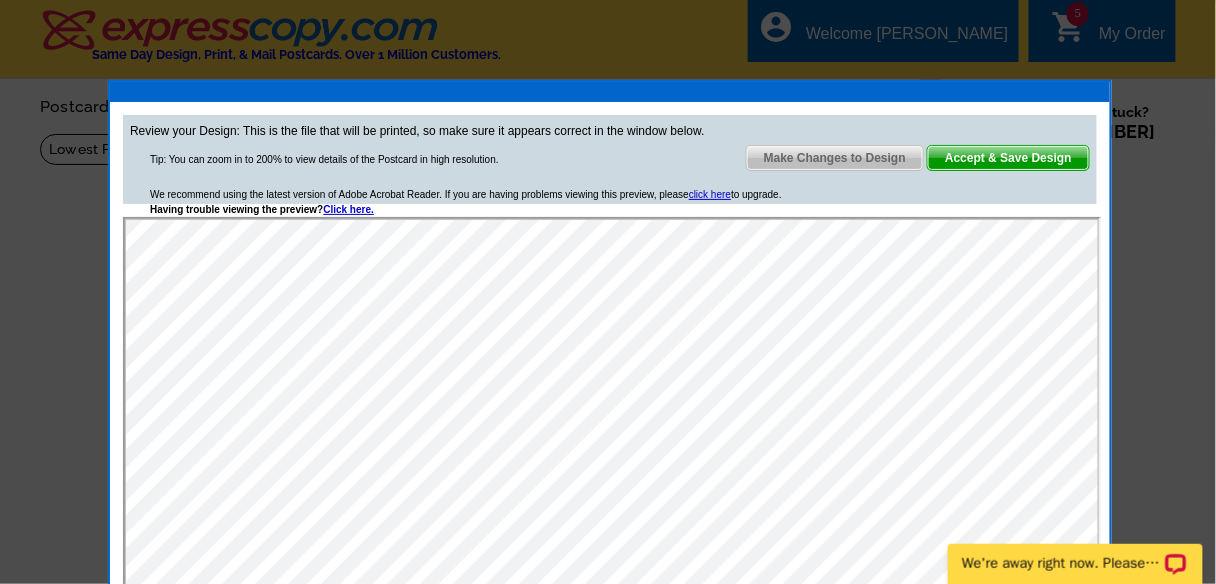 scroll, scrollTop: 0, scrollLeft: 0, axis: both 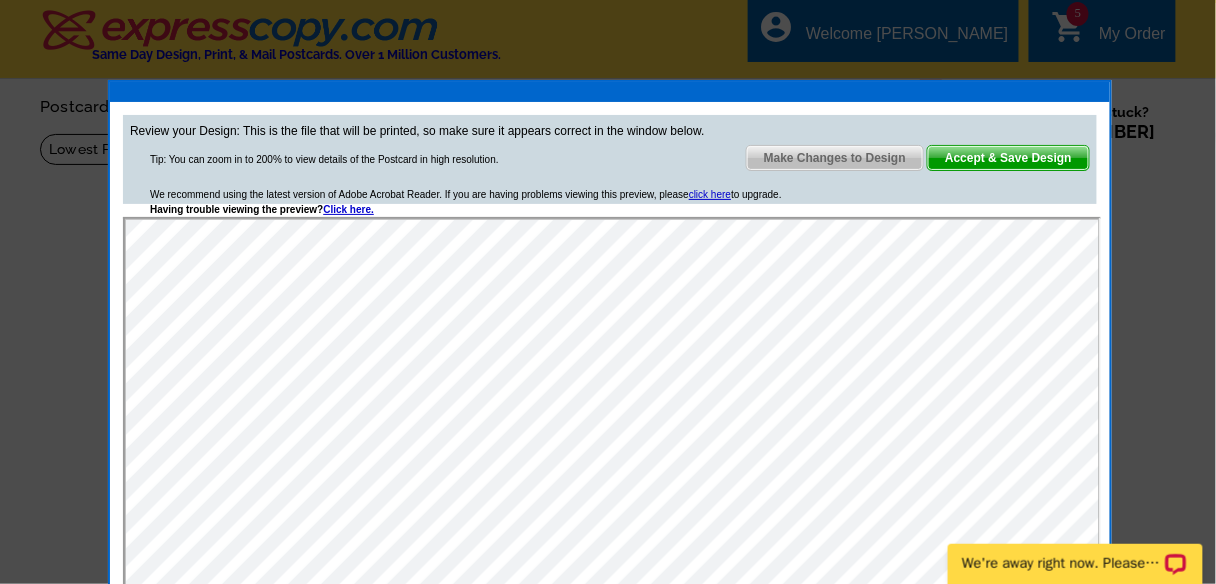 click on "Accept & Save Design" at bounding box center [1008, 158] 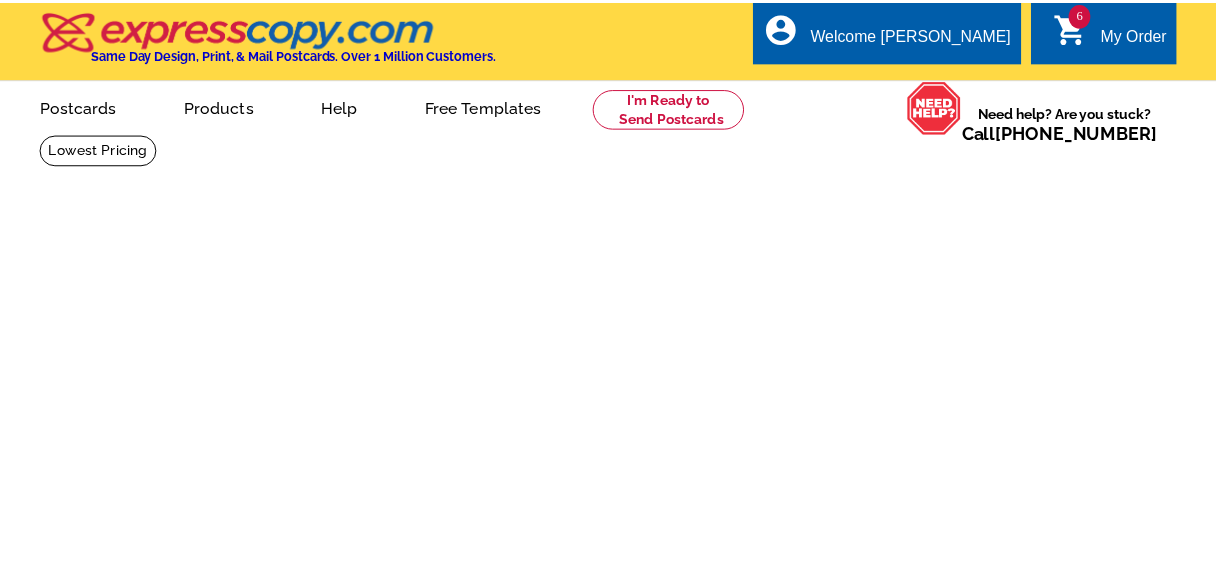 scroll, scrollTop: 0, scrollLeft: 0, axis: both 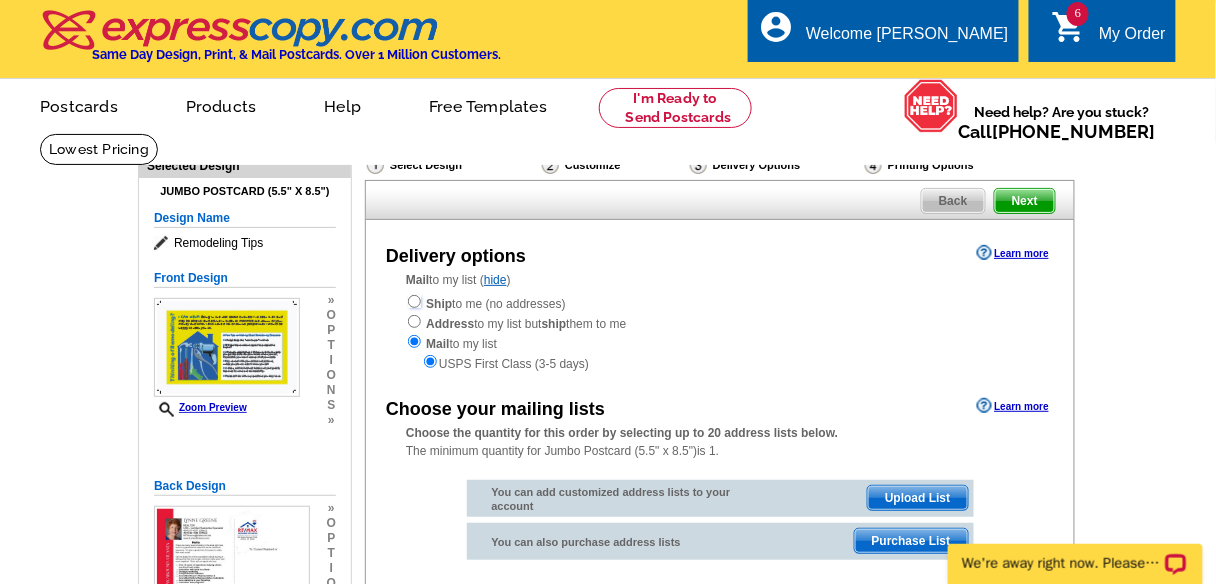 click at bounding box center [414, 301] 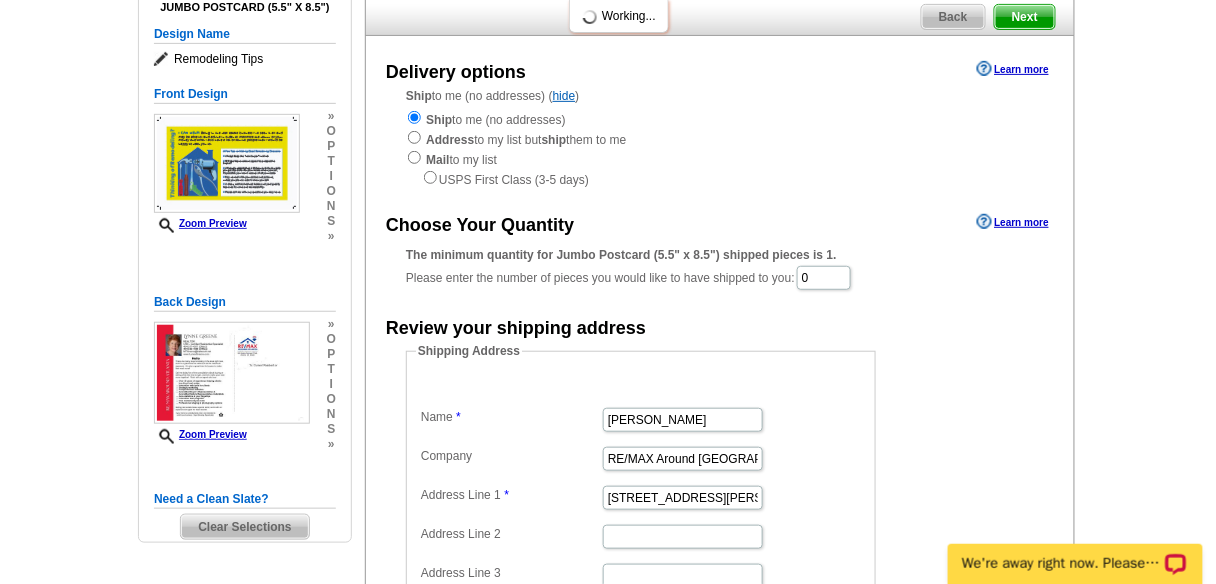 scroll, scrollTop: 210, scrollLeft: 0, axis: vertical 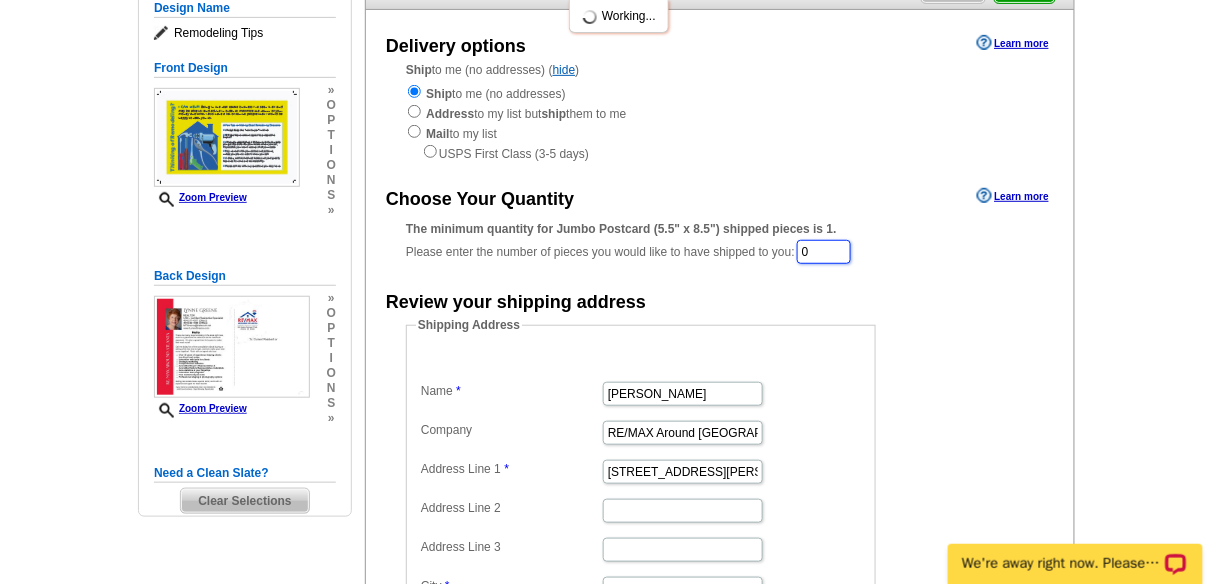 click on "0" at bounding box center (824, 252) 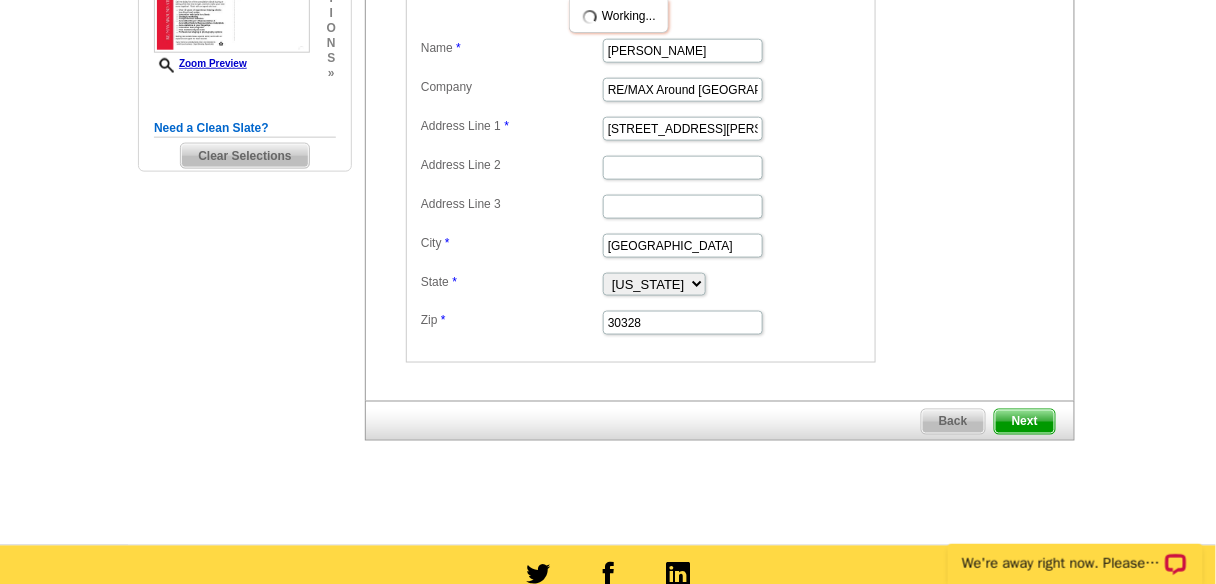 scroll, scrollTop: 580, scrollLeft: 0, axis: vertical 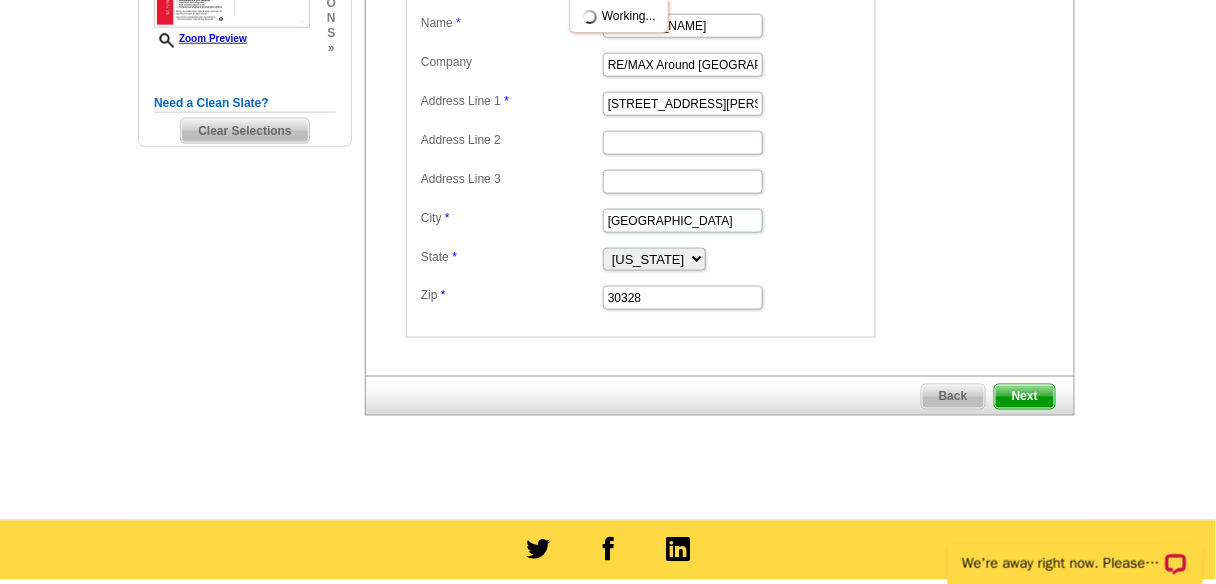 type on "150" 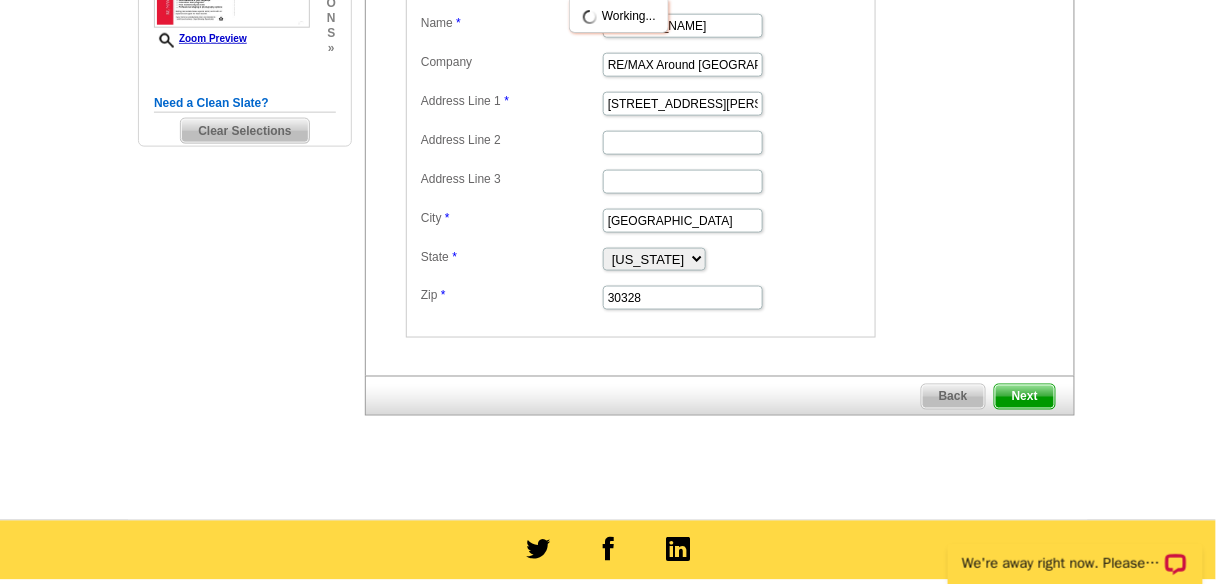 click on "Next" at bounding box center (1025, 397) 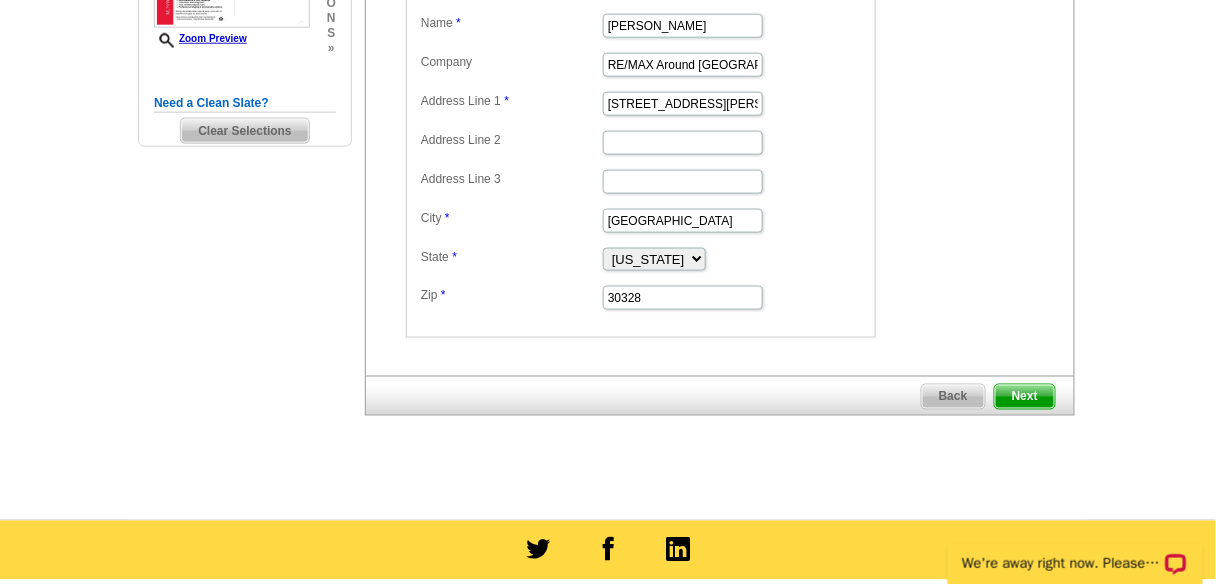 scroll, scrollTop: 0, scrollLeft: 0, axis: both 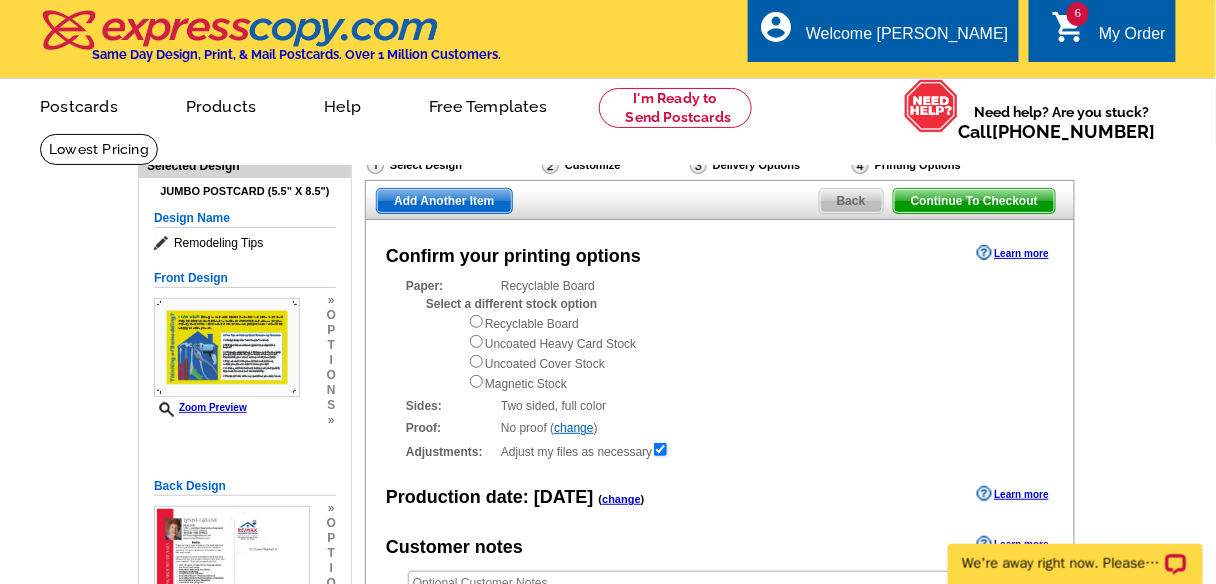 click on "Continue To Checkout" at bounding box center [974, 201] 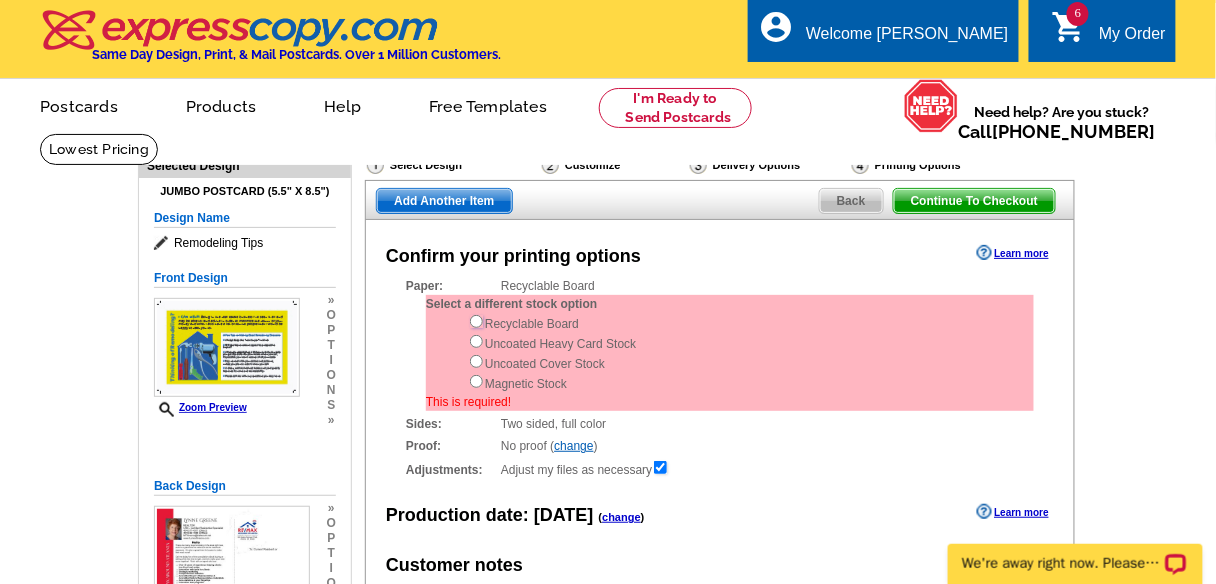 click at bounding box center [476, 321] 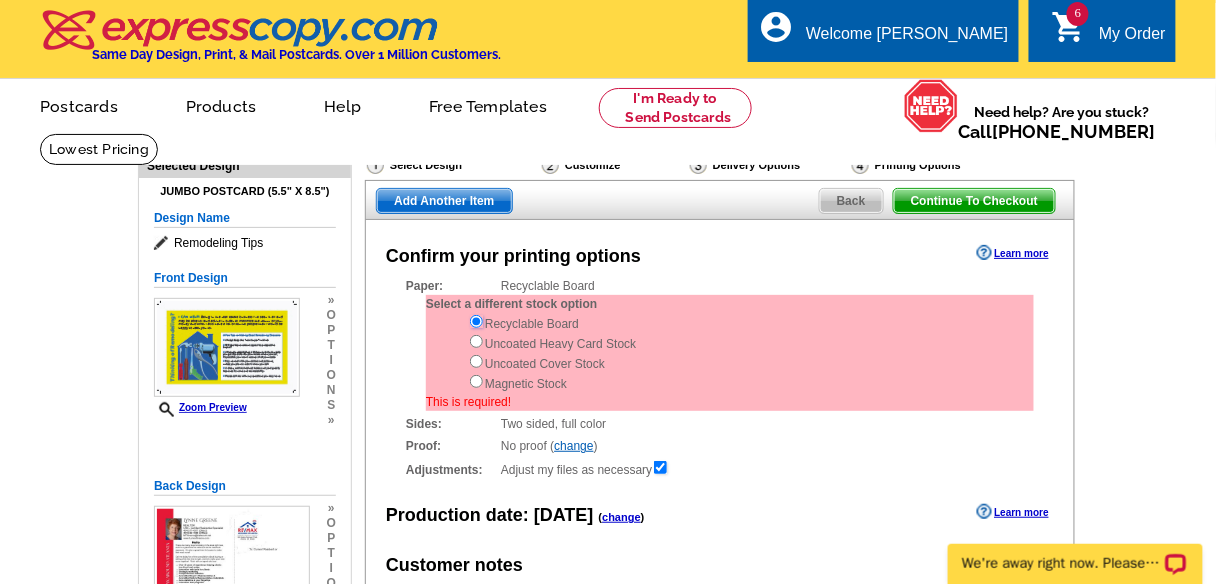 scroll, scrollTop: 0, scrollLeft: 0, axis: both 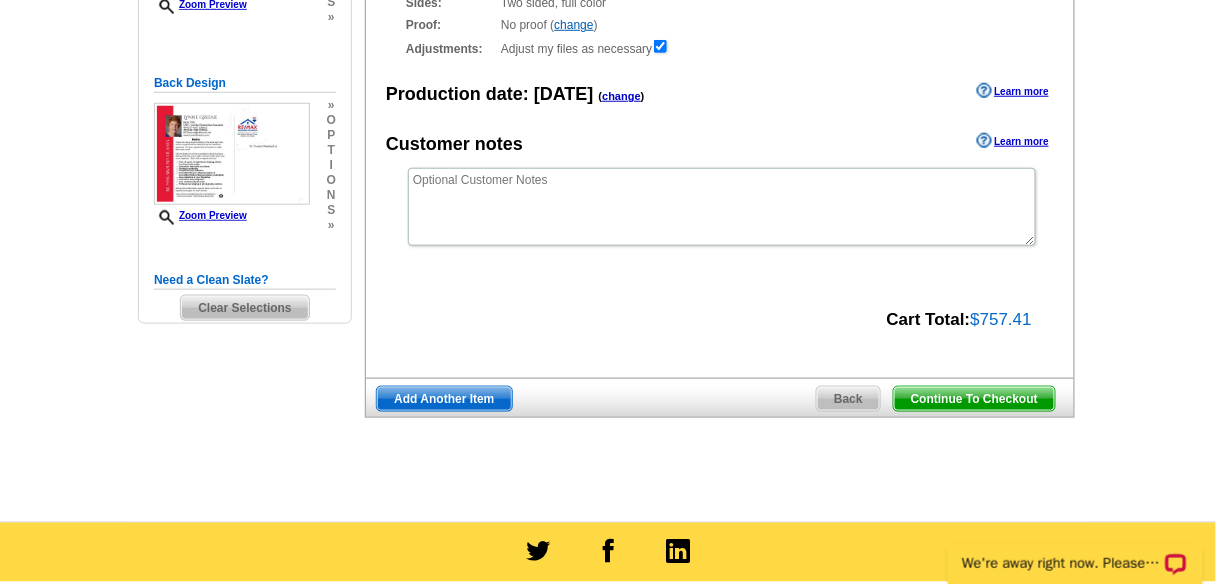 click on "Continue To Checkout" at bounding box center (974, 399) 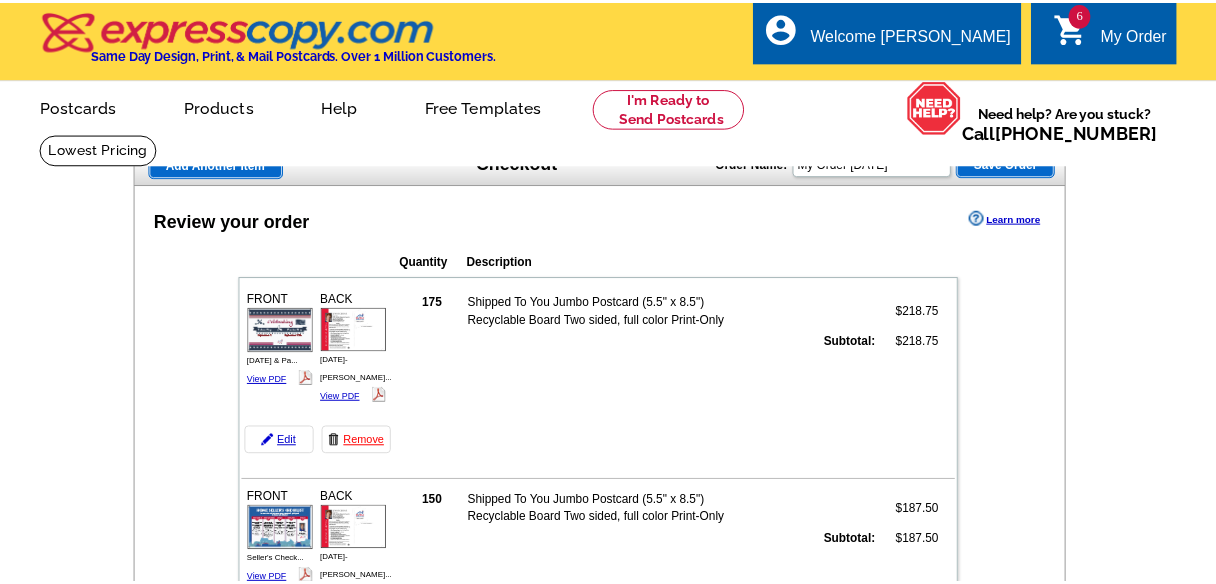 scroll, scrollTop: 0, scrollLeft: 0, axis: both 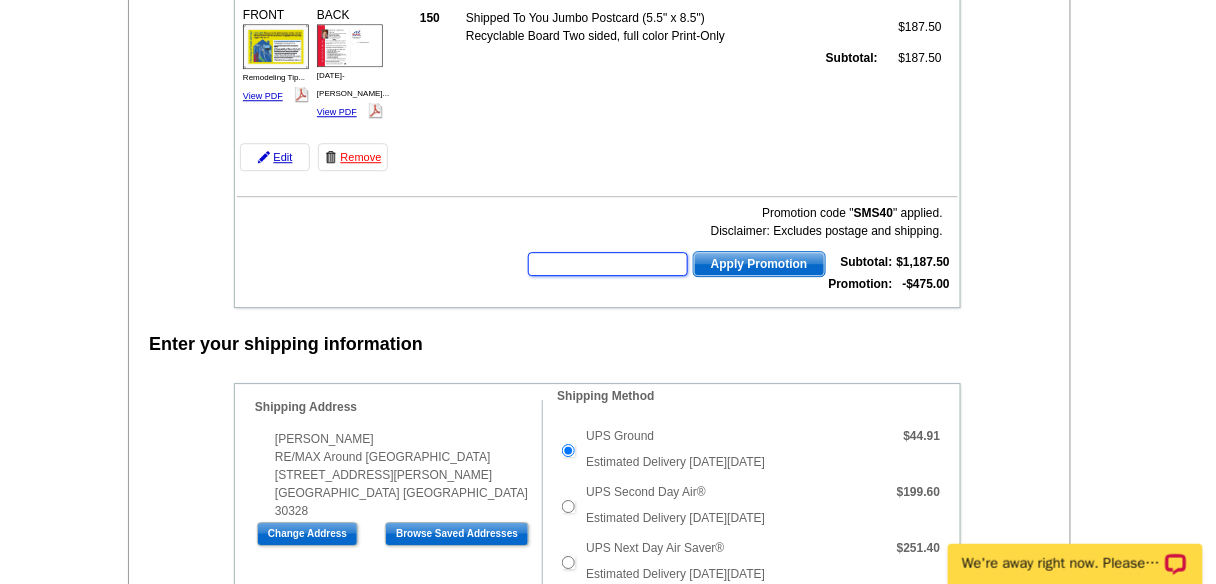 click at bounding box center [608, 264] 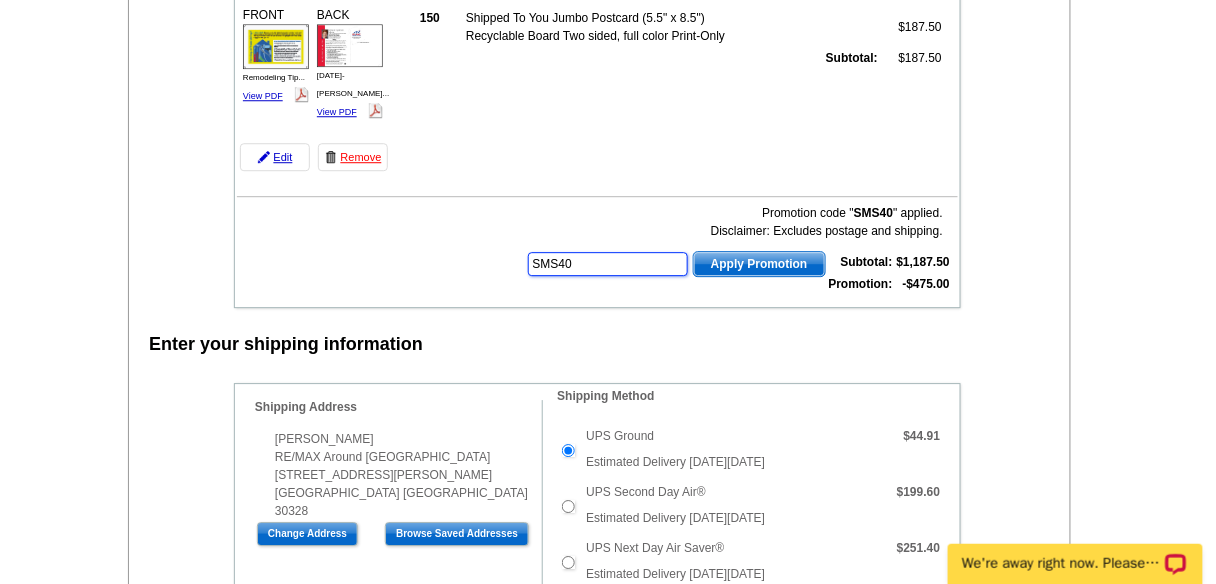 type on "SMS40" 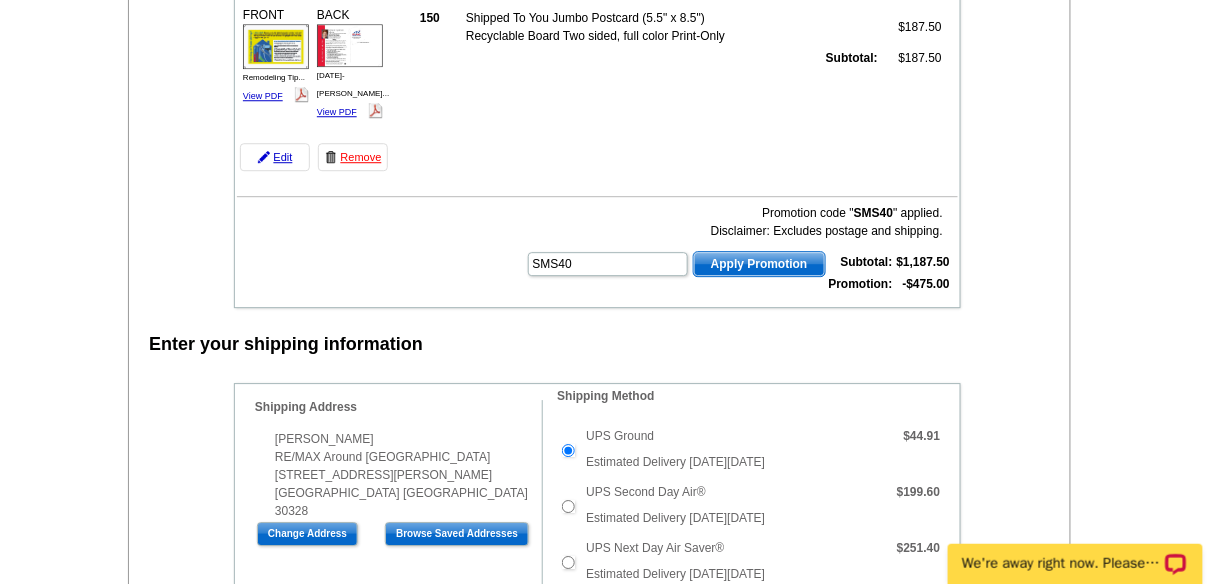 click on "Apply Promotion" at bounding box center [759, 264] 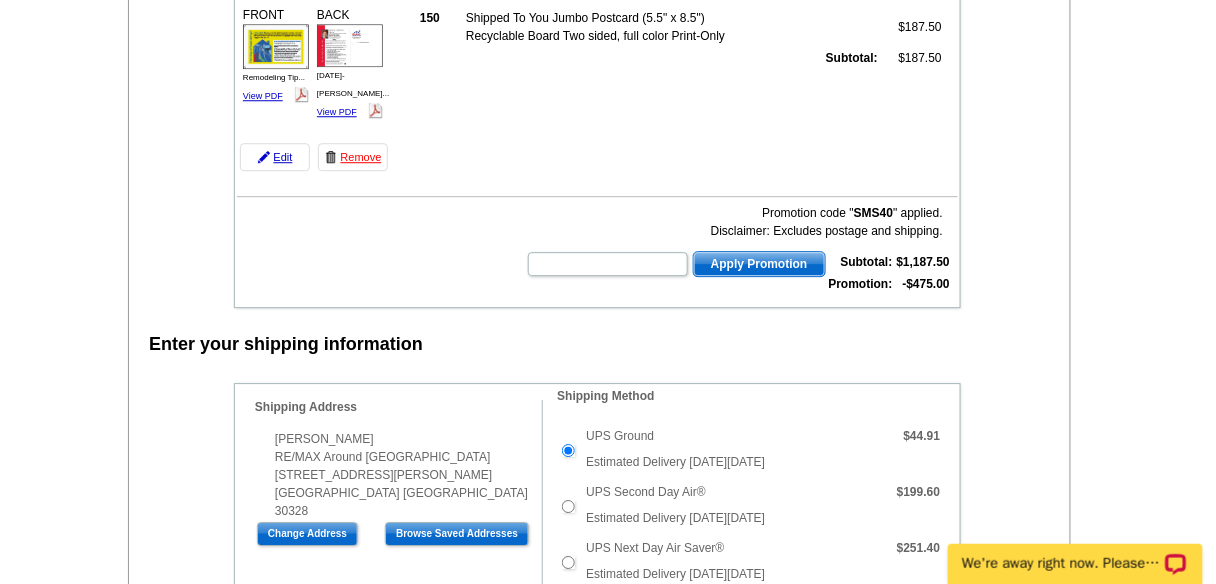 click on "Apply Promotion" at bounding box center [759, 264] 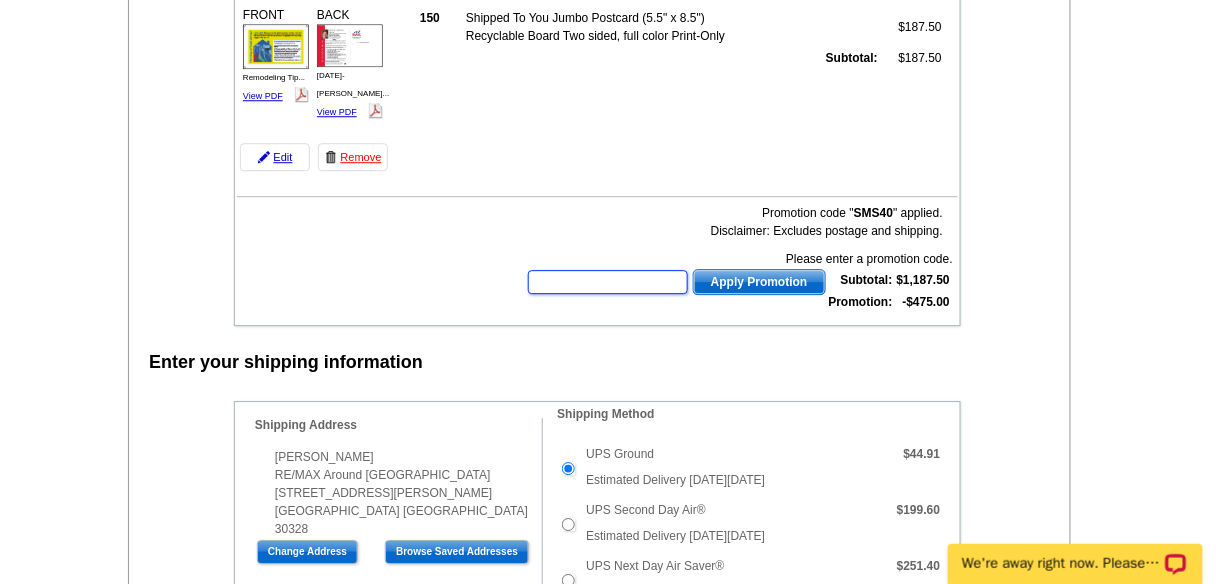 click at bounding box center (608, 282) 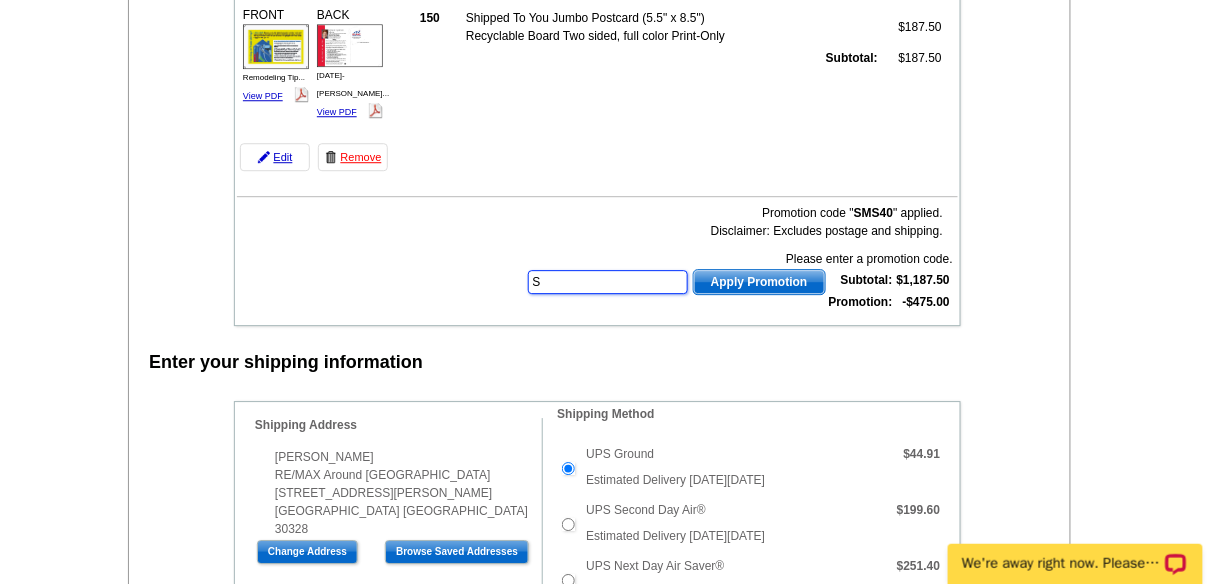 type 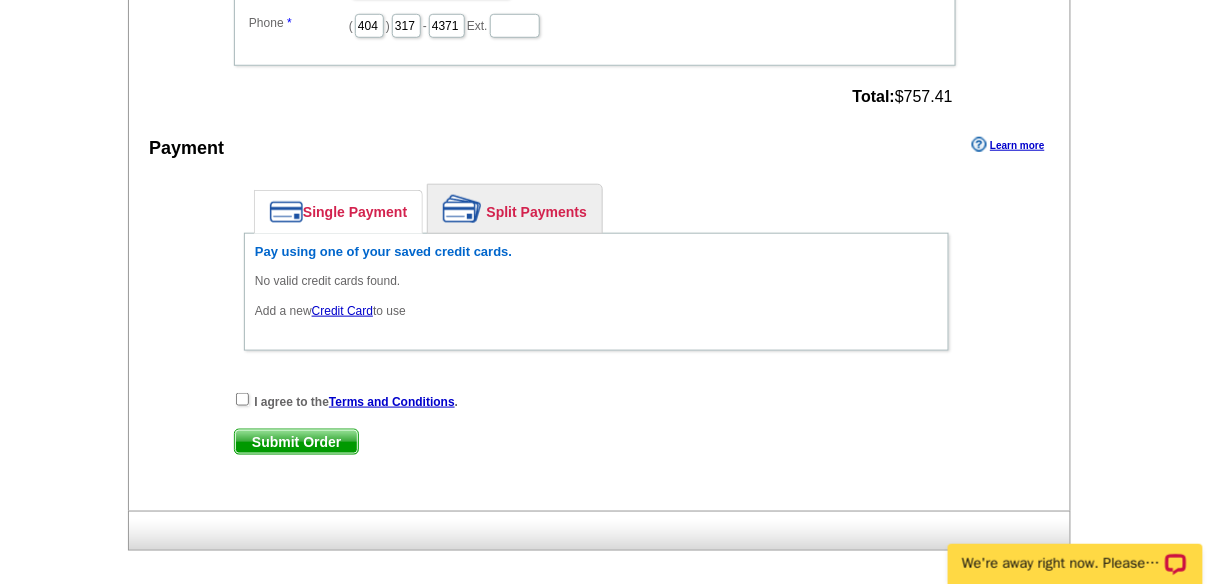 scroll, scrollTop: 2297, scrollLeft: 0, axis: vertical 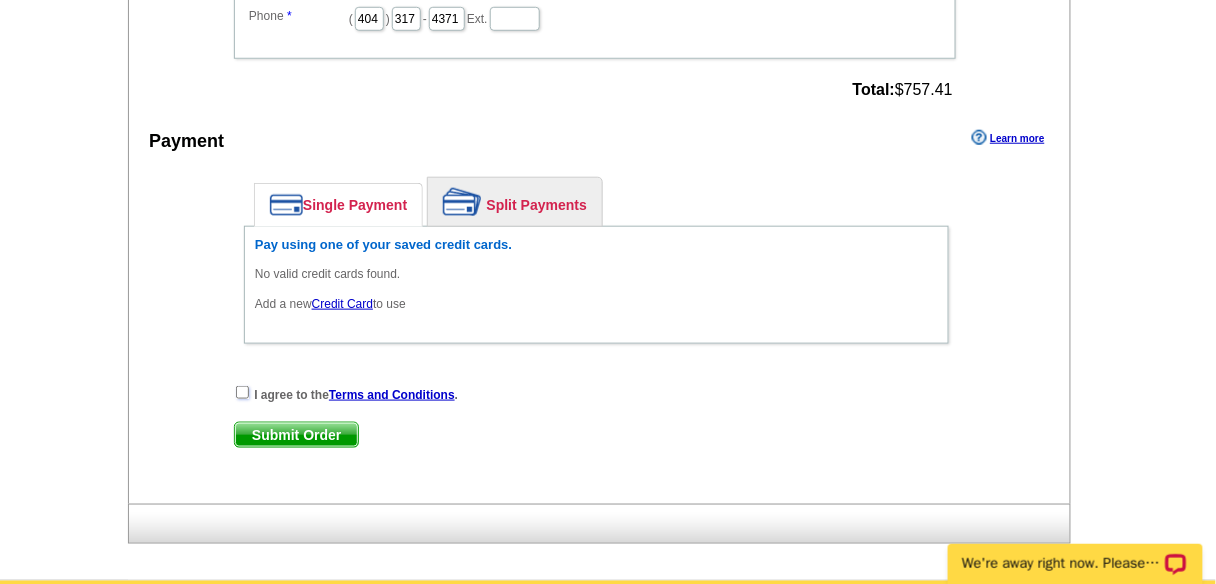 click at bounding box center (242, 392) 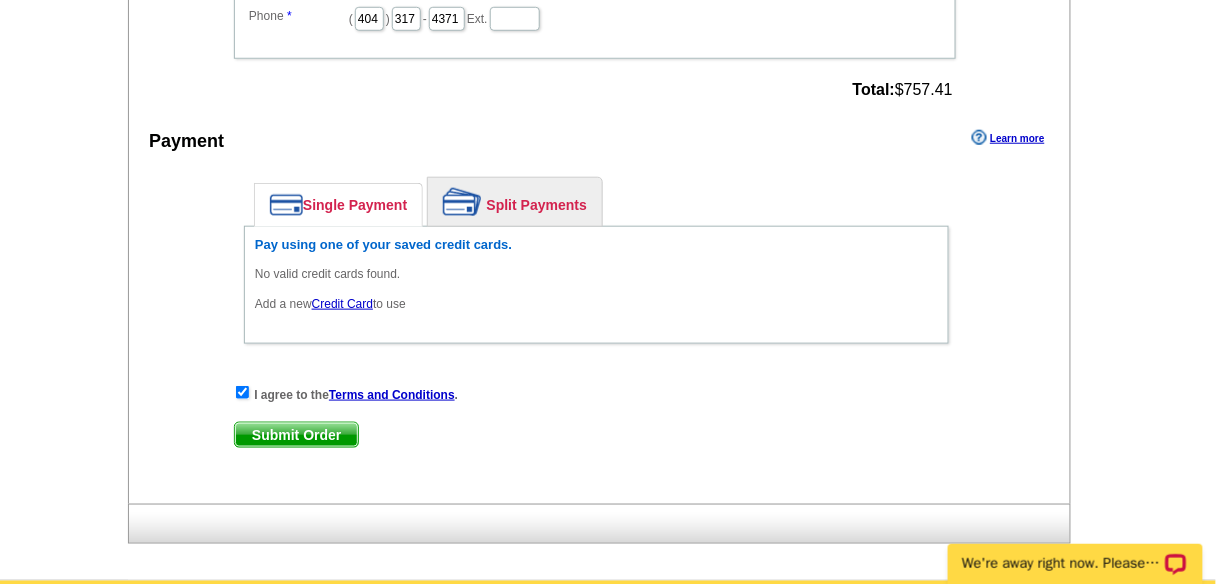 click on "Credit Card" at bounding box center [342, 304] 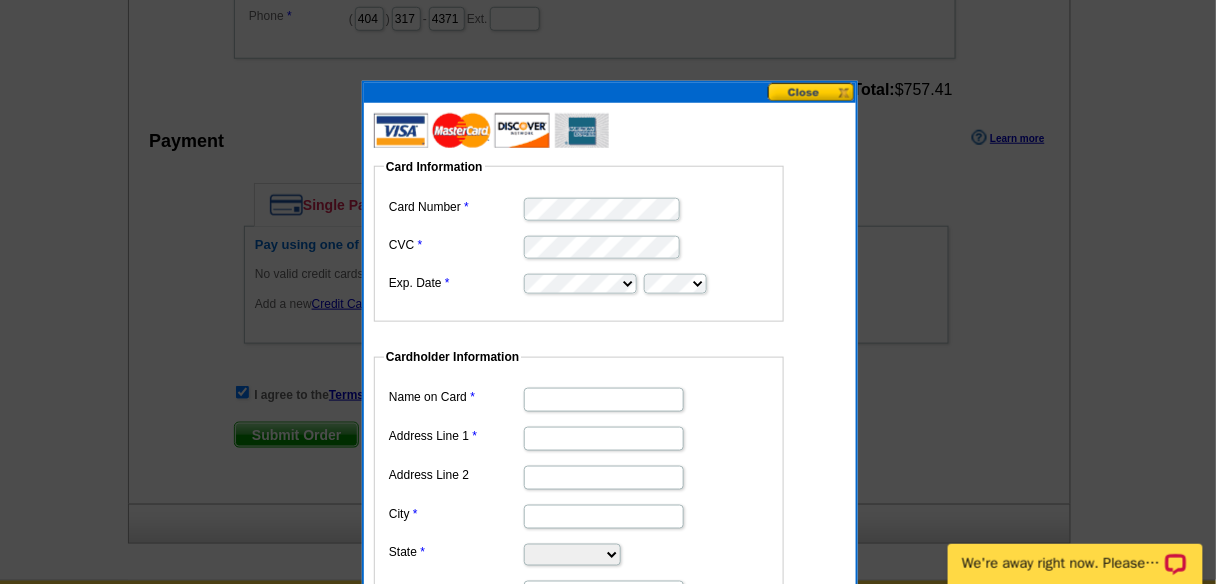click on "Name on Card" at bounding box center [604, 400] 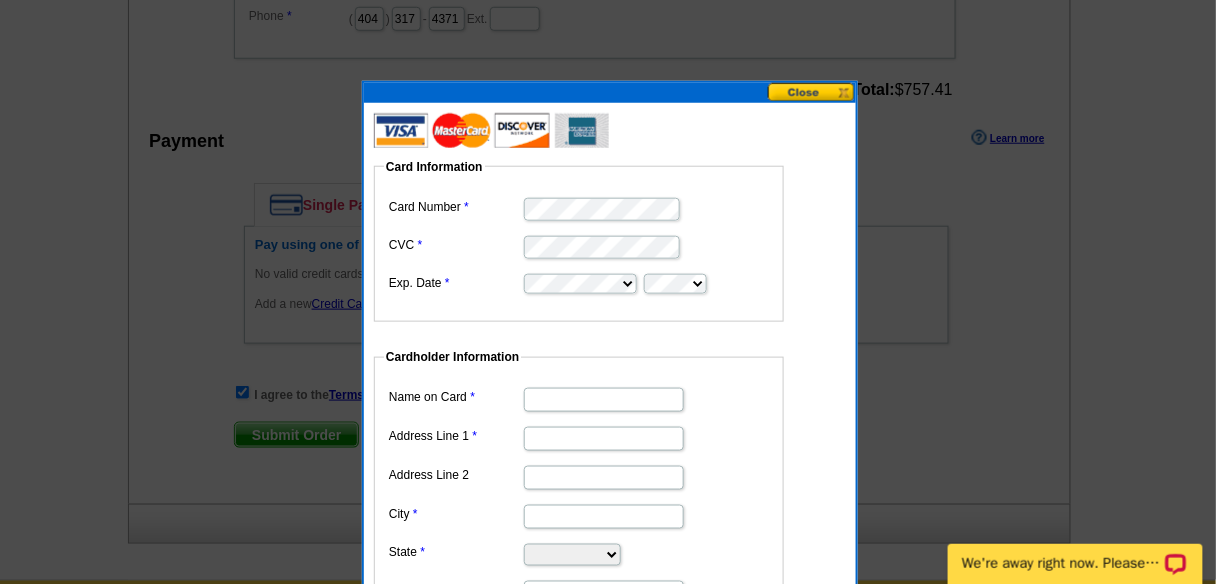 type on "[PERSON_NAME]" 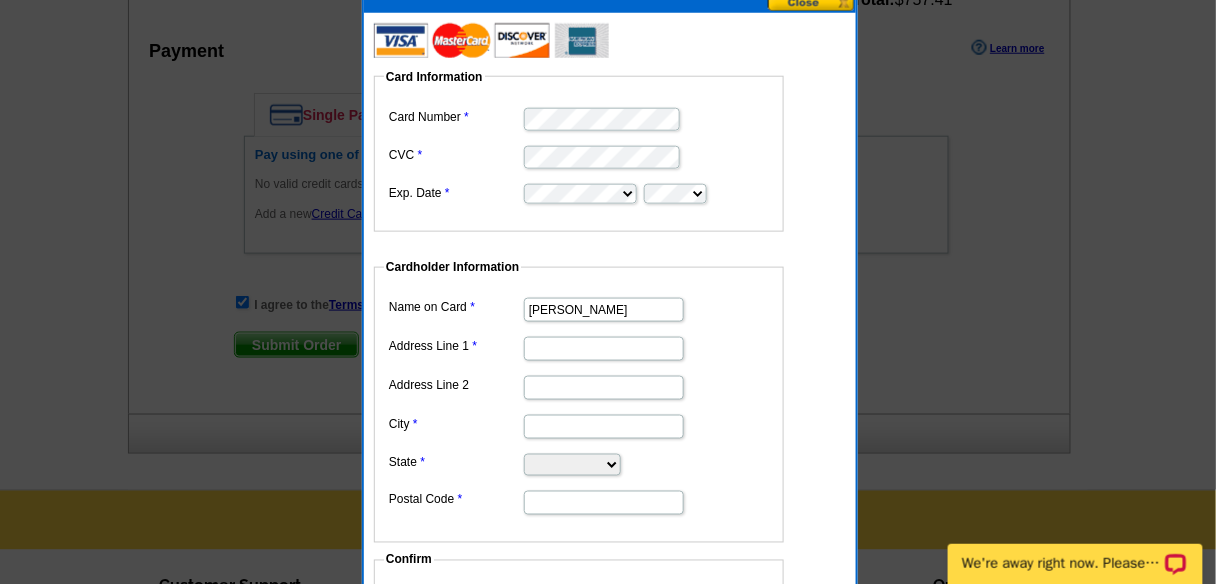 scroll, scrollTop: 2452, scrollLeft: 0, axis: vertical 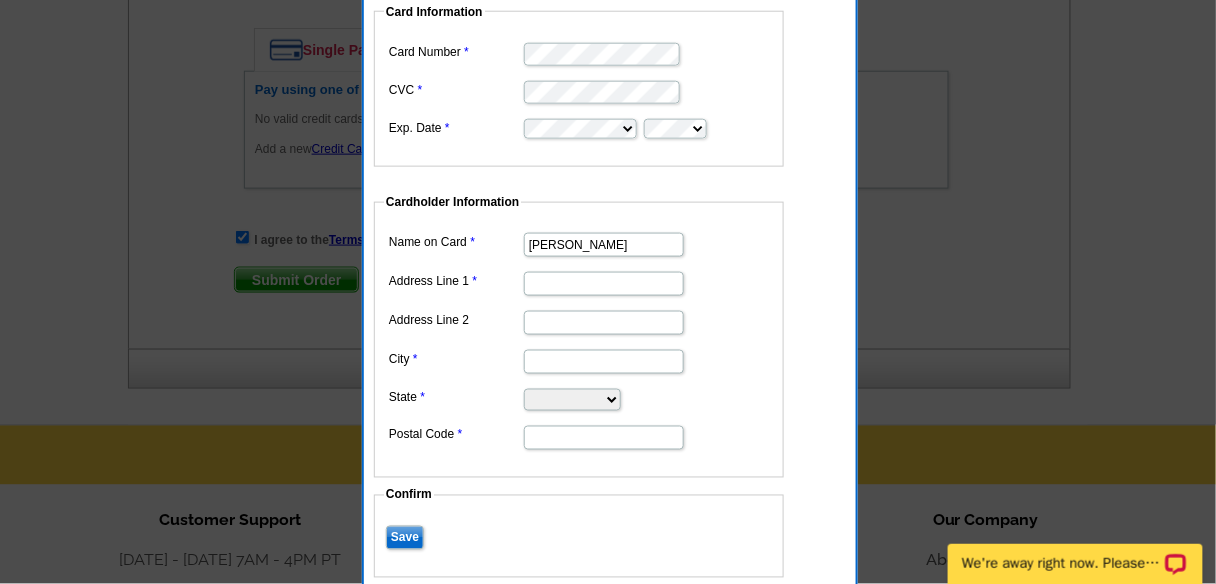click on "Address Line 1" at bounding box center (604, 284) 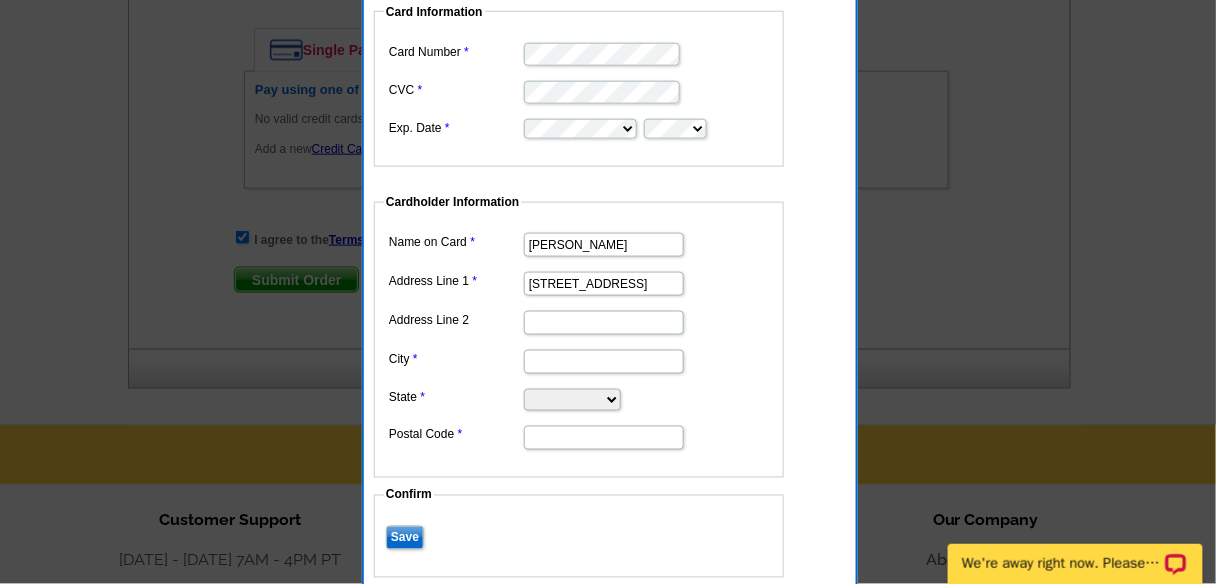 type on "ROSWELL" 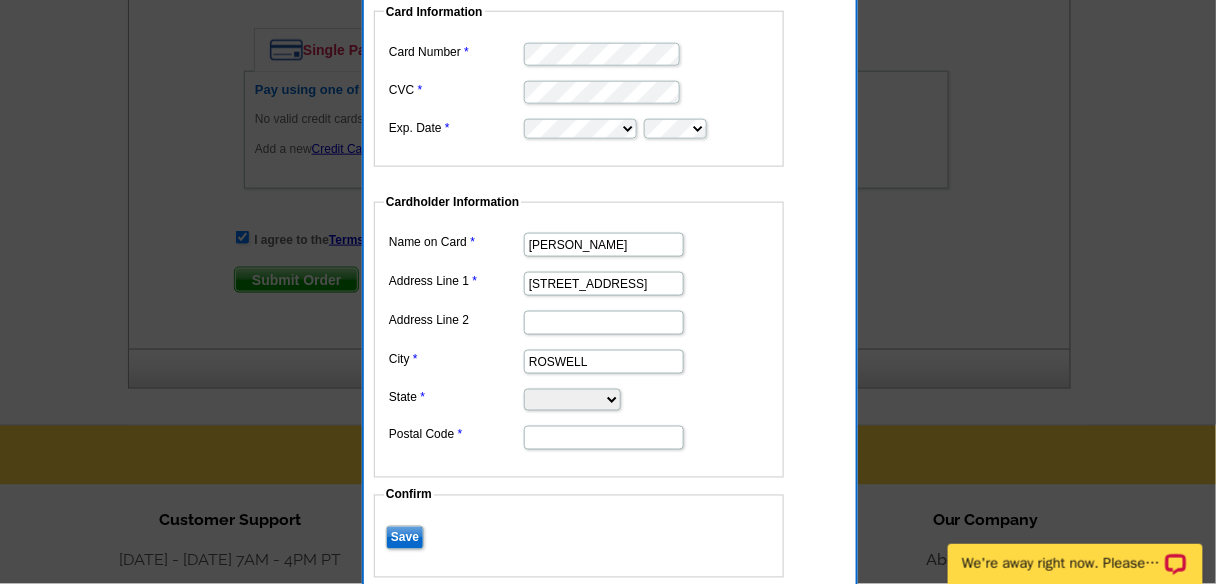 select on "GA" 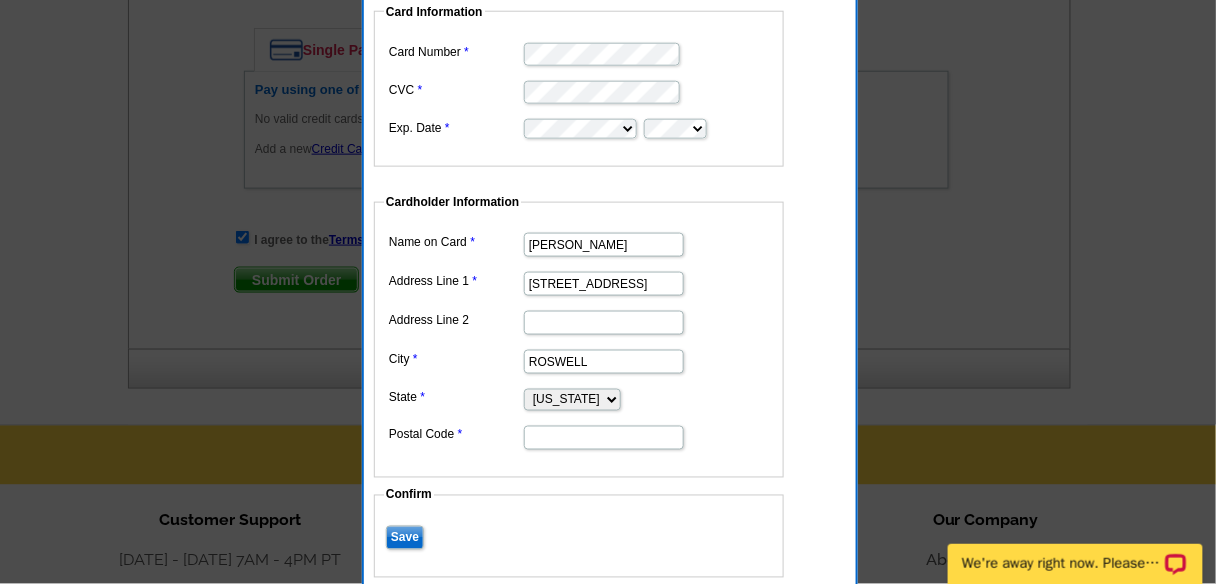 type on "30075" 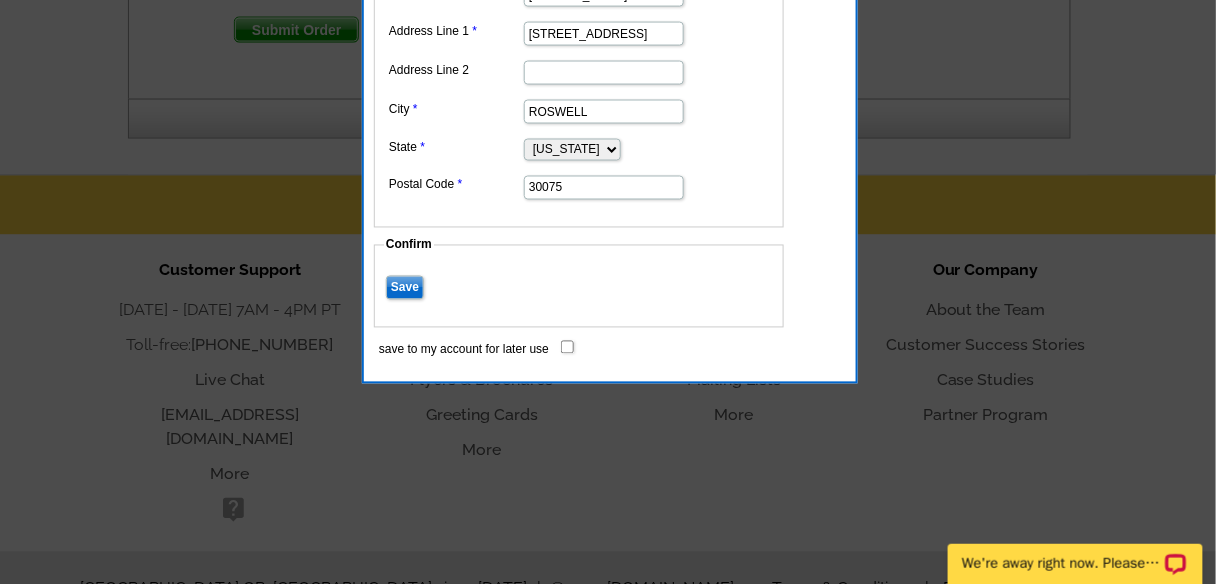 scroll, scrollTop: 2705, scrollLeft: 0, axis: vertical 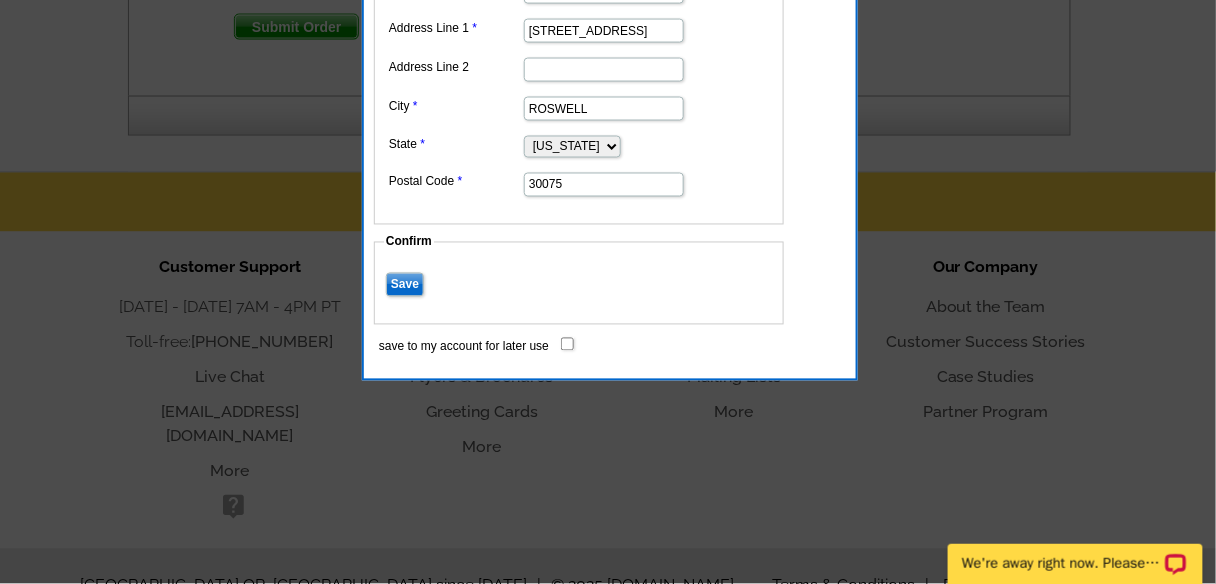 click on "Save" at bounding box center [405, 285] 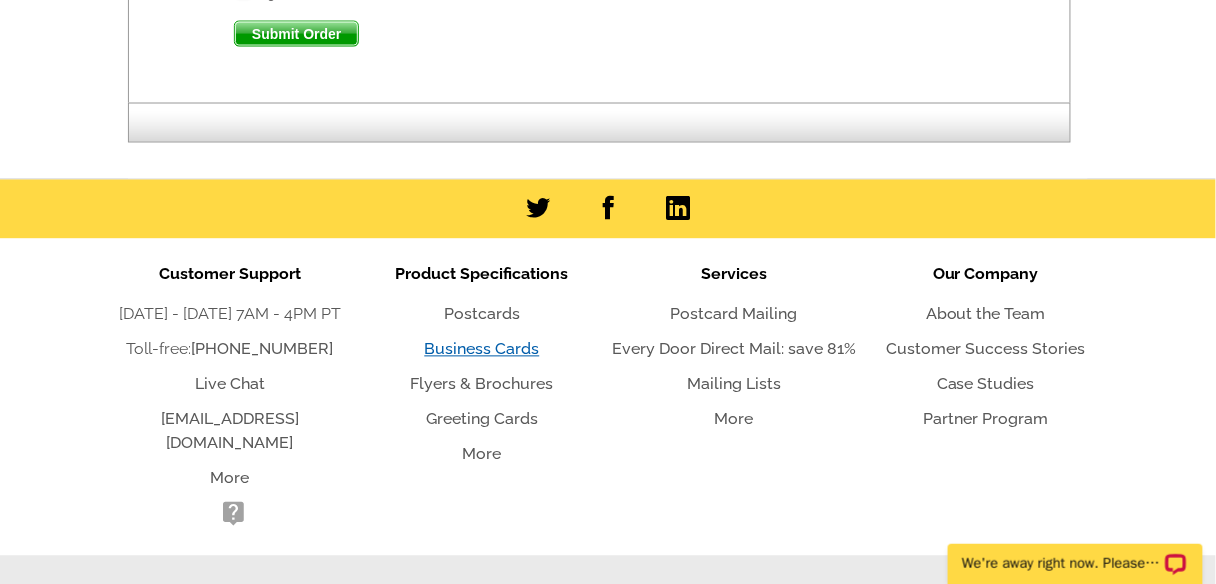 scroll, scrollTop: 2738, scrollLeft: 0, axis: vertical 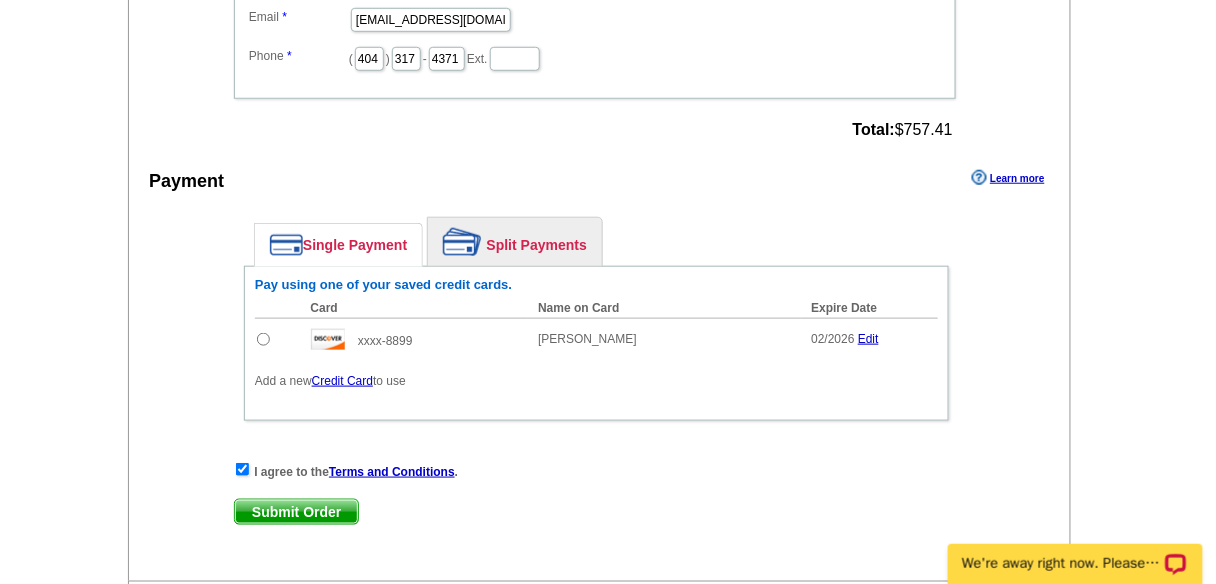click on "Submit Order" at bounding box center (296, 512) 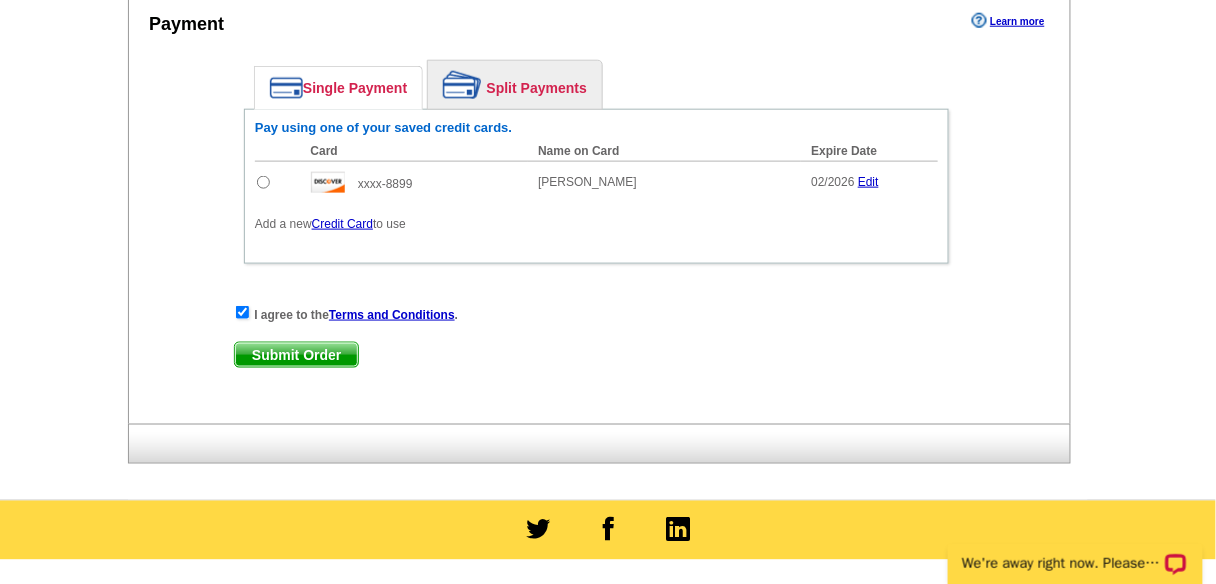 scroll, scrollTop: 2494, scrollLeft: 0, axis: vertical 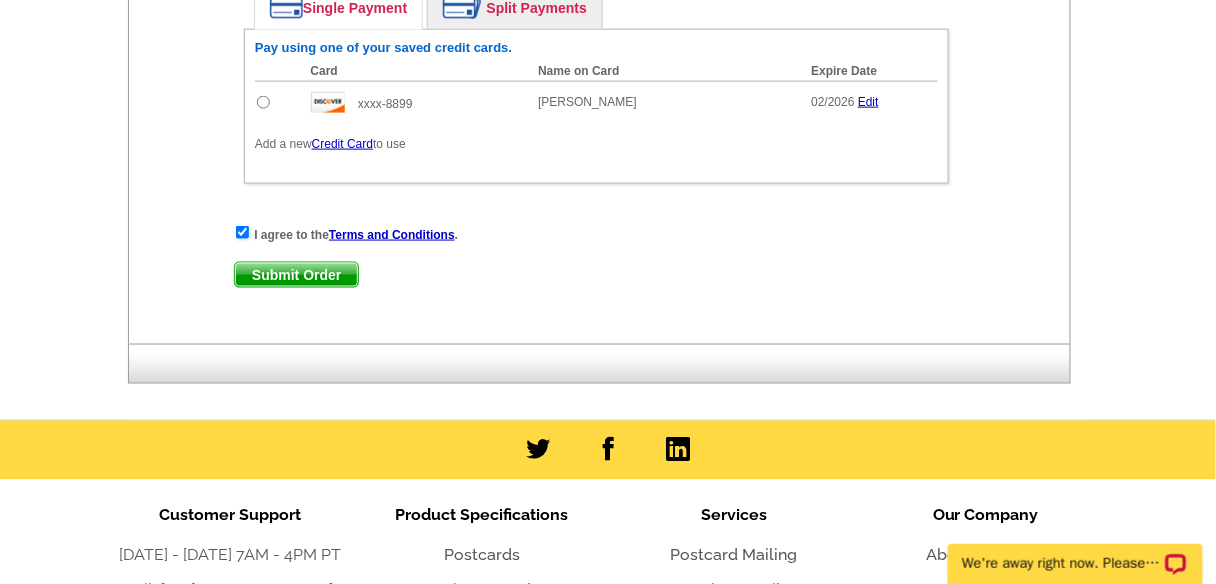 click on "Submit Order" at bounding box center (296, 275) 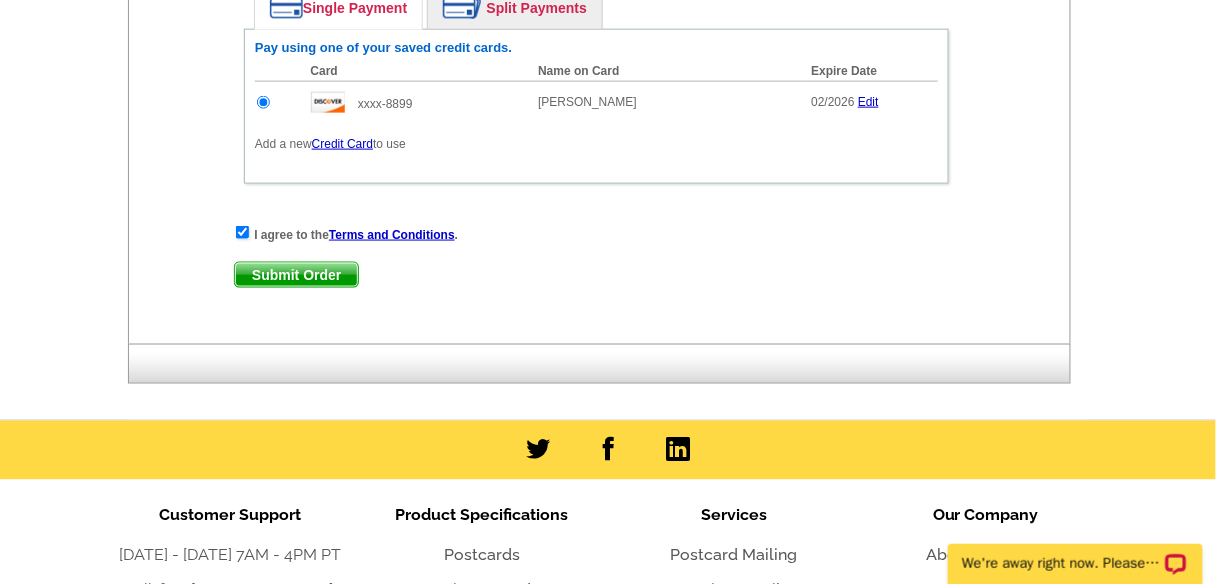 click on "Submit Order" at bounding box center [296, 275] 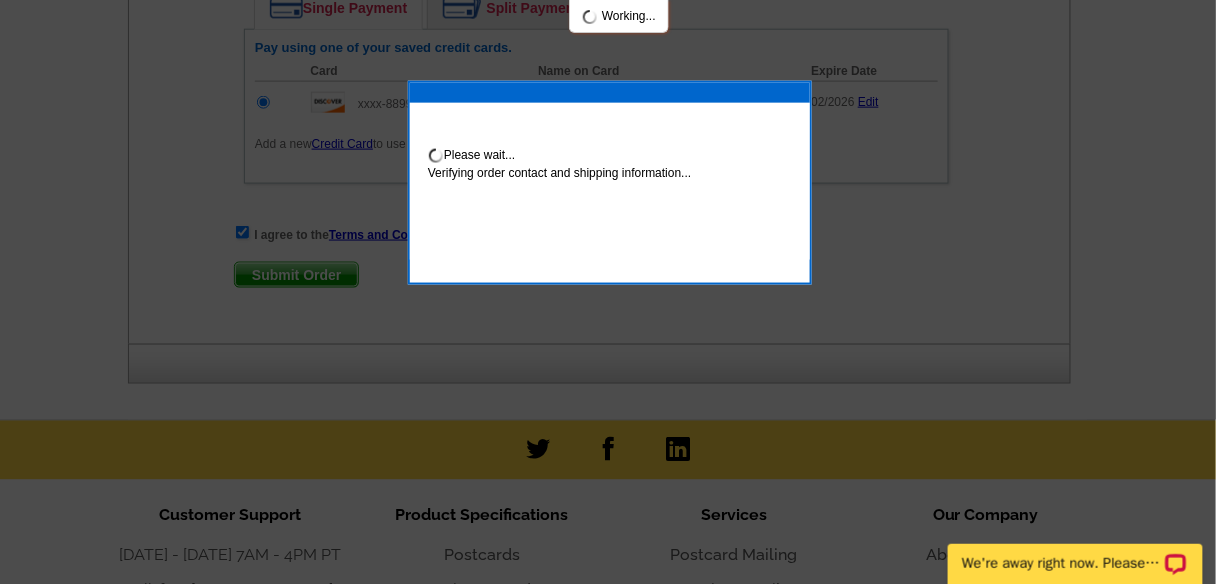scroll, scrollTop: 2595, scrollLeft: 0, axis: vertical 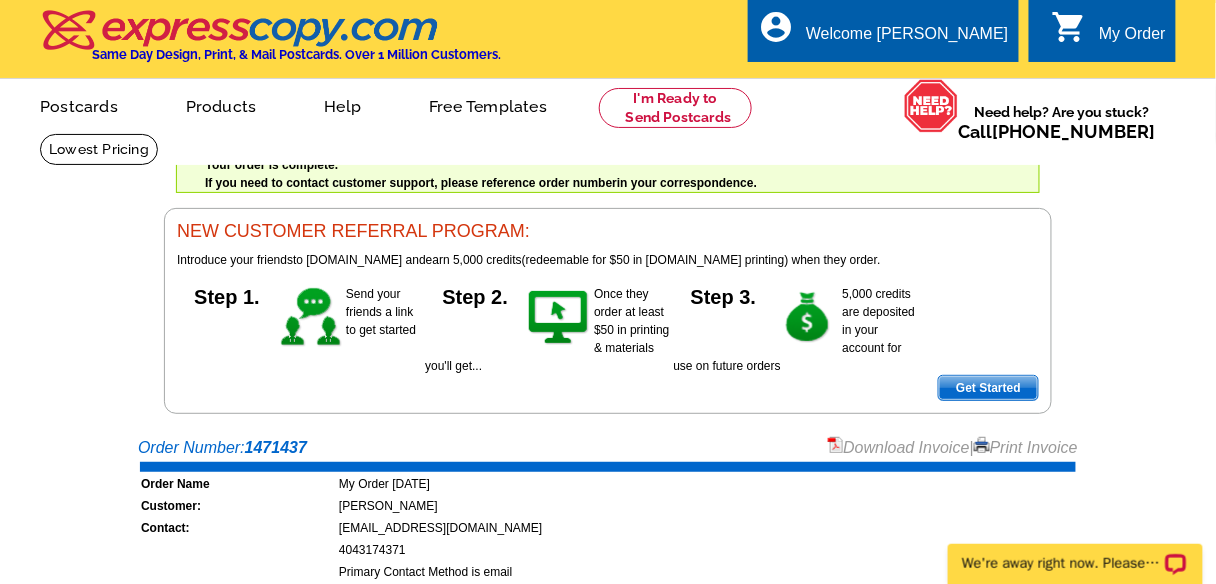 click on "Welcome back  [PERSON_NAME]
My Account
Logout
local_phone
Same Day Design, Print, & Mail Postcards. Over 1 Million Customers.
account_circle
Welcome [PERSON_NAME]
My Account Logout
0
shopping_cart
My Order
picture_in_picture
Postcards
store_mall_directory
Products
keyboard_arrow_down
Postcards
Business cards More Help" at bounding box center (608, 207) 